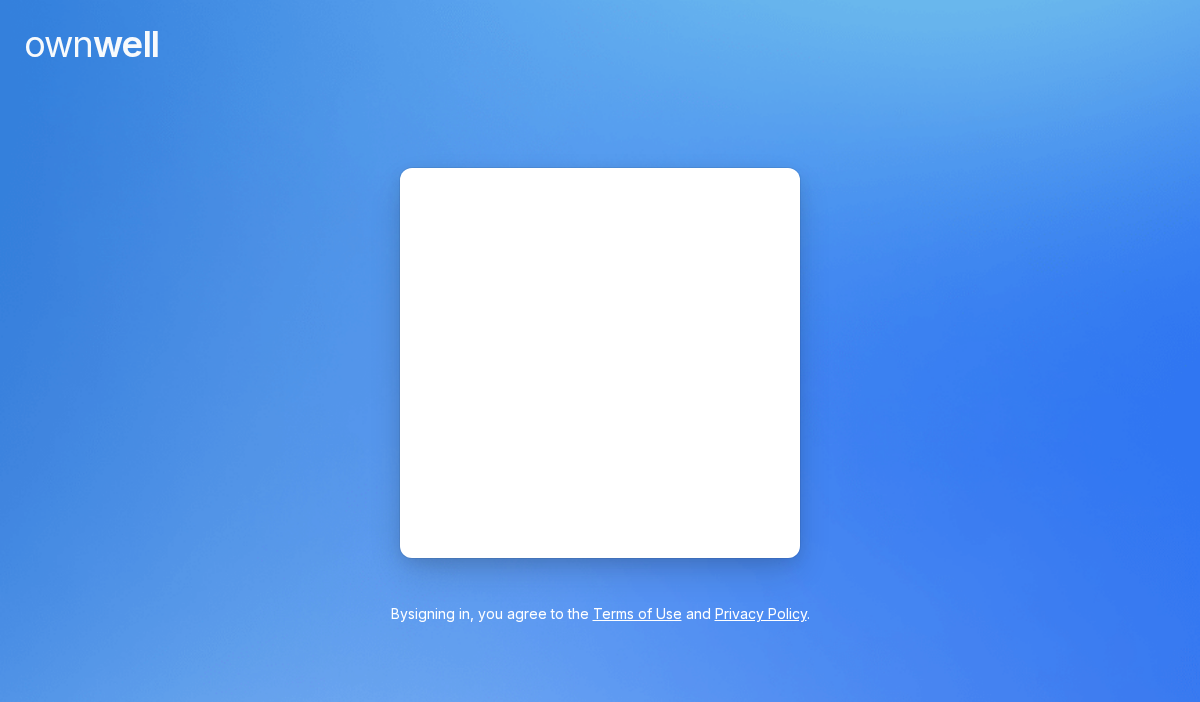 scroll, scrollTop: 0, scrollLeft: 0, axis: both 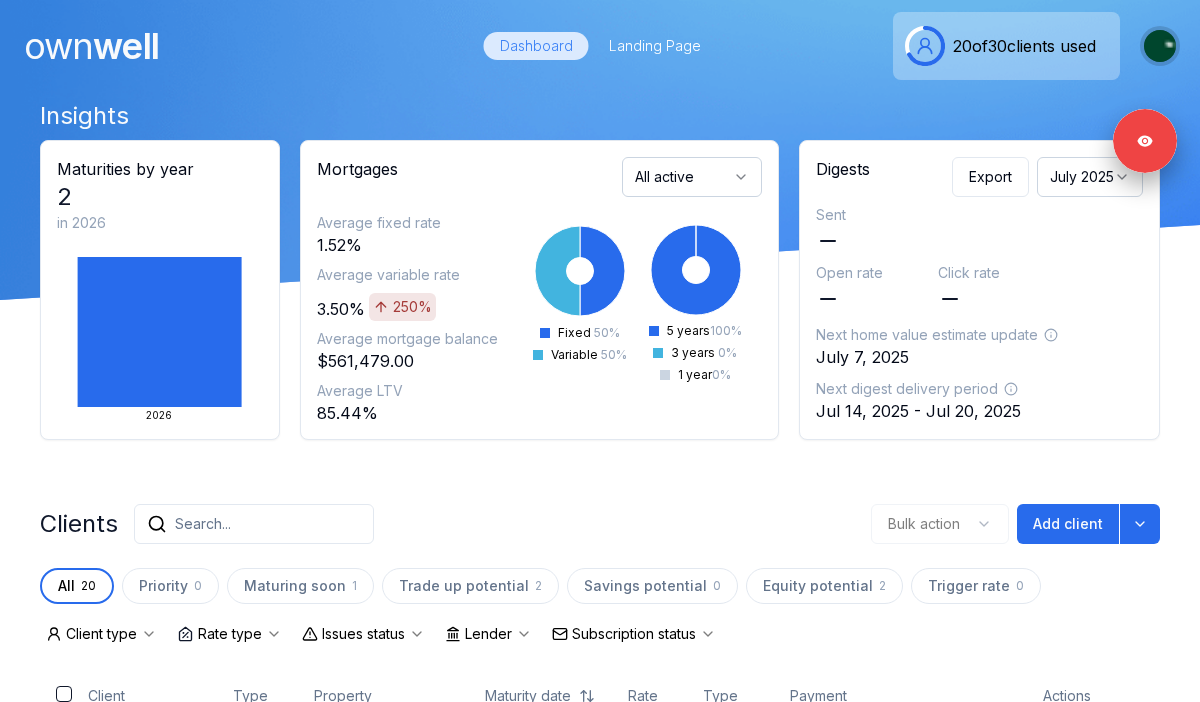 click at bounding box center [1160, 46] 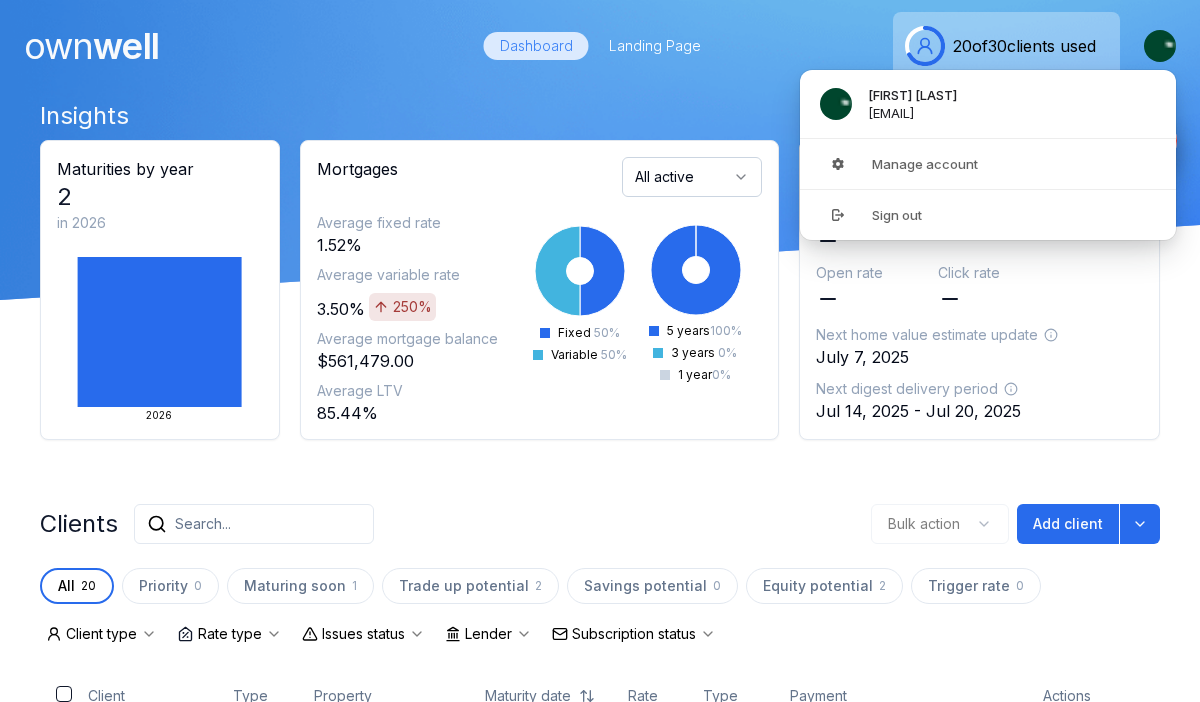 click on "Insights Maturities by year 2 in 2026 2026 Mortgages All active Average fixed rate 1.52% Average variable rate 3.50% 250% Average mortgage balance $561,479.00 Average LTV 85.44% Fixed   50 % Variable   50 % 5 years  100 % 3 years   0 % 1 year  0 % Digests Export July 2025 Sent Open rate Click rate Next home value estimate update July 7, 2025 Next digest delivery period Jul 14, 2025 - Jul 20, 2025 Clients Search... Bulk action   Add client All 20 Priority 0 Maturing soon 1 Trade up potential 2 Savings potential 0 Equity potential 2 Trigger rate 0 Client type Rate type Issues status Lender Subscription status Client Type Property Maturity date Rate Type Payment Actions [FIRST]   [LAST] Client 1200 Altamont Court May 1, 2026 2.04% Fixed $3,413.29 [FIRST]   [LAST] Client 2493 Montrose Avenue Oct 1, 2026 3.50% Variable $1,366.54 [FIRST]   Client 20353 98a Avenue [FIRST]   [LAST] 1   issue Client 39834 No Name [FIRST]   [LAST] 1   issue Client 2319 Greenwood Way [FIRST]   [LAST] Client 32580 Badger Avenue [FIRST]   [LAST]" at bounding box center [600, 1174] 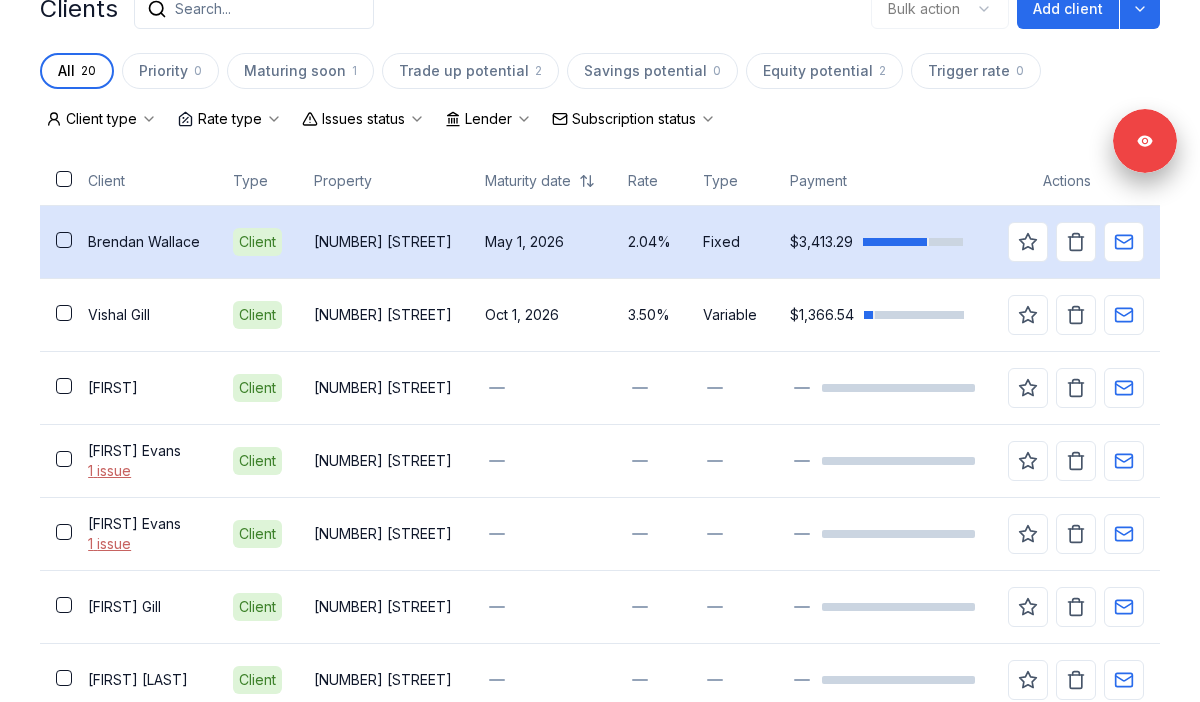 scroll, scrollTop: 500, scrollLeft: 0, axis: vertical 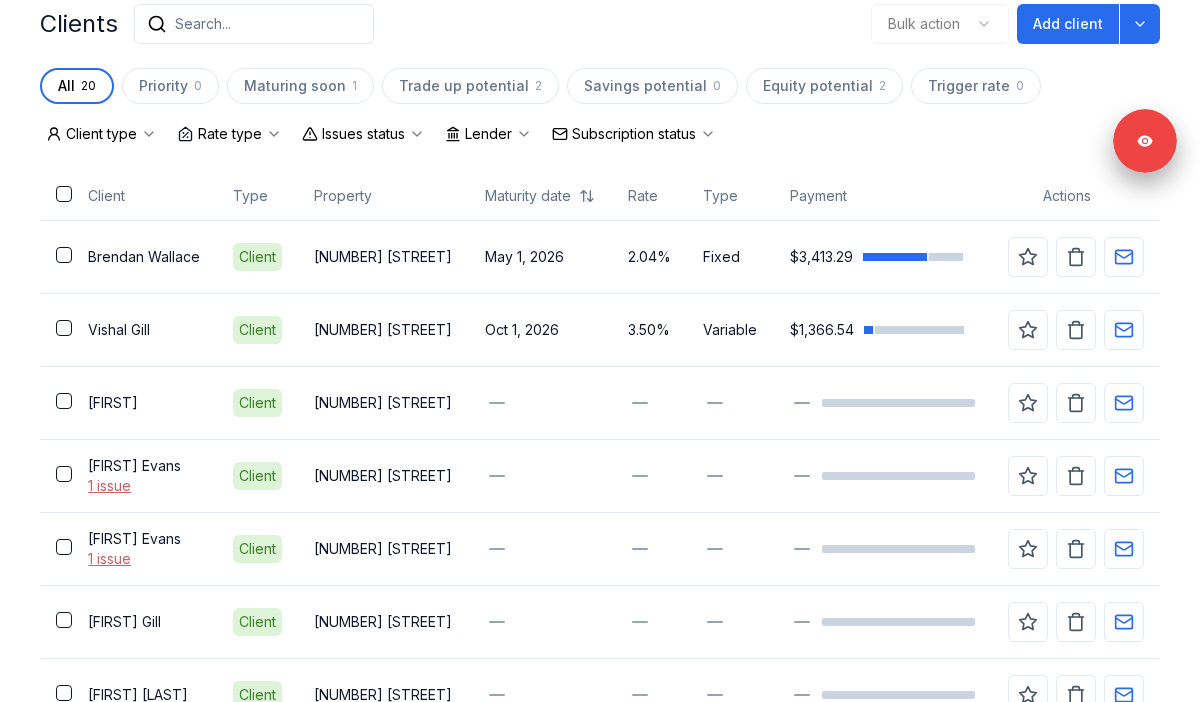 click on "Issues status" at bounding box center [363, 134] 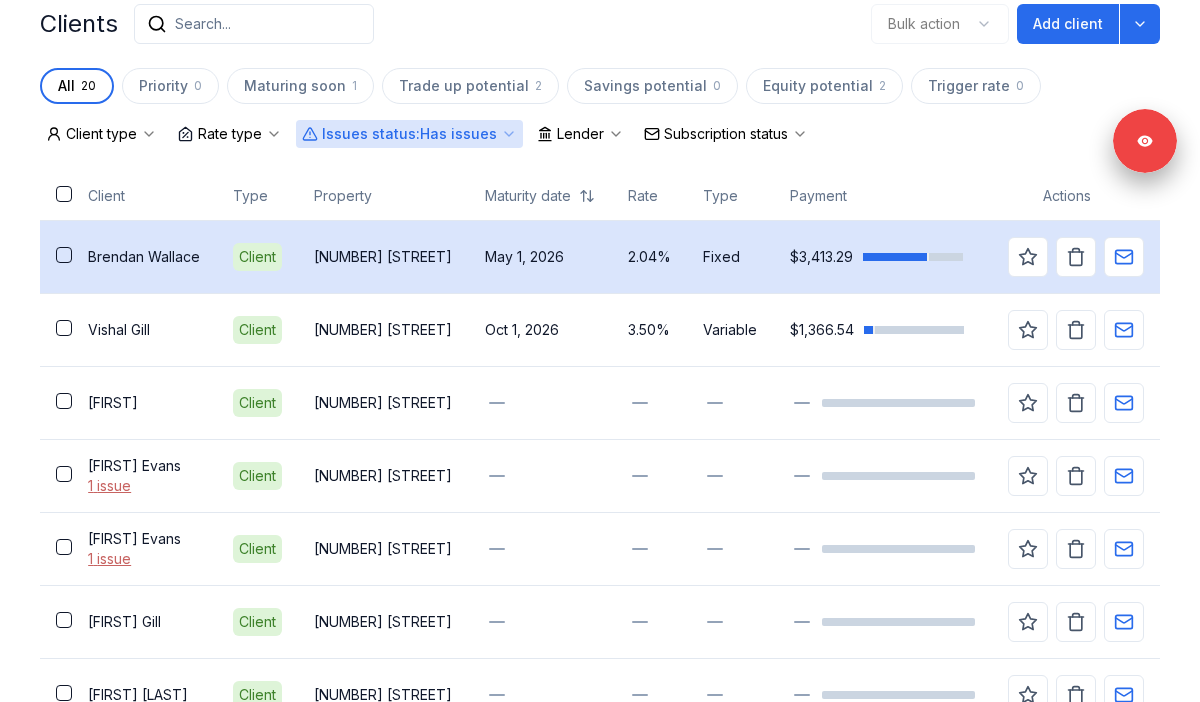 scroll, scrollTop: 239, scrollLeft: 0, axis: vertical 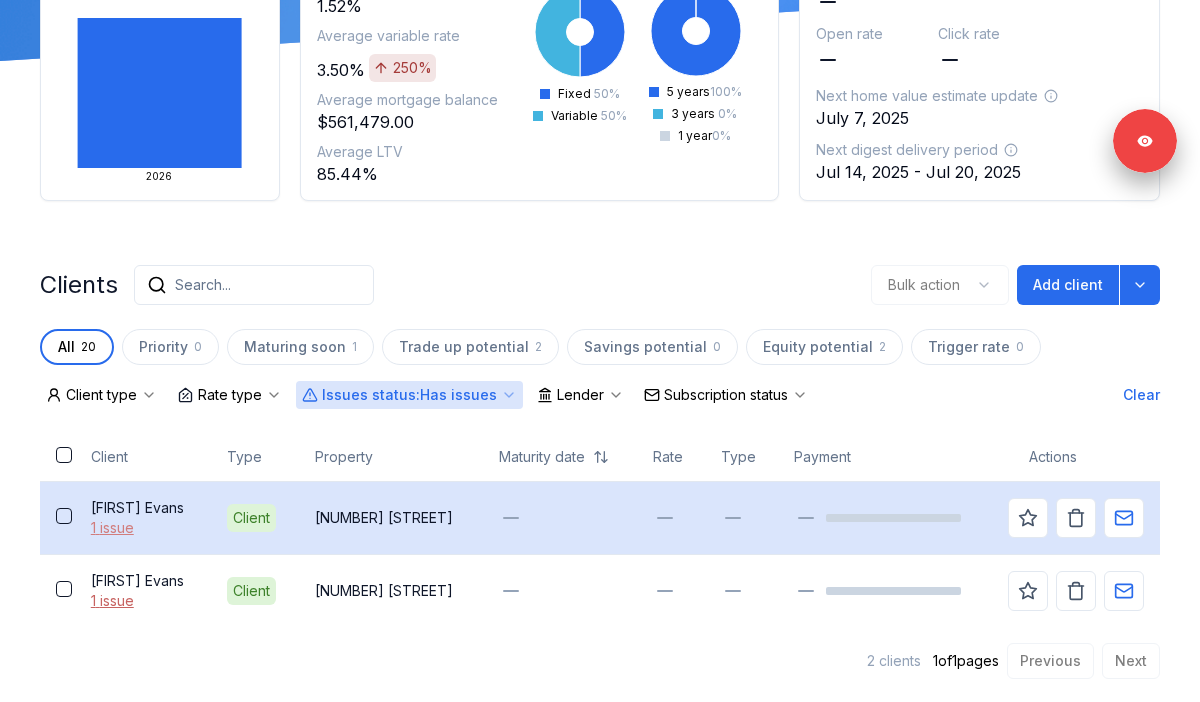 click on "1   issue" at bounding box center (143, 528) 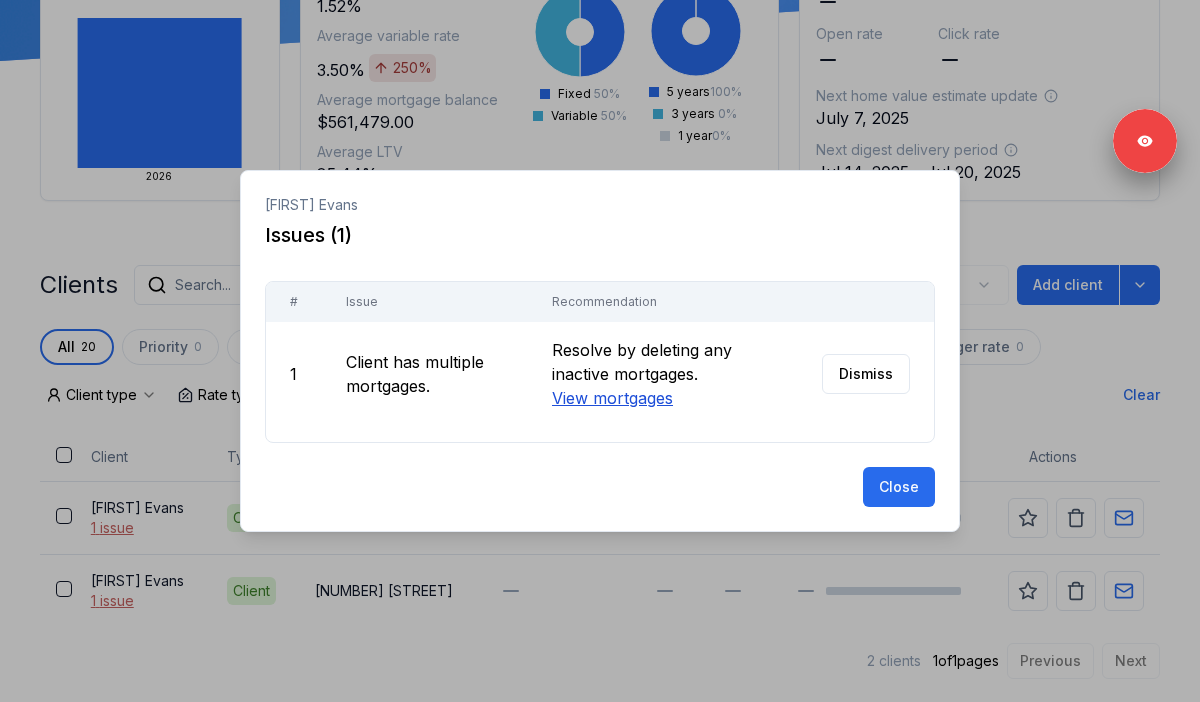 click on "View mortgages" at bounding box center [612, 398] 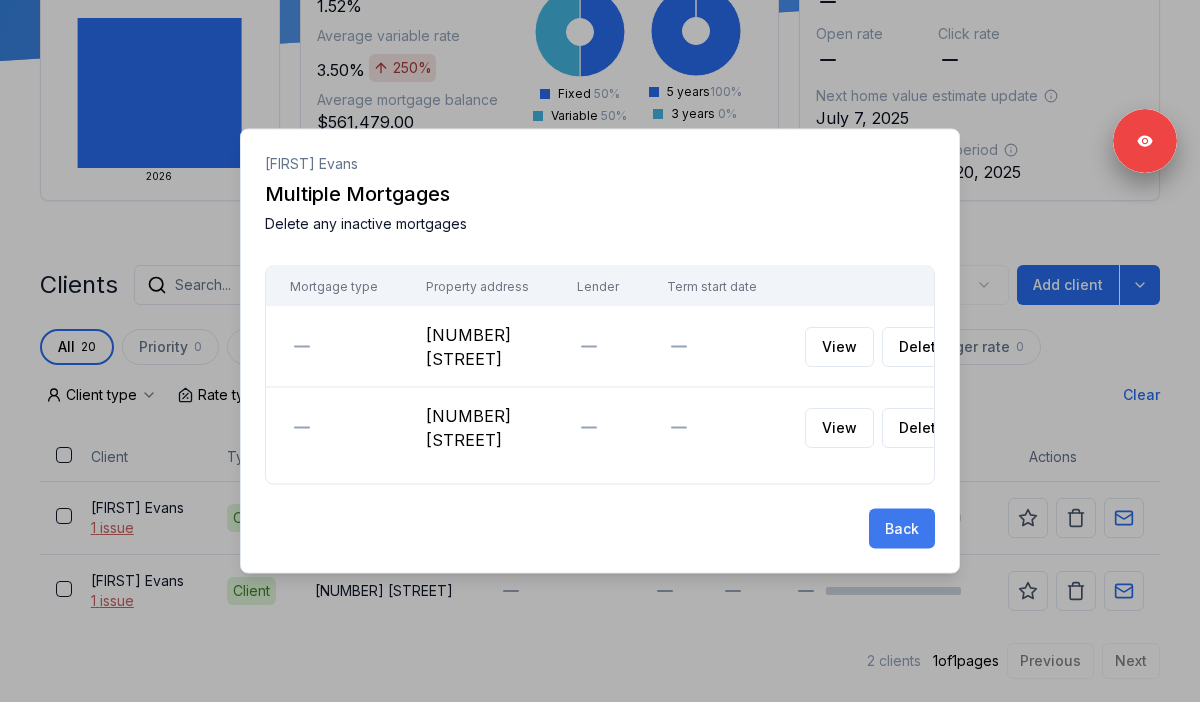 click on "Back" at bounding box center (902, 529) 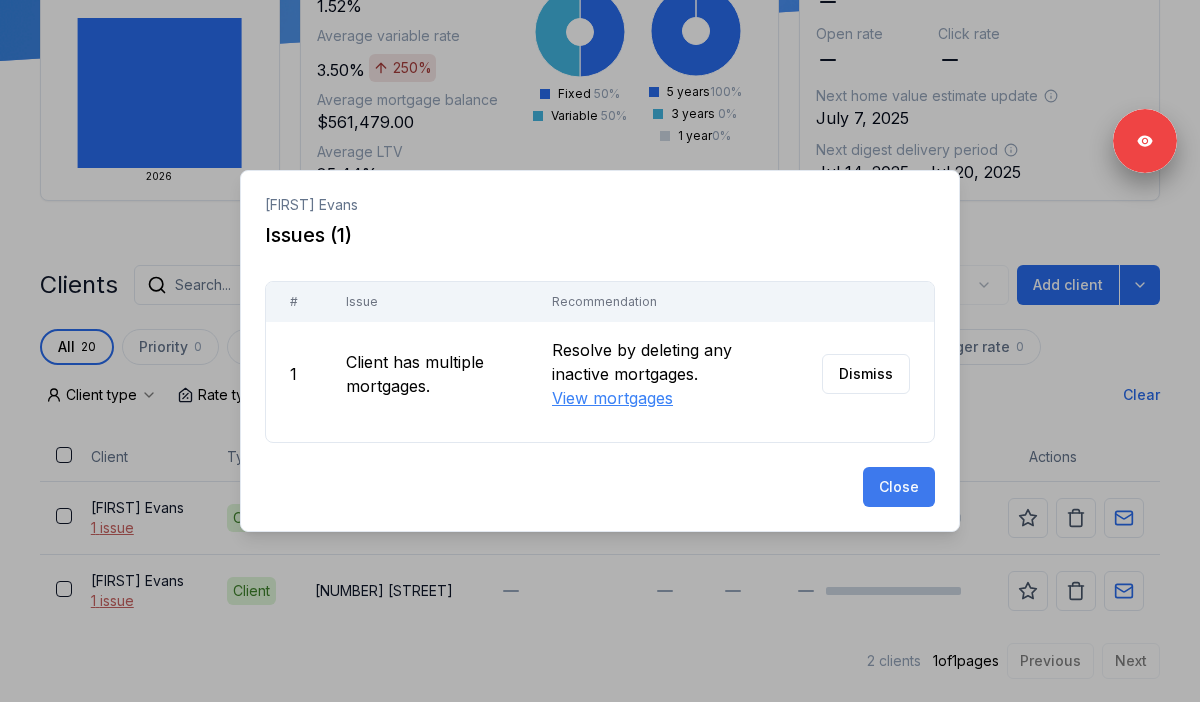click on "Close" at bounding box center (899, 487) 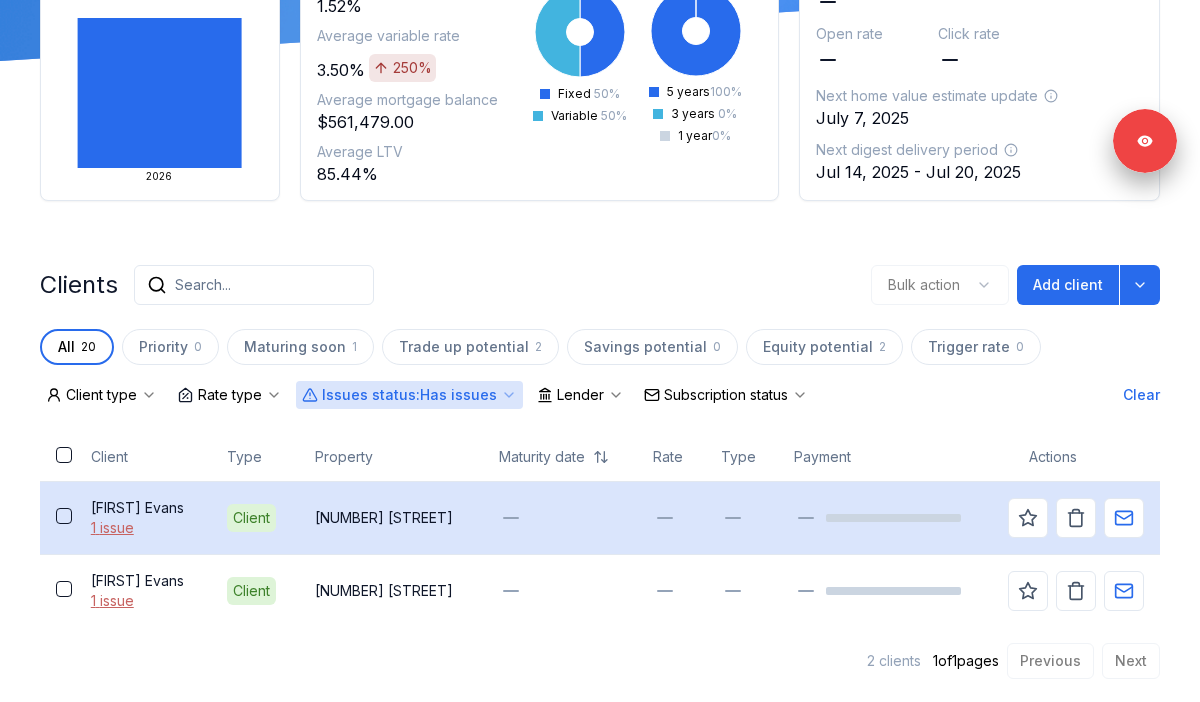 click on "Hannah   Evans" at bounding box center (143, 508) 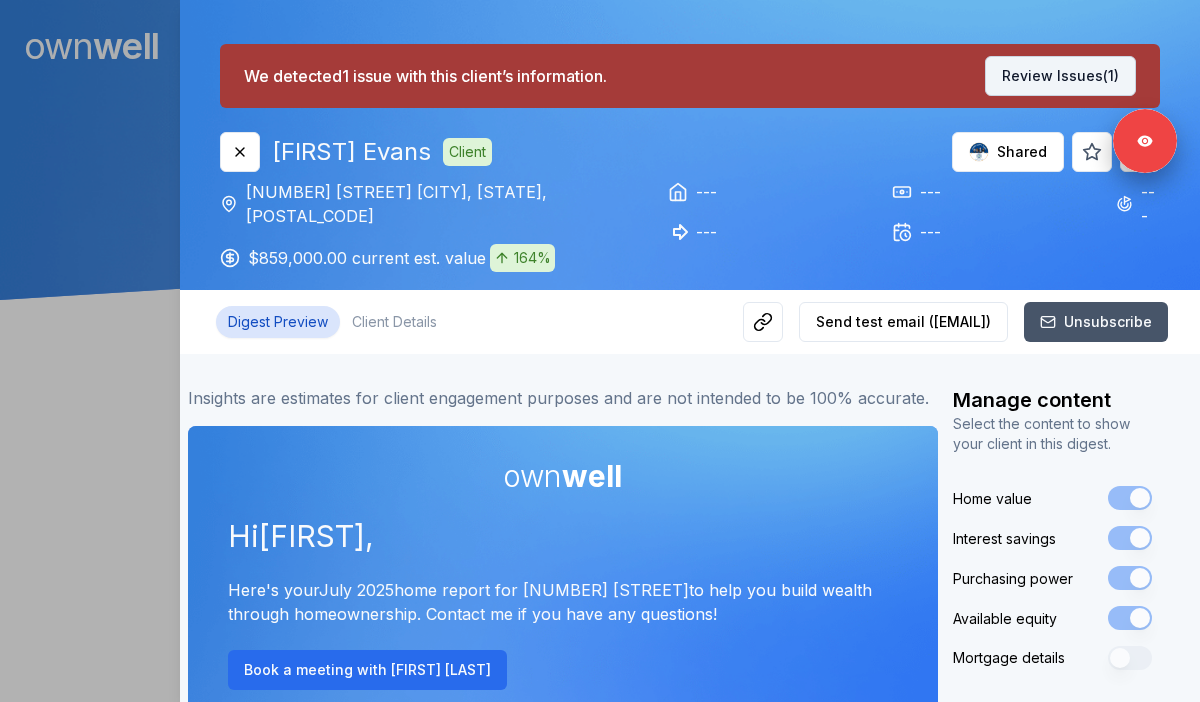click on "Review Issues  (1)" at bounding box center (1060, 76) 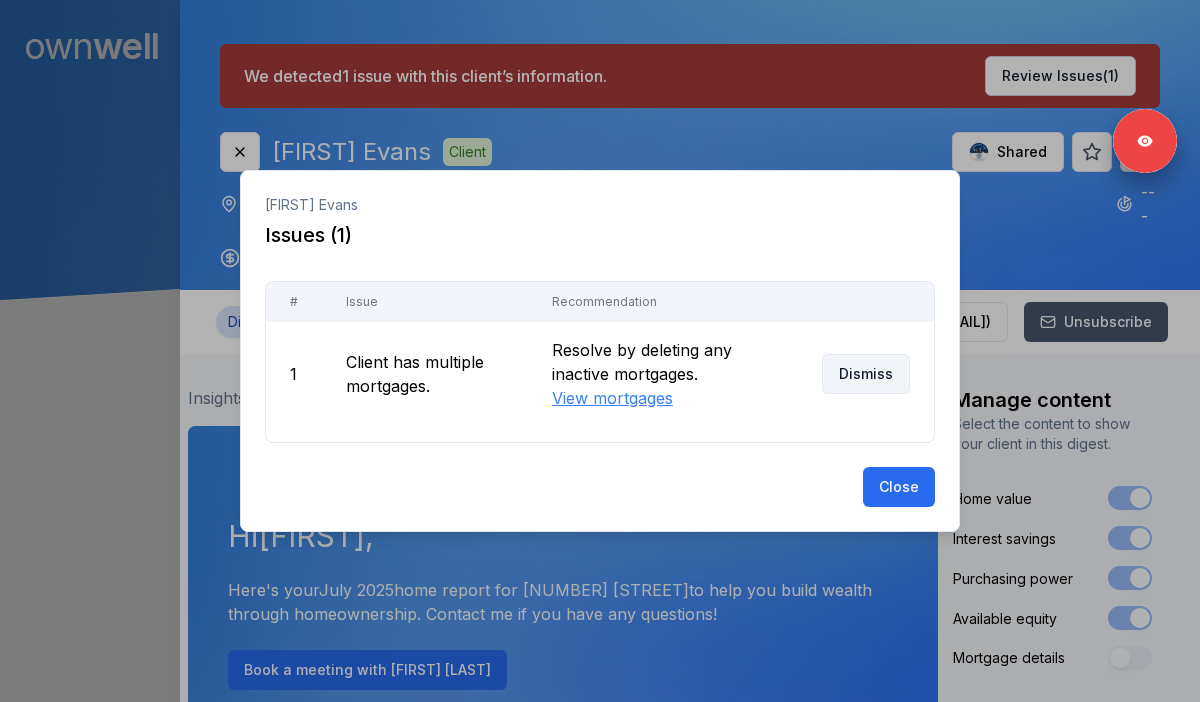 click on "Dismiss" at bounding box center (866, 374) 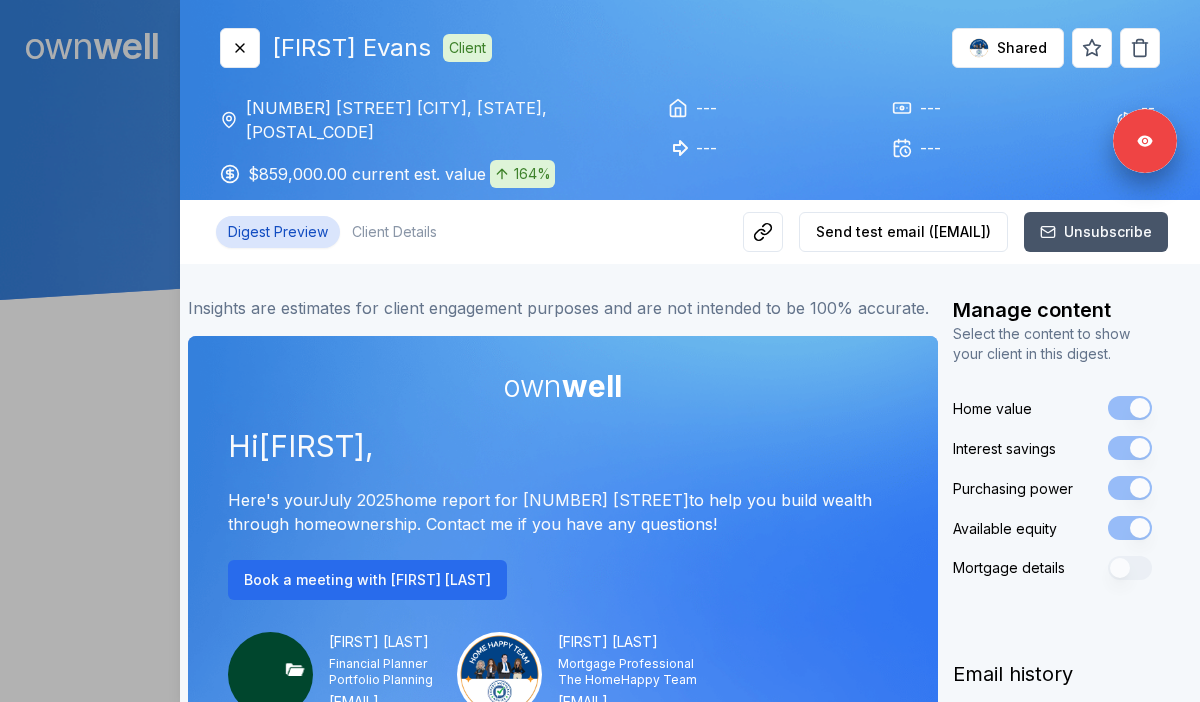 click at bounding box center (600, 351) 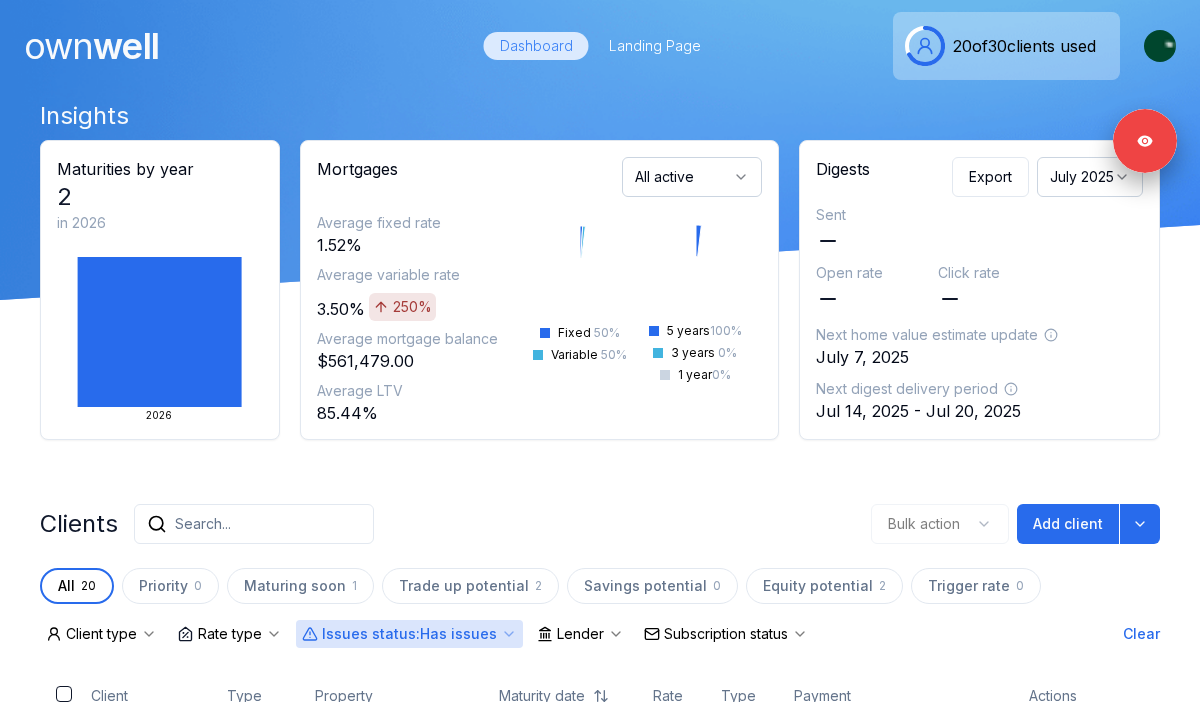 scroll, scrollTop: 166, scrollLeft: 0, axis: vertical 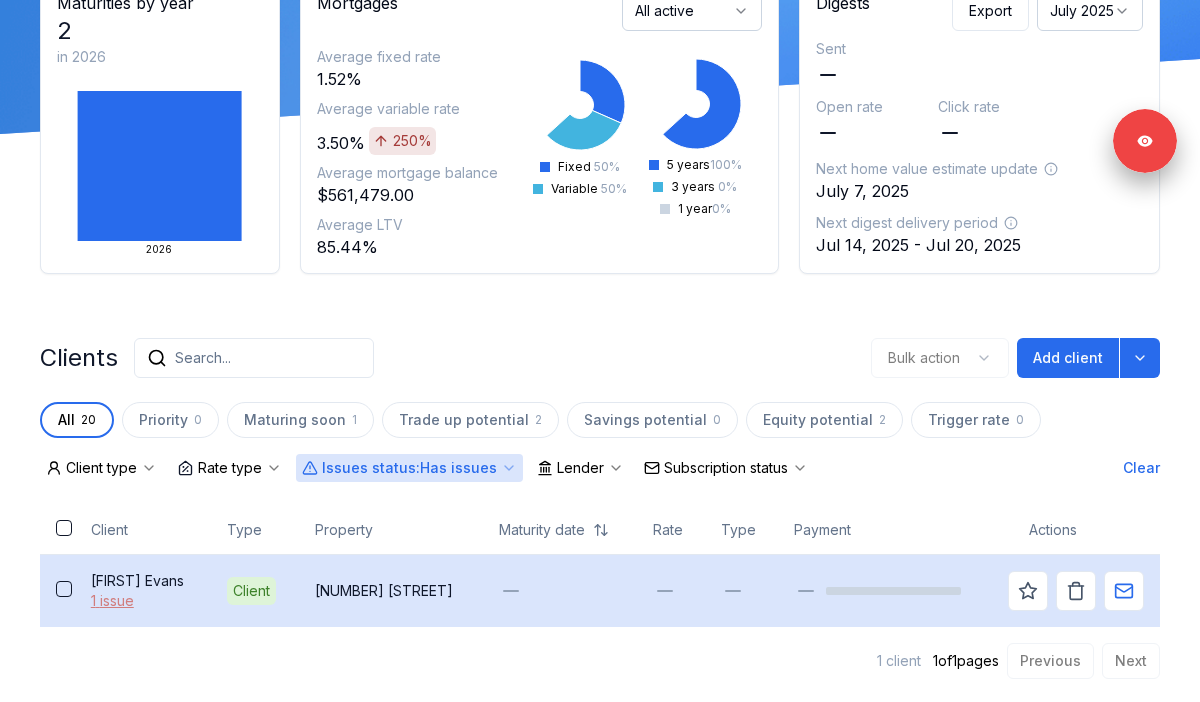 click on "1   issue" at bounding box center (143, 601) 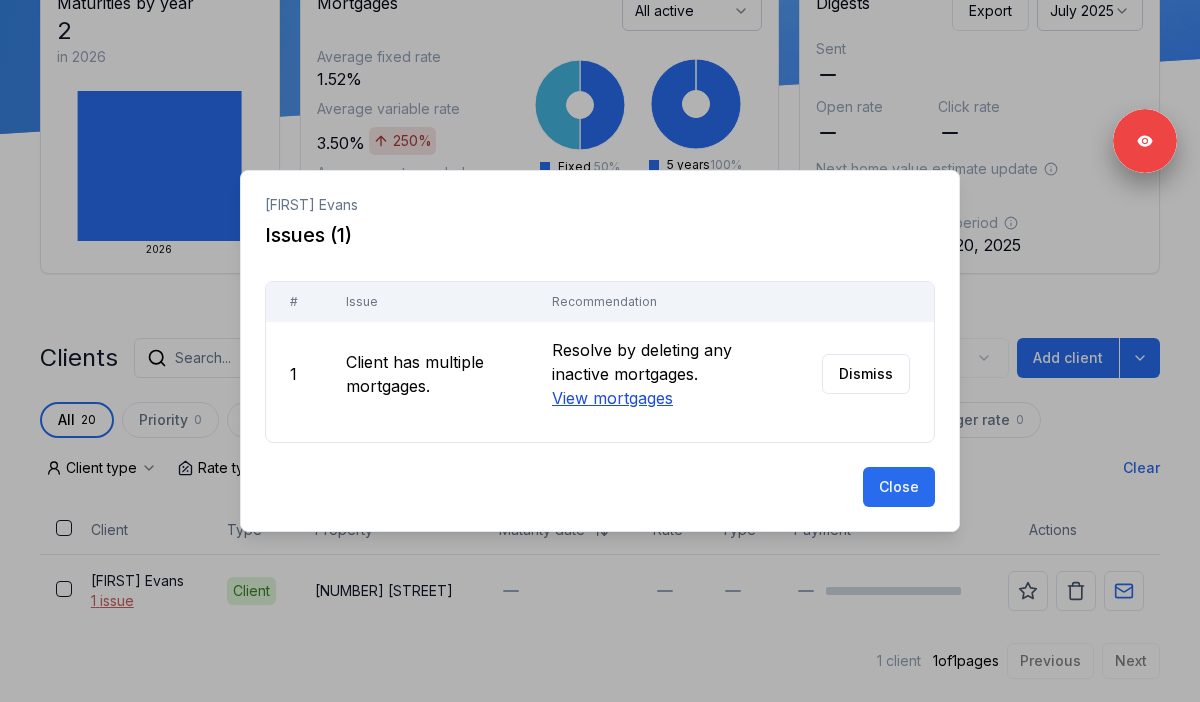 click on "View mortgages" at bounding box center (612, 398) 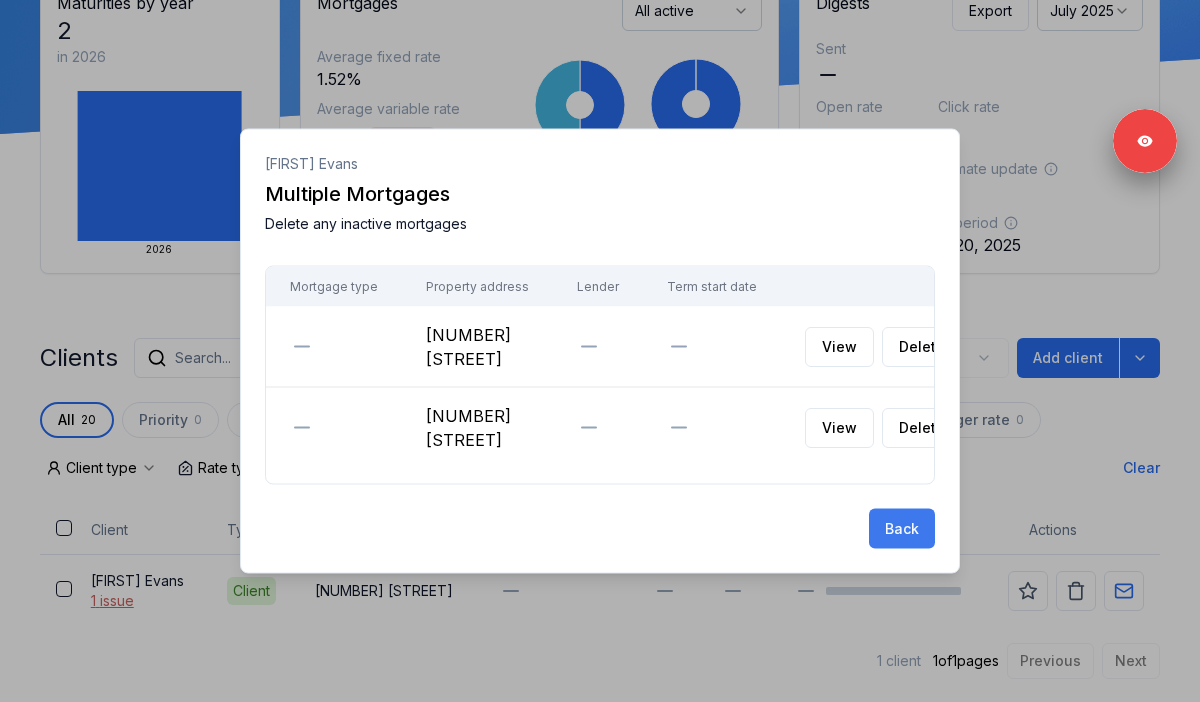 click on "Back" at bounding box center (902, 529) 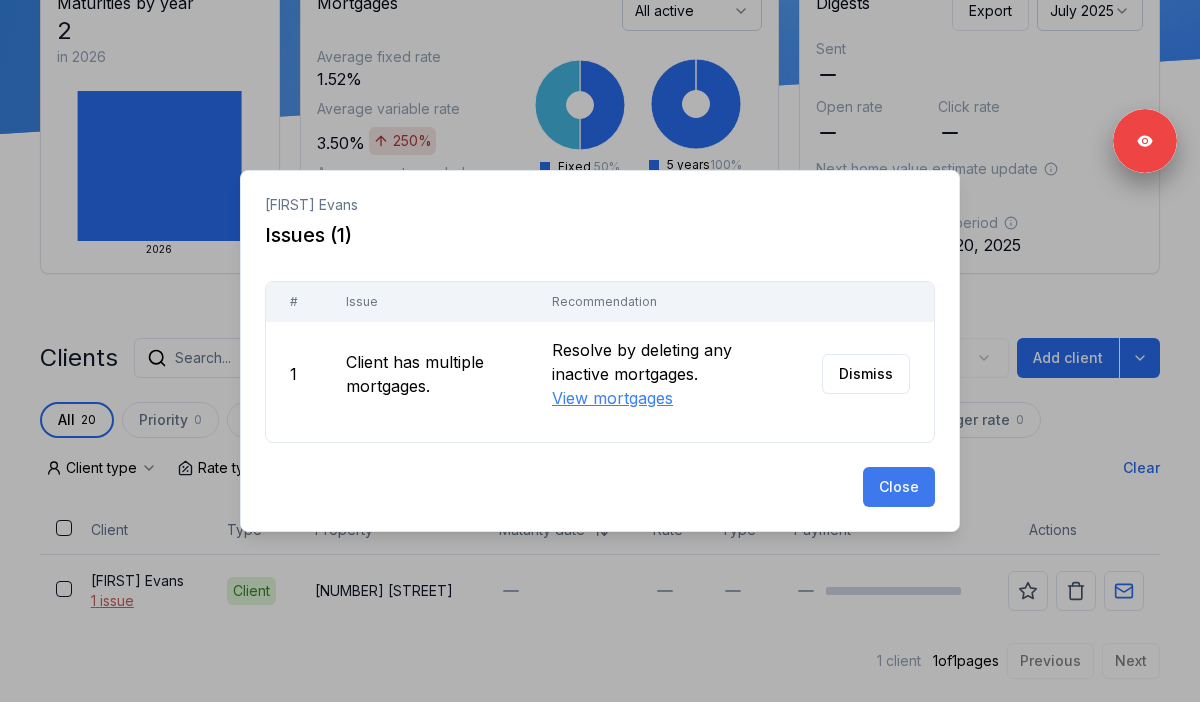 click on "Close" at bounding box center [899, 487] 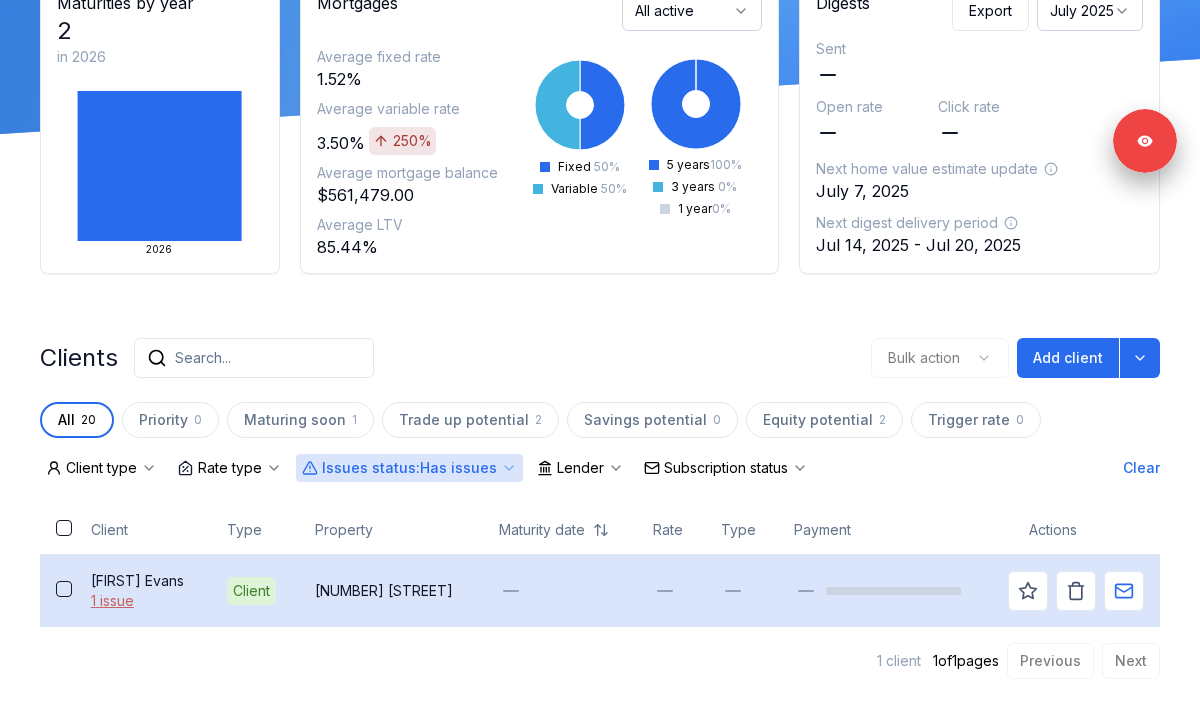 click on "Hannah   Evans" at bounding box center (143, 581) 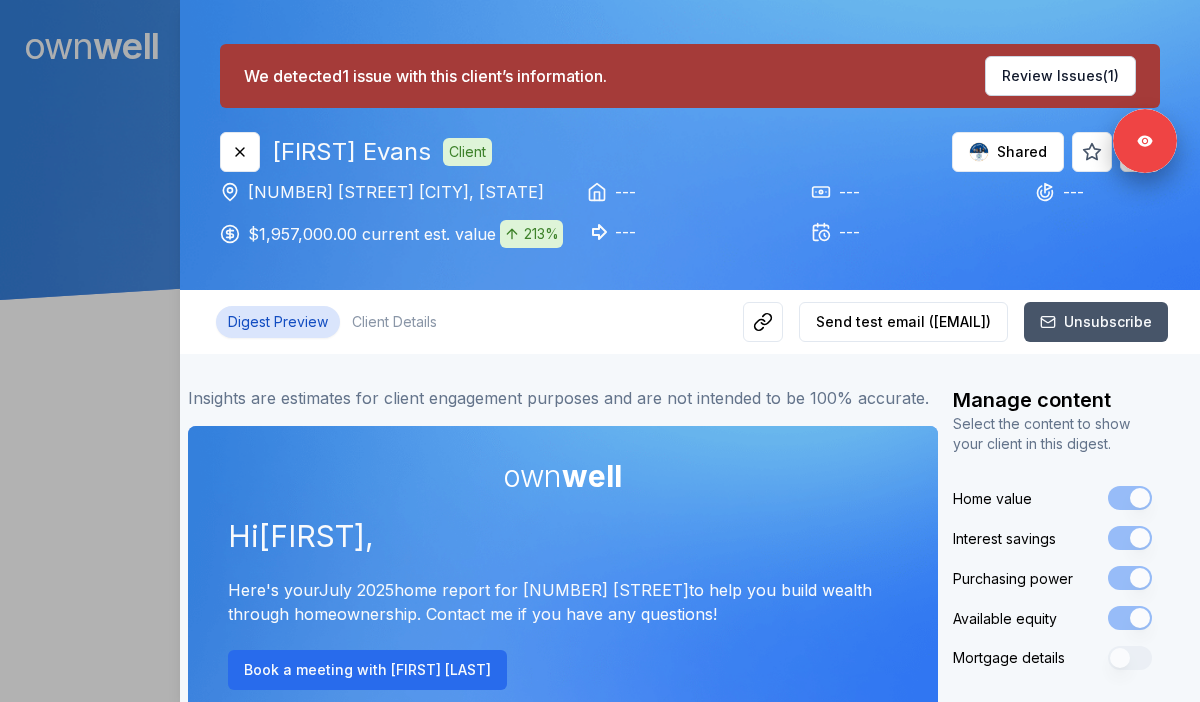 scroll, scrollTop: 0, scrollLeft: 0, axis: both 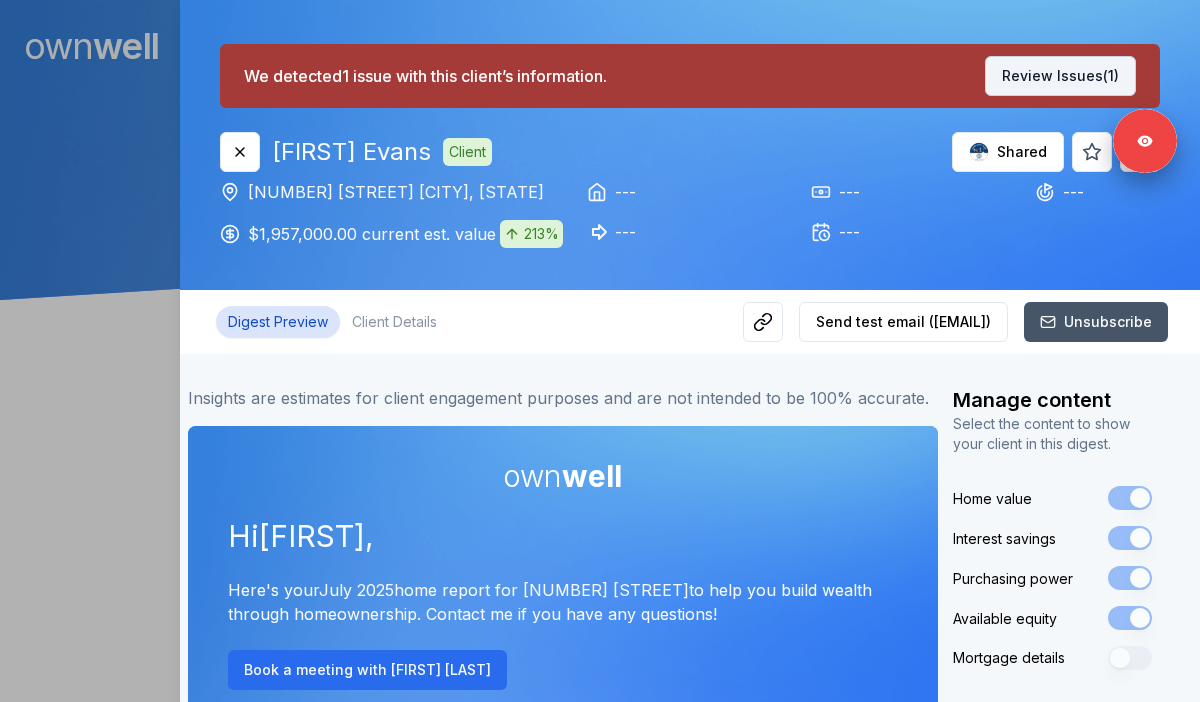 click on "Review Issues  (1)" at bounding box center [1060, 76] 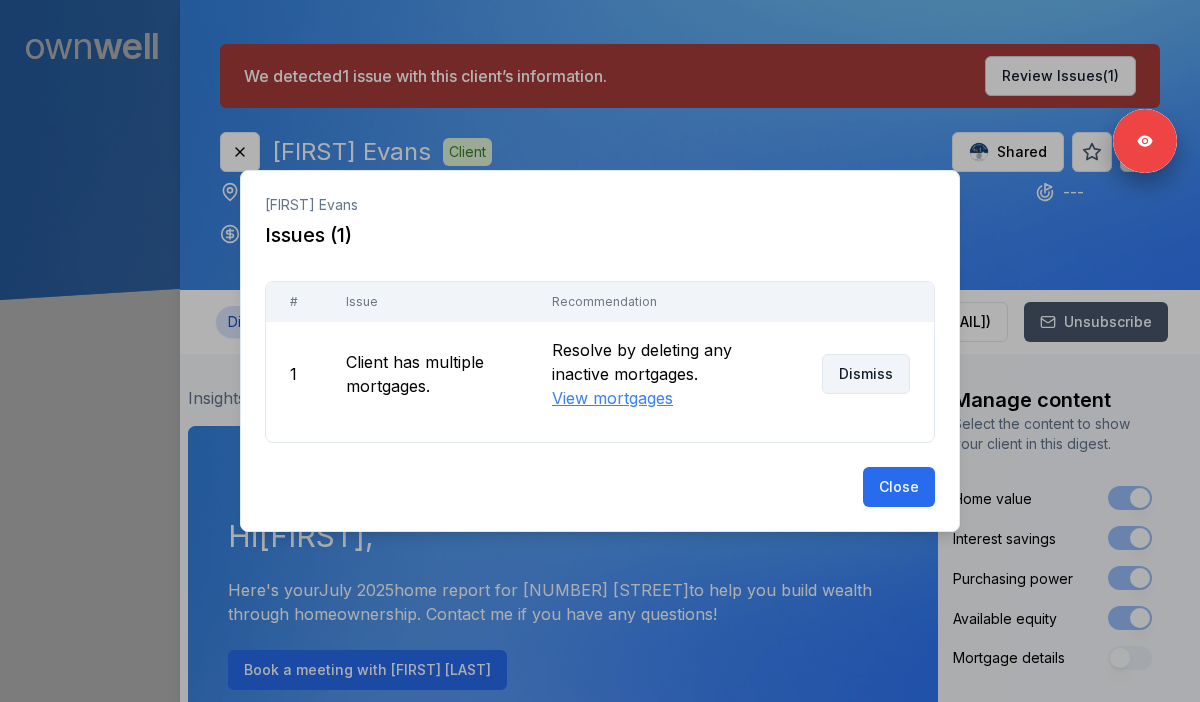 click on "Dismiss" at bounding box center (866, 374) 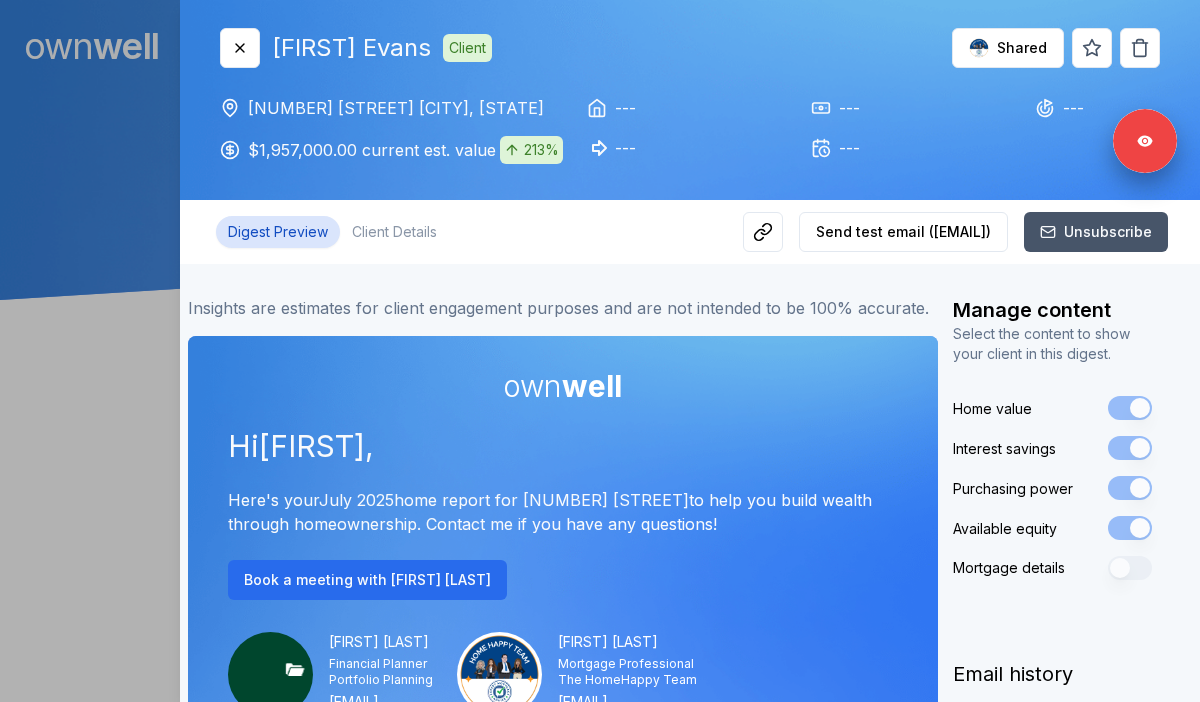 click at bounding box center [600, 351] 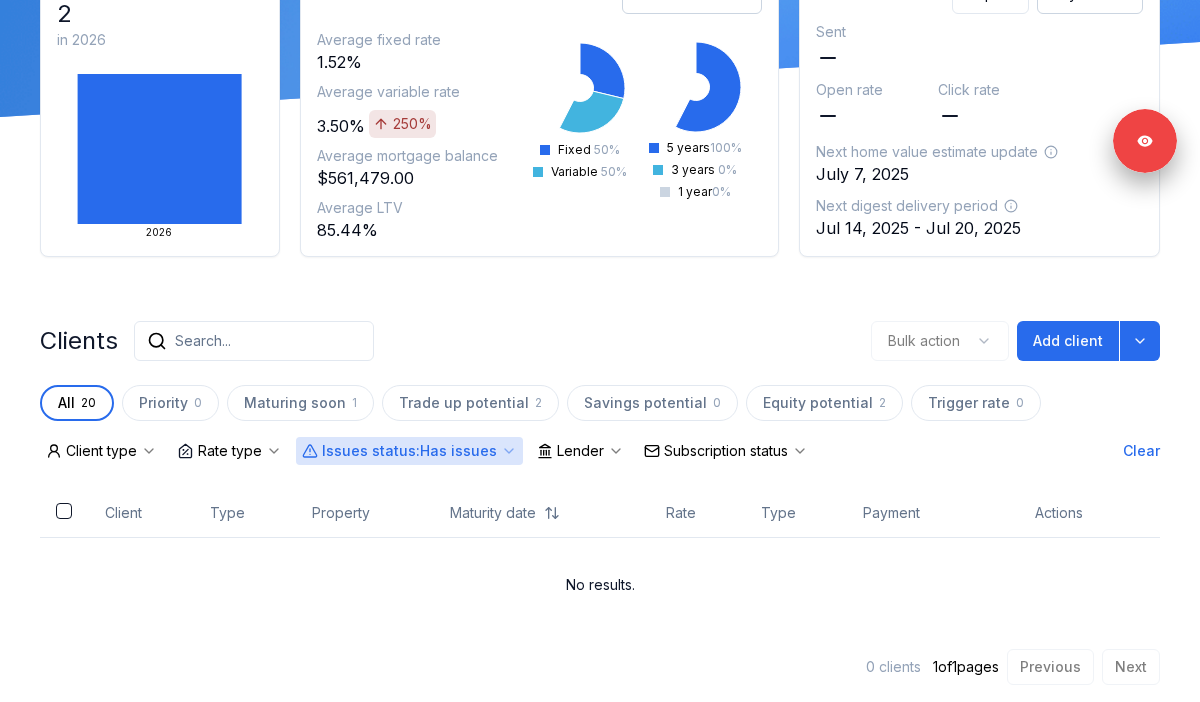 scroll, scrollTop: 190, scrollLeft: 0, axis: vertical 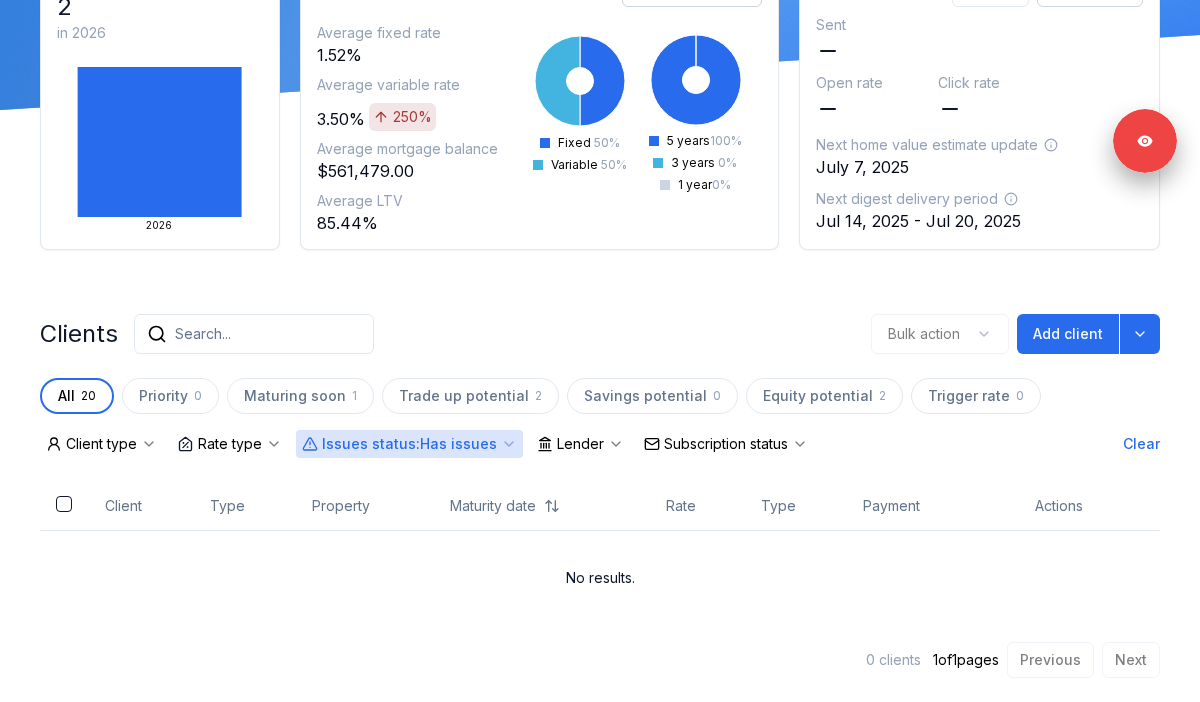 click on "Issues status :  Has issues" at bounding box center [409, 444] 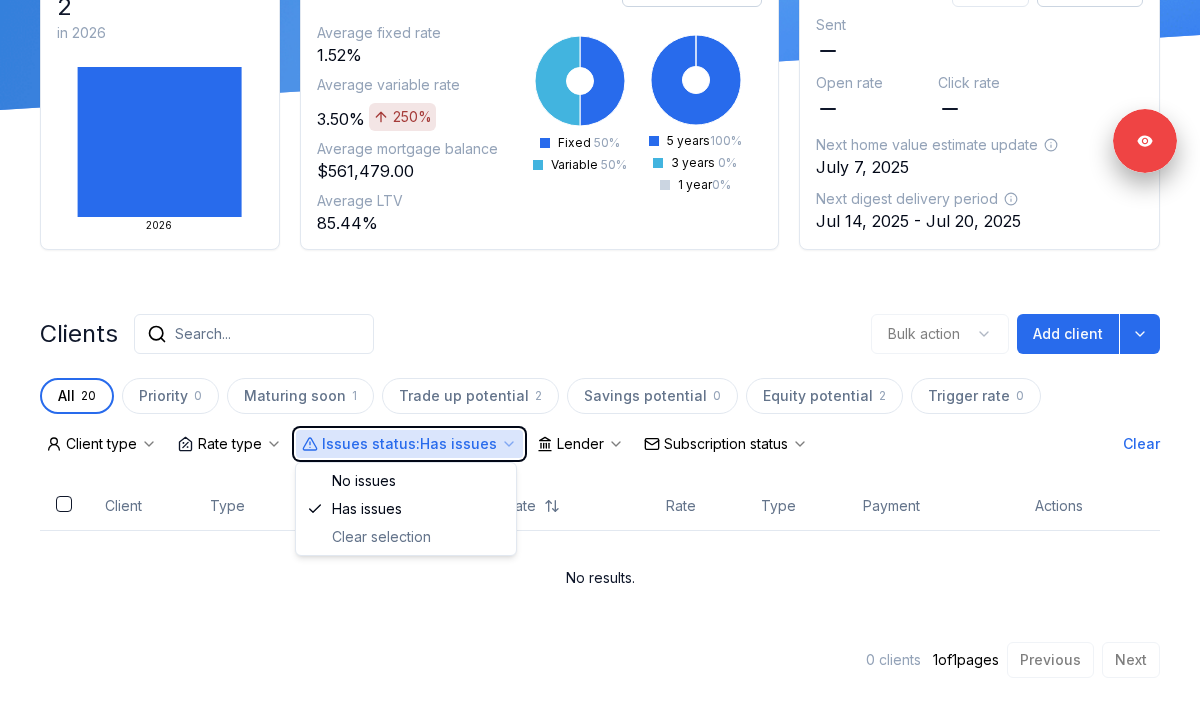 click on "Search..." at bounding box center (254, 334) 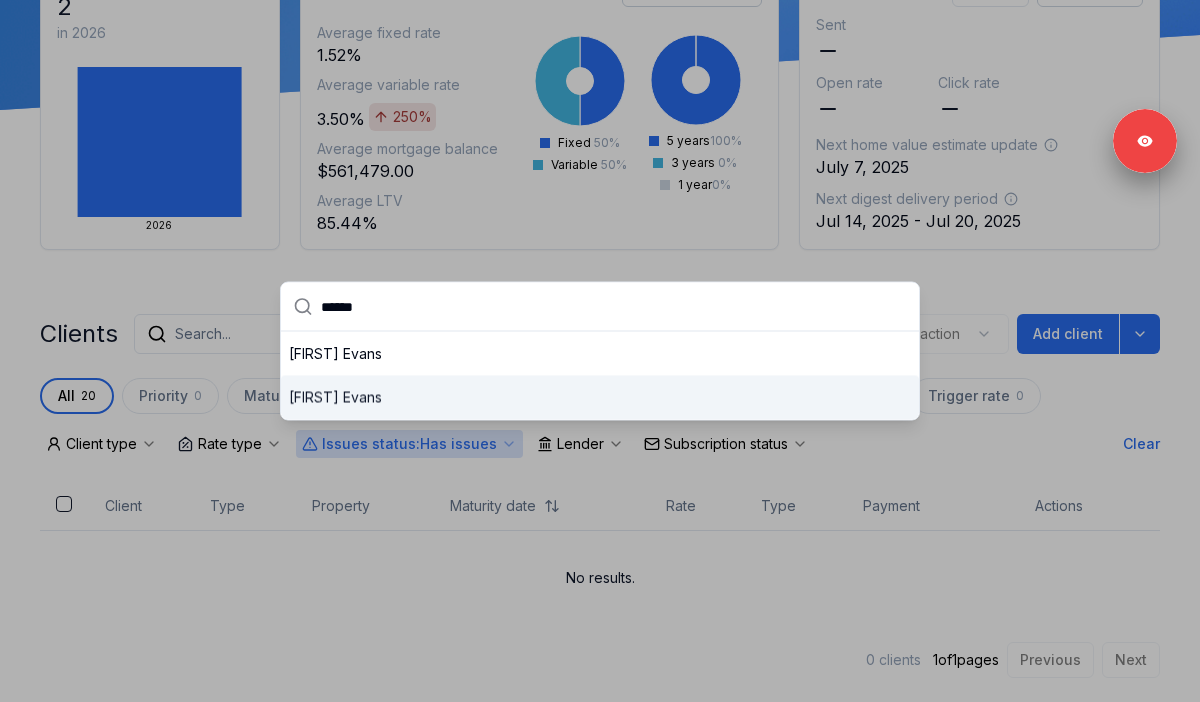 type on "******" 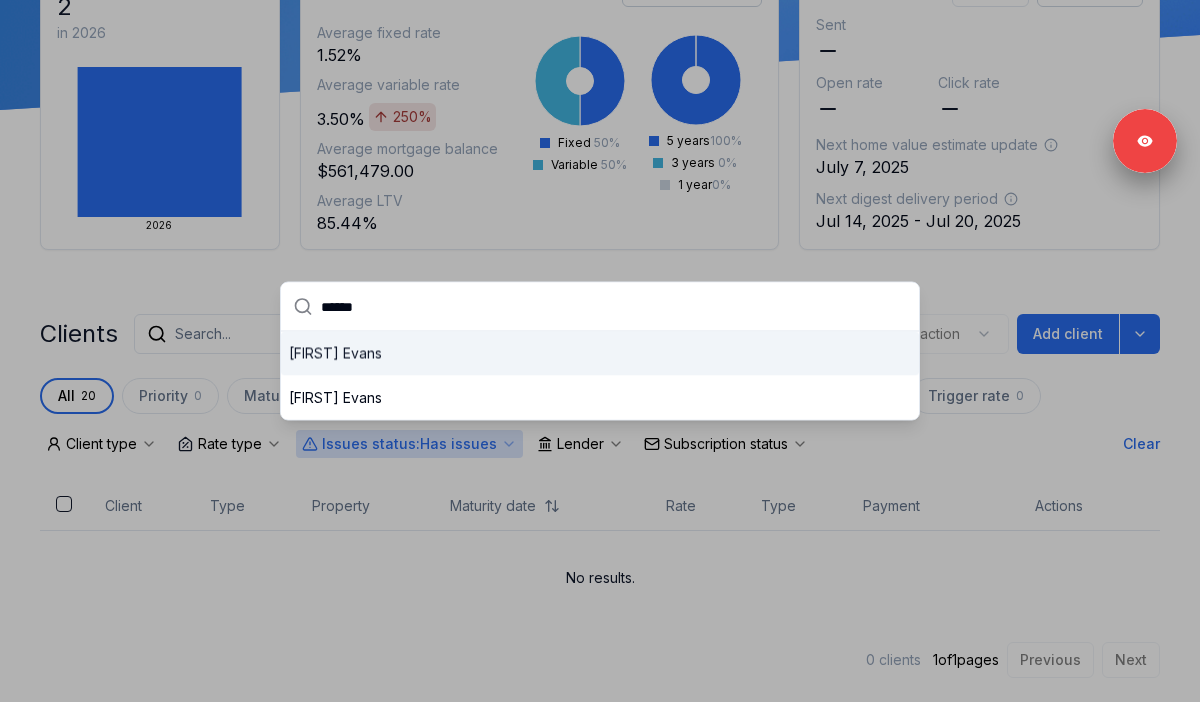 click on "Hannah   Evans" at bounding box center [600, 354] 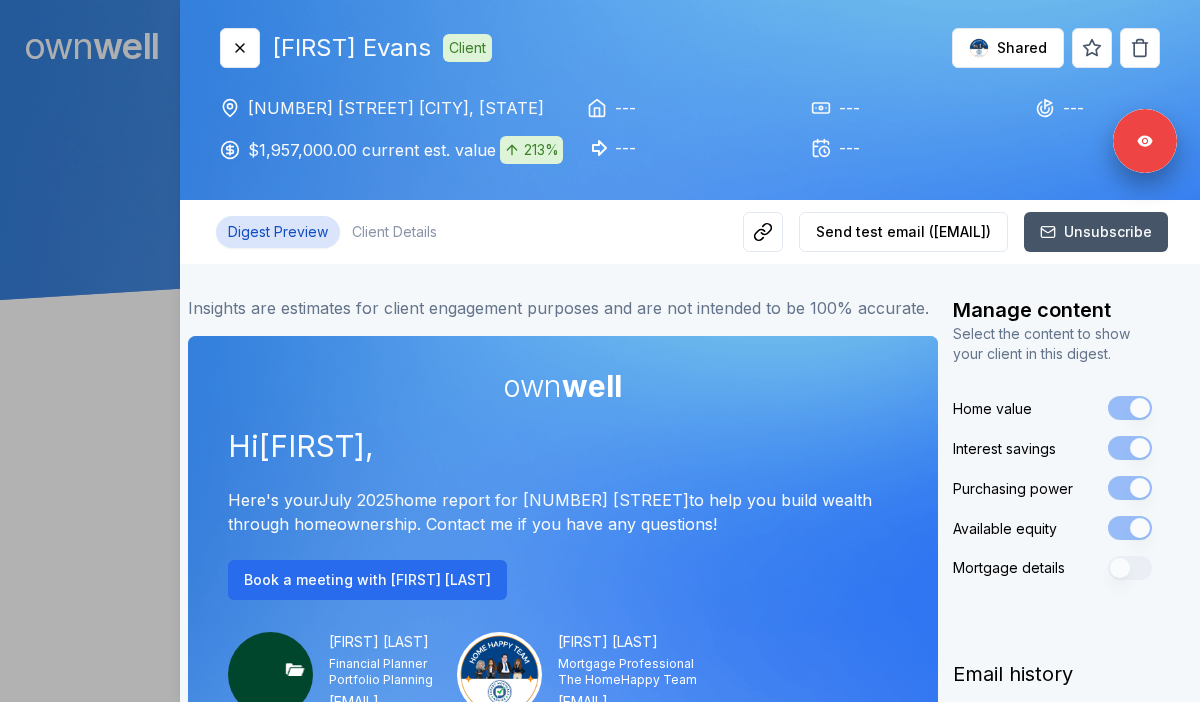 scroll, scrollTop: 0, scrollLeft: 0, axis: both 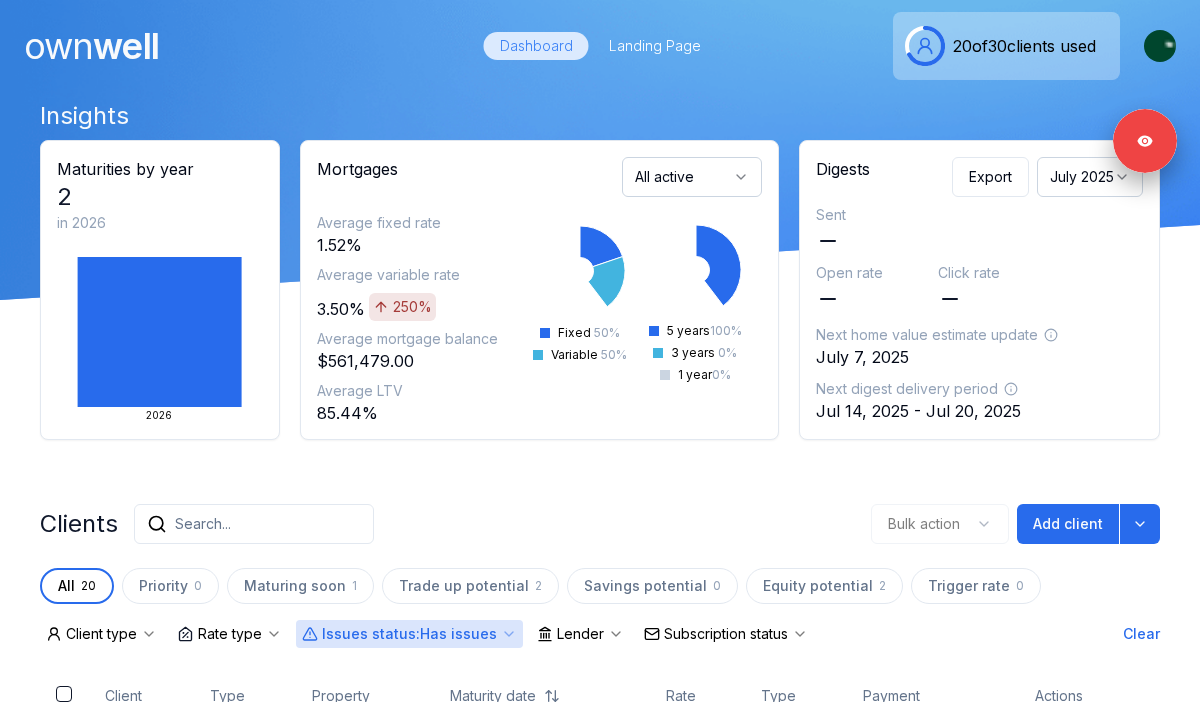 click on "Search..." at bounding box center (203, 524) 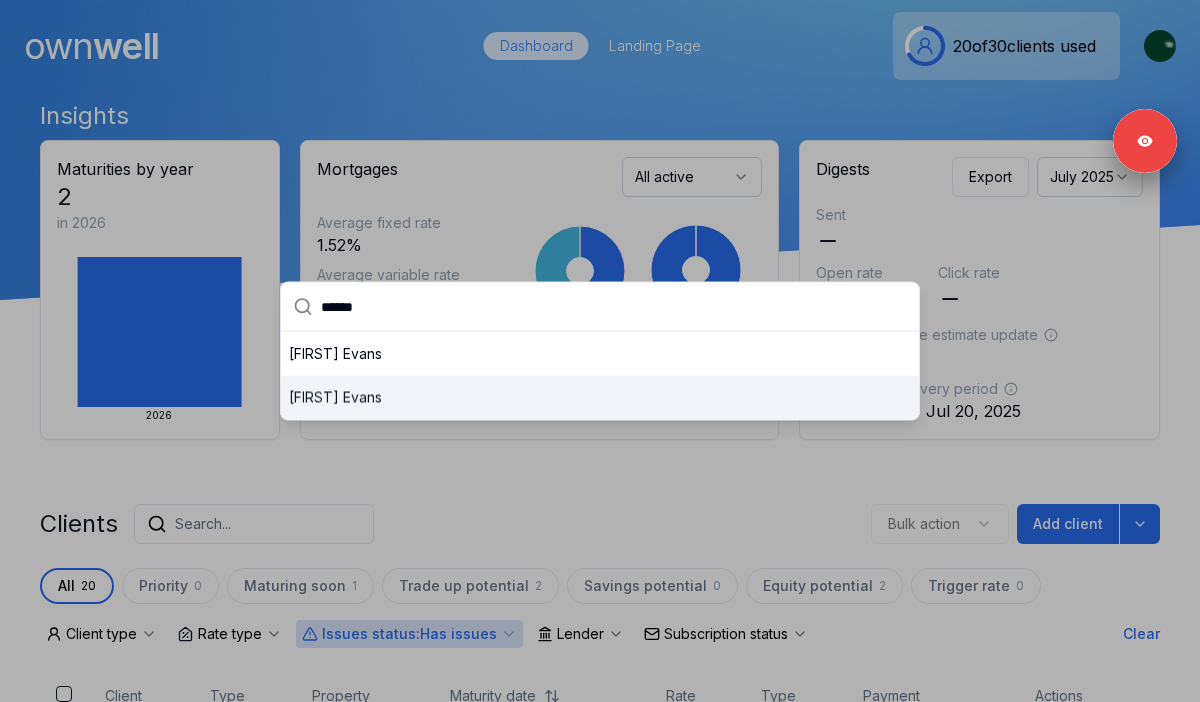 type on "******" 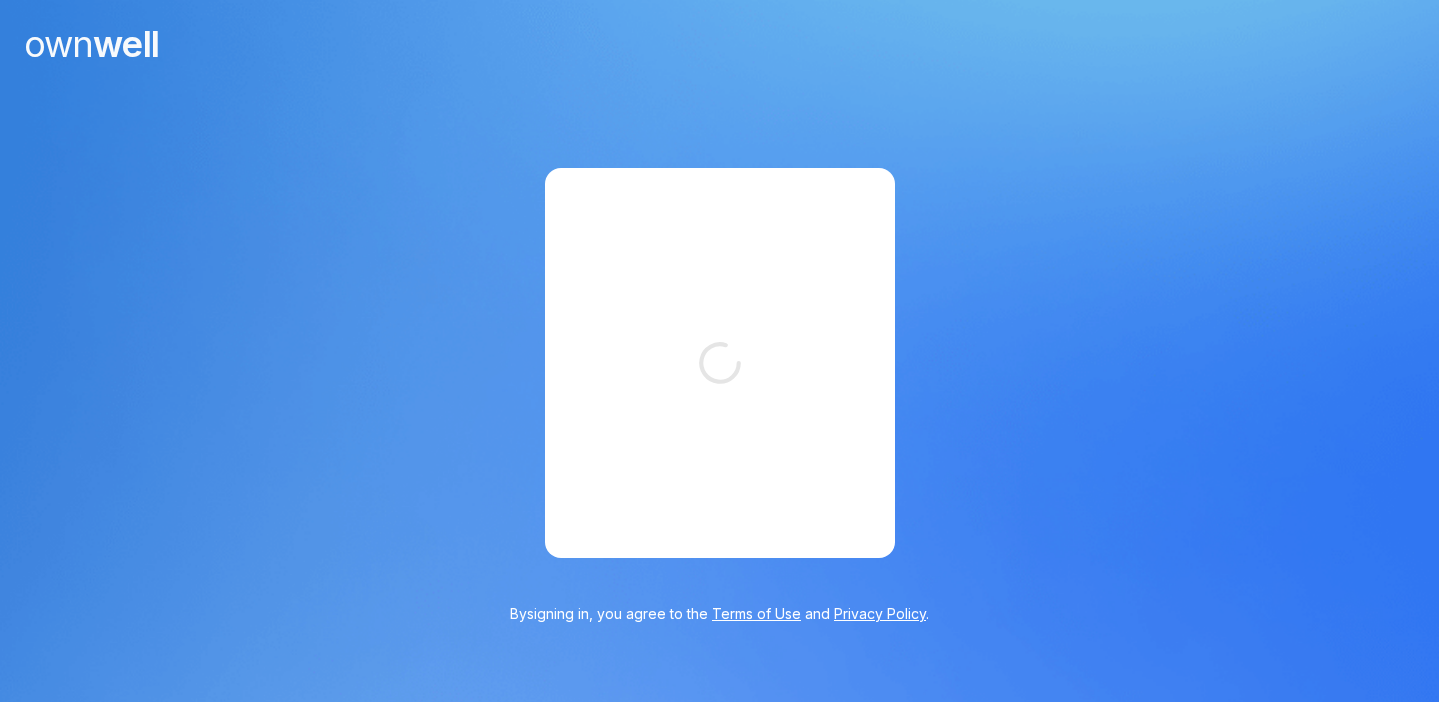 scroll, scrollTop: 0, scrollLeft: 0, axis: both 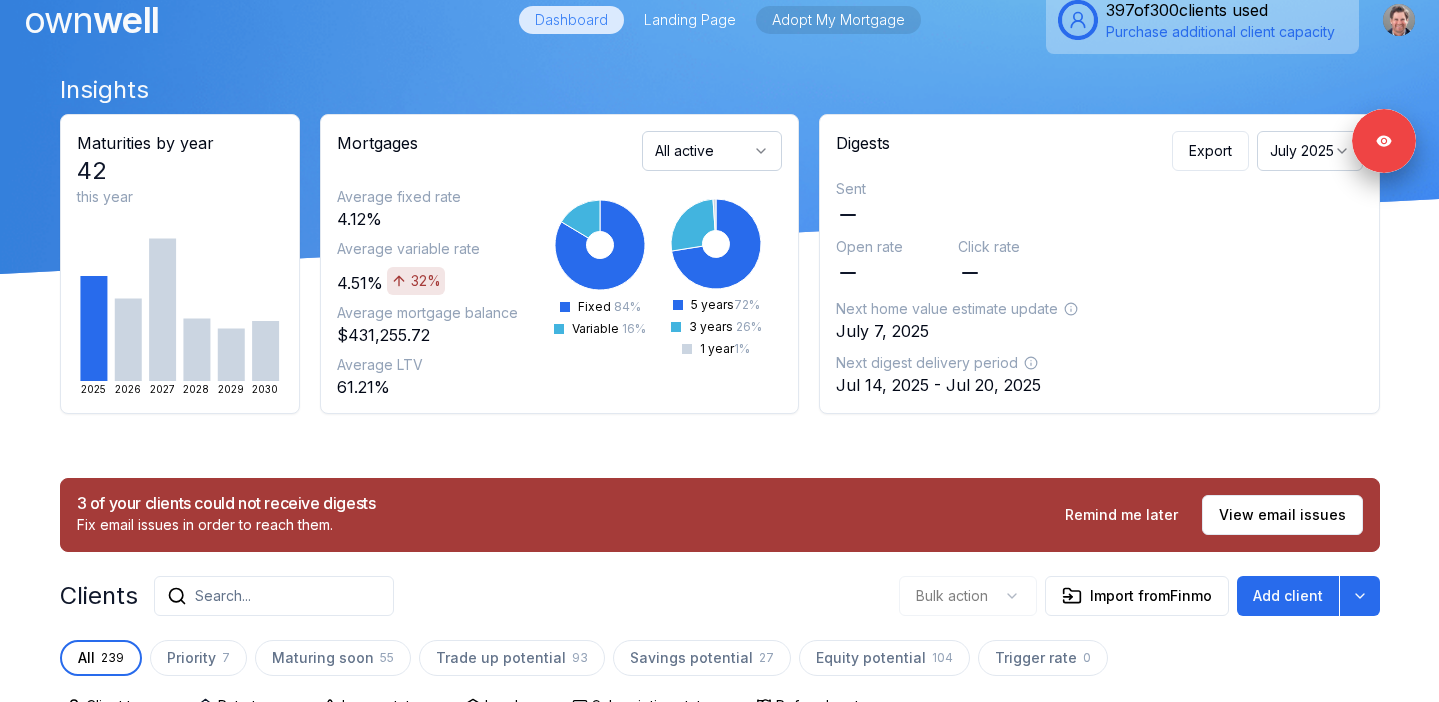click on "Adopt My Mortgage" at bounding box center (838, 20) 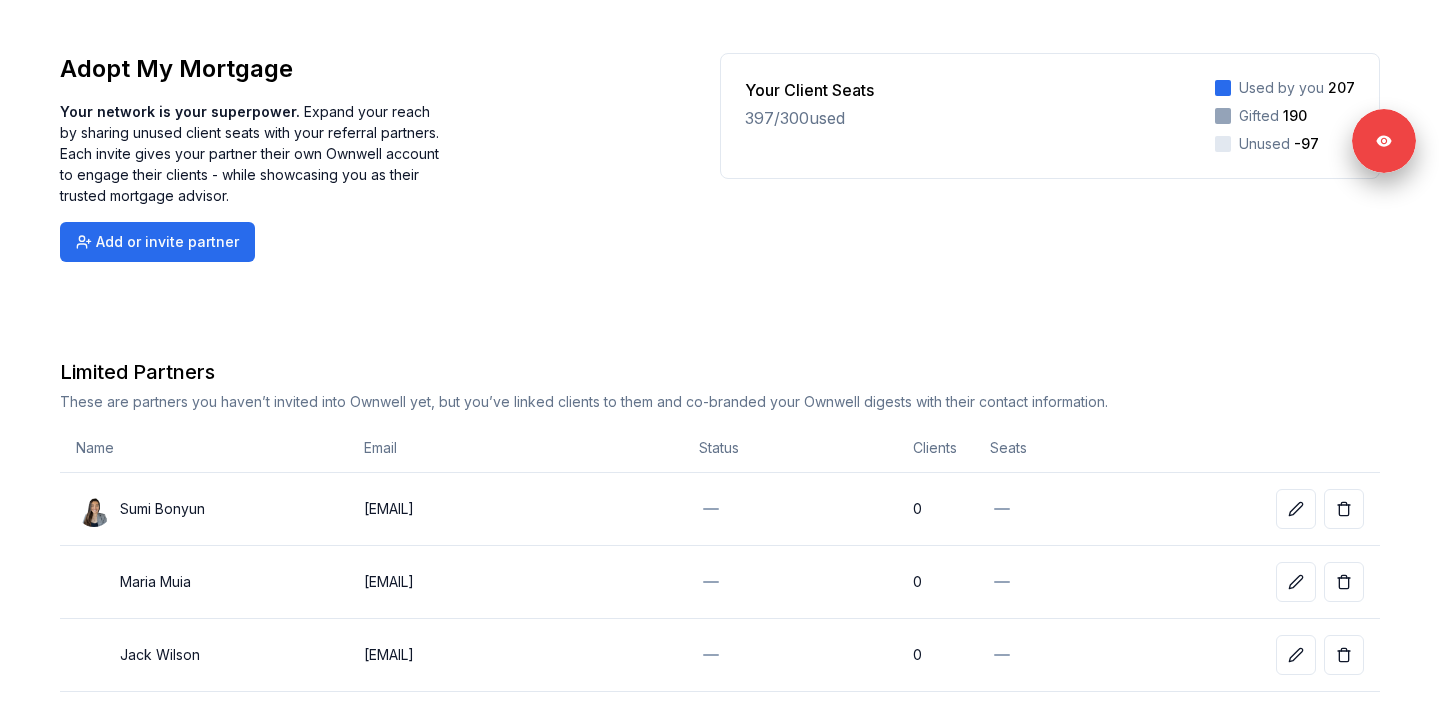 scroll, scrollTop: 0, scrollLeft: 0, axis: both 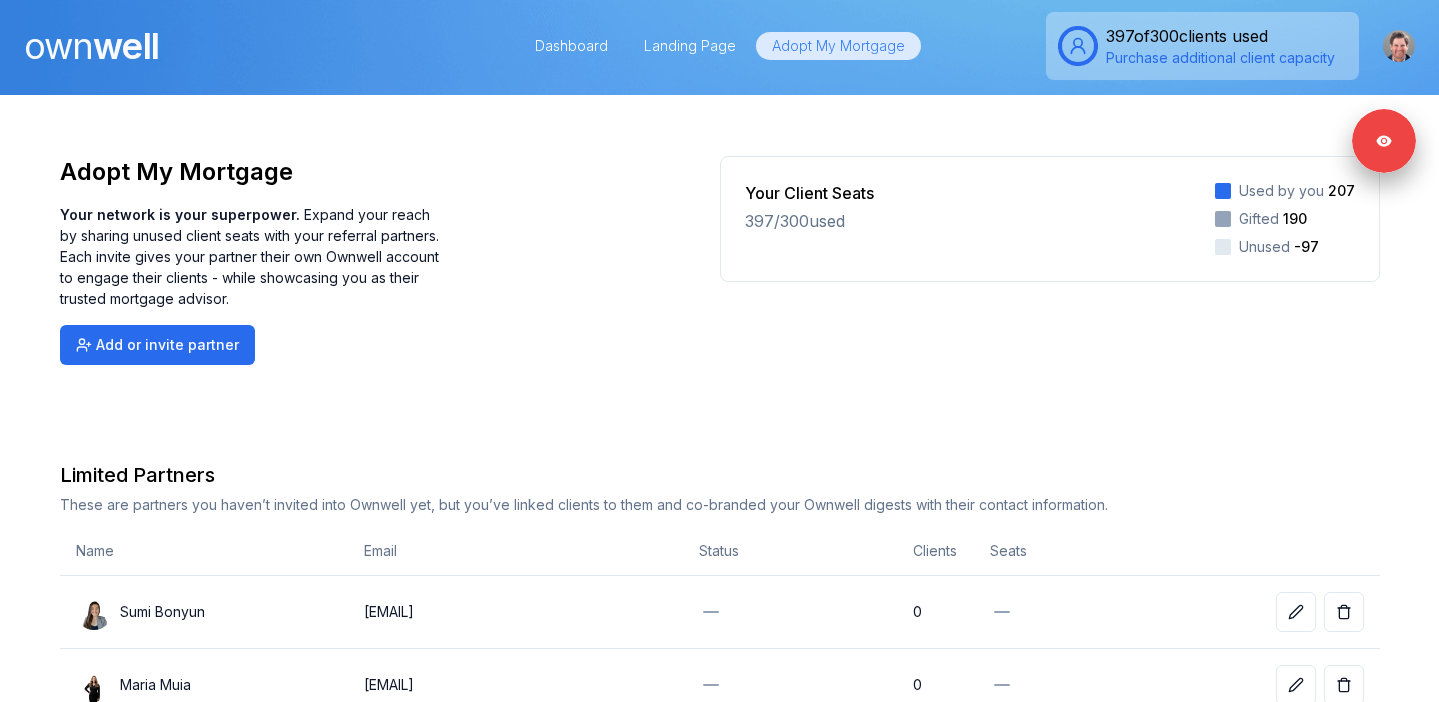 click on "own well" at bounding box center (91, 46) 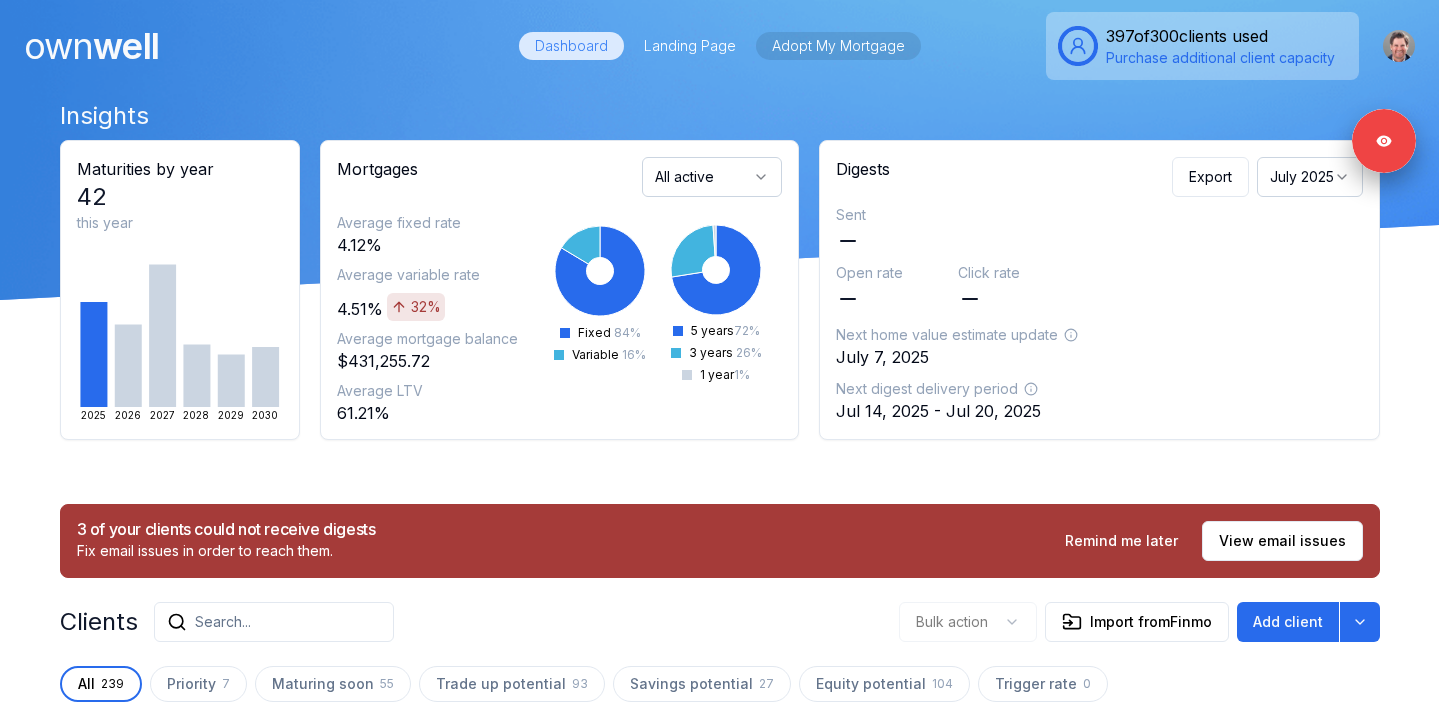 click on "Adopt My Mortgage" at bounding box center (838, 46) 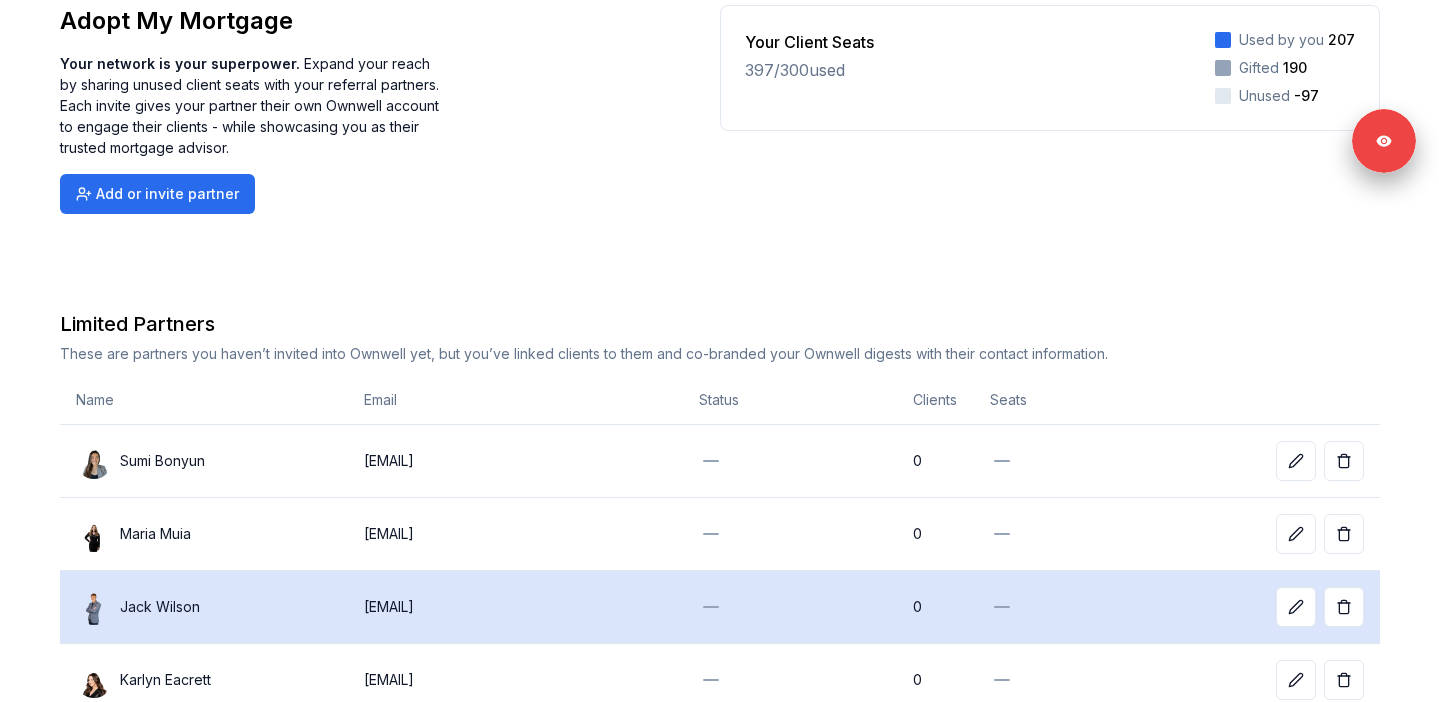 scroll, scrollTop: 0, scrollLeft: 0, axis: both 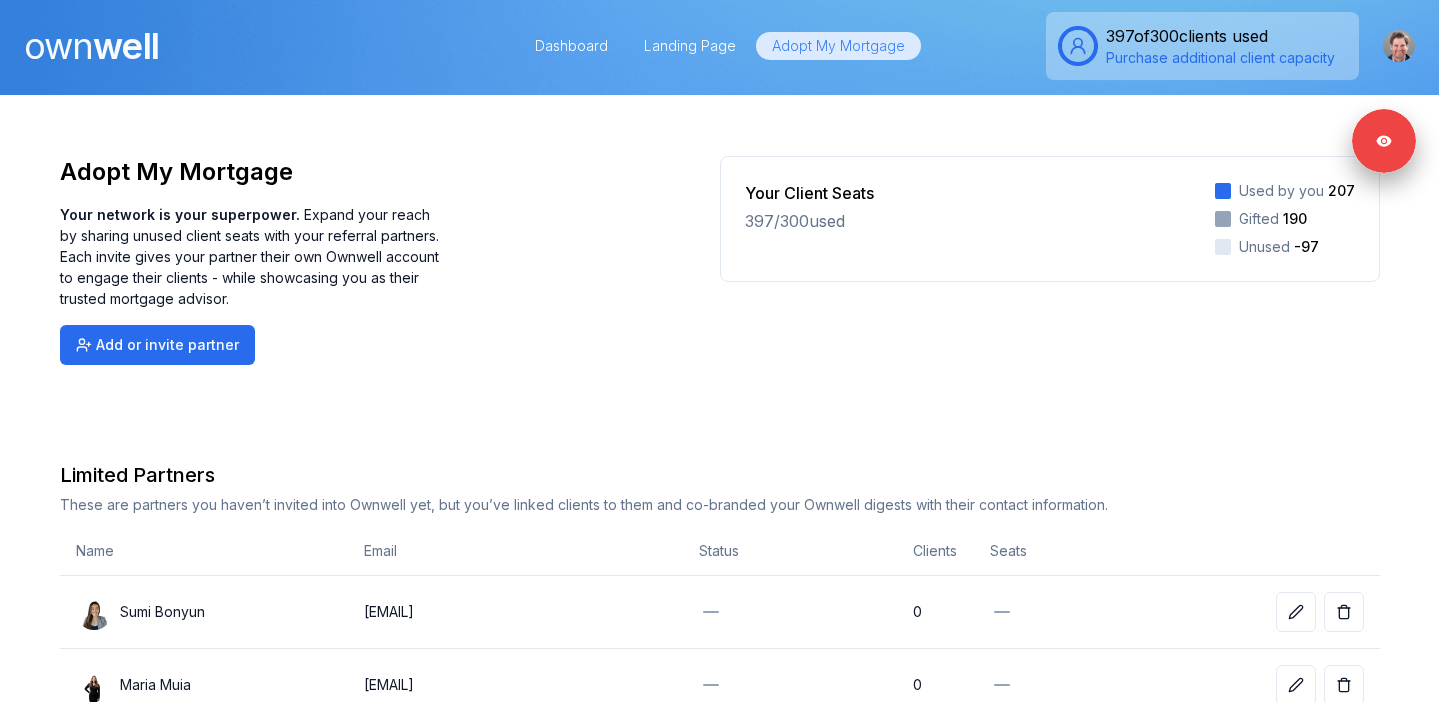 click on "own well" at bounding box center [91, 46] 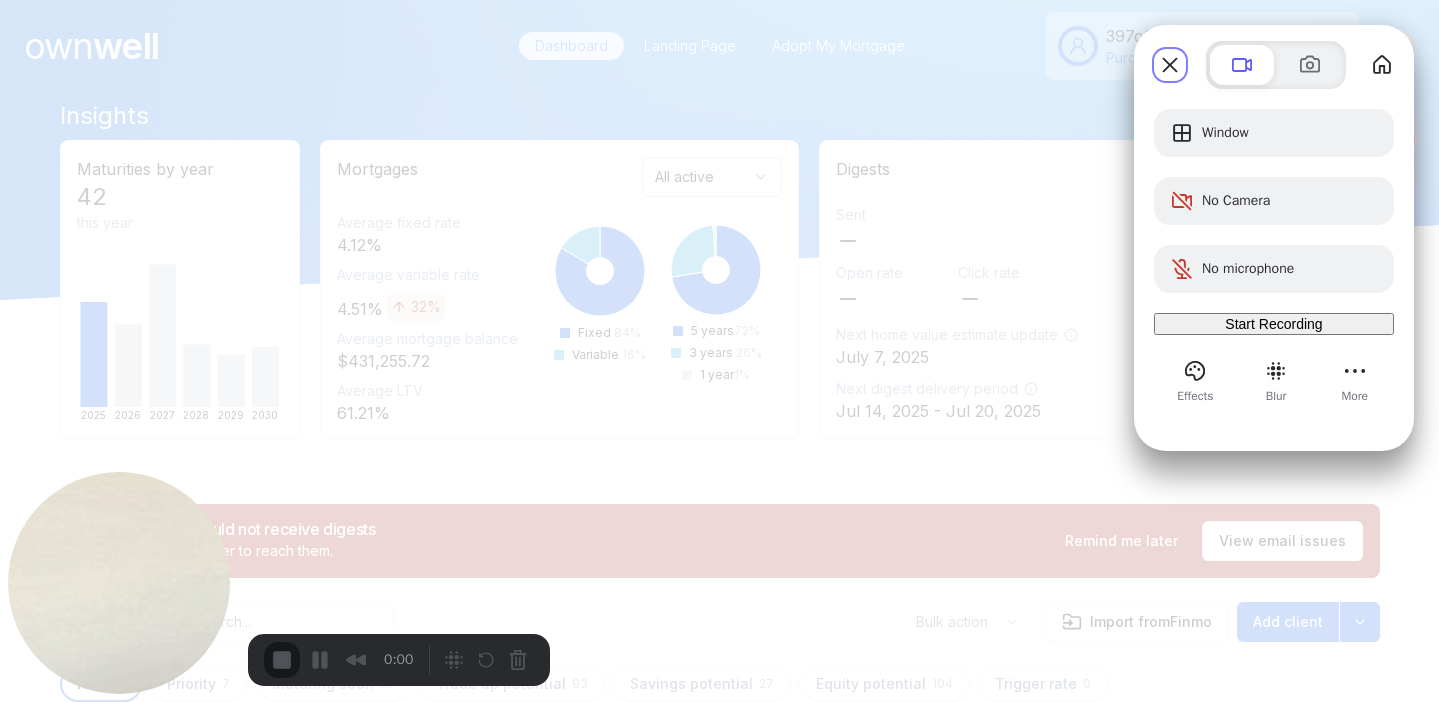 click at bounding box center [1236, 1550] 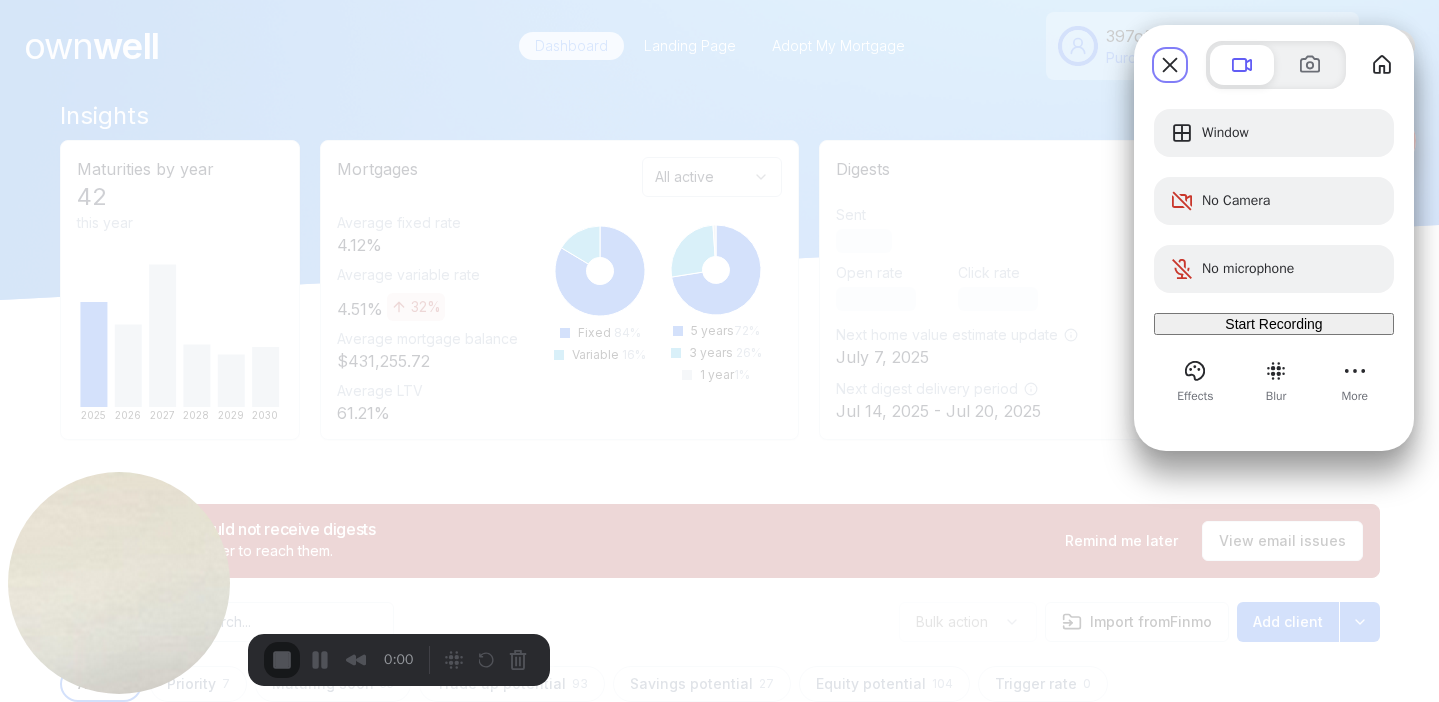 click on "Do you wish to proceed anyway?" at bounding box center [1115, 1553] 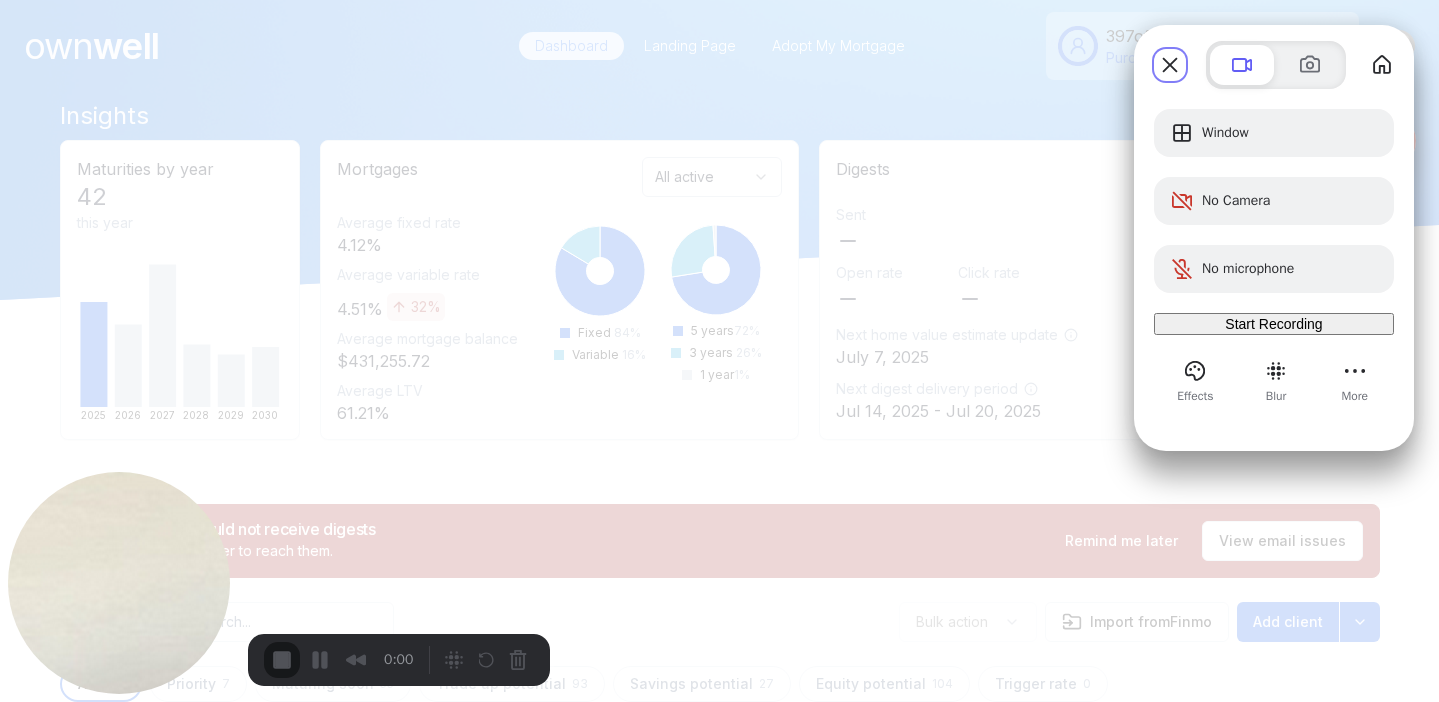 click at bounding box center [211, 1439] 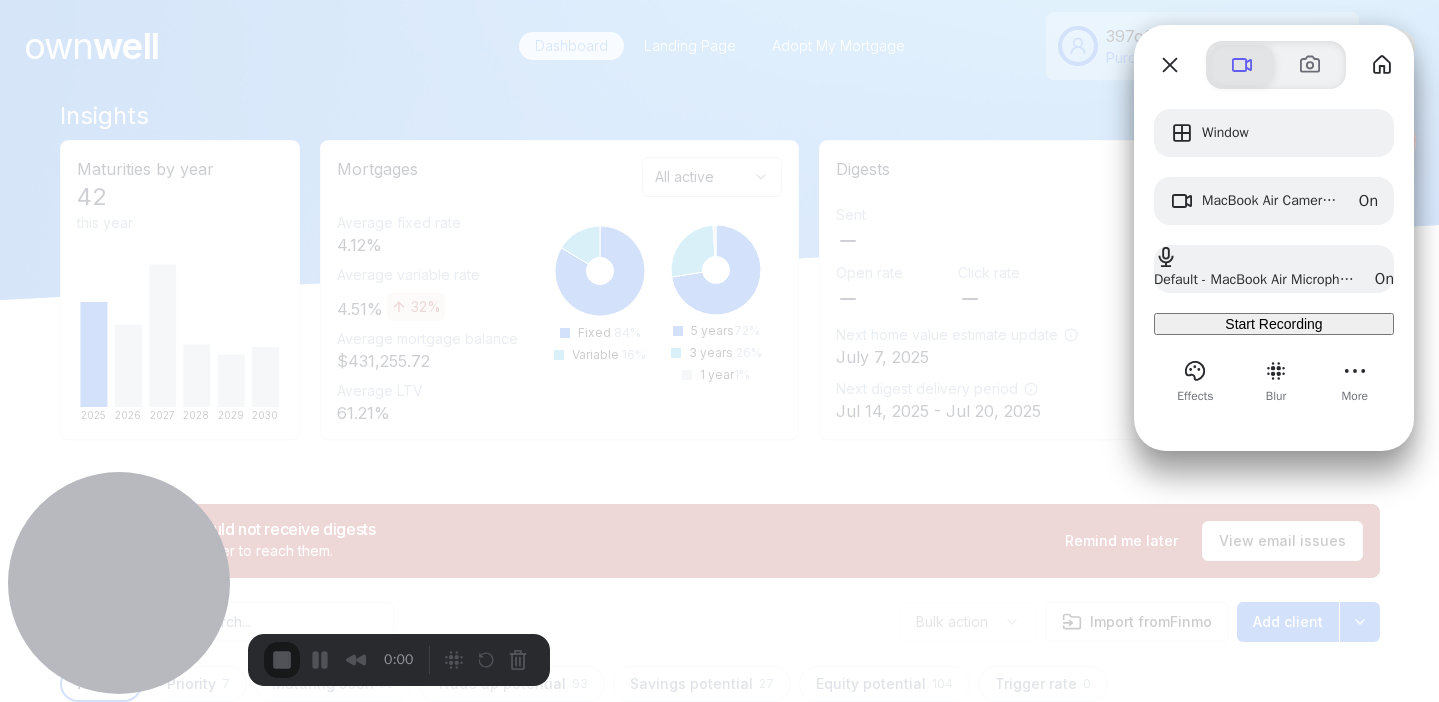 click at bounding box center (1242, 65) 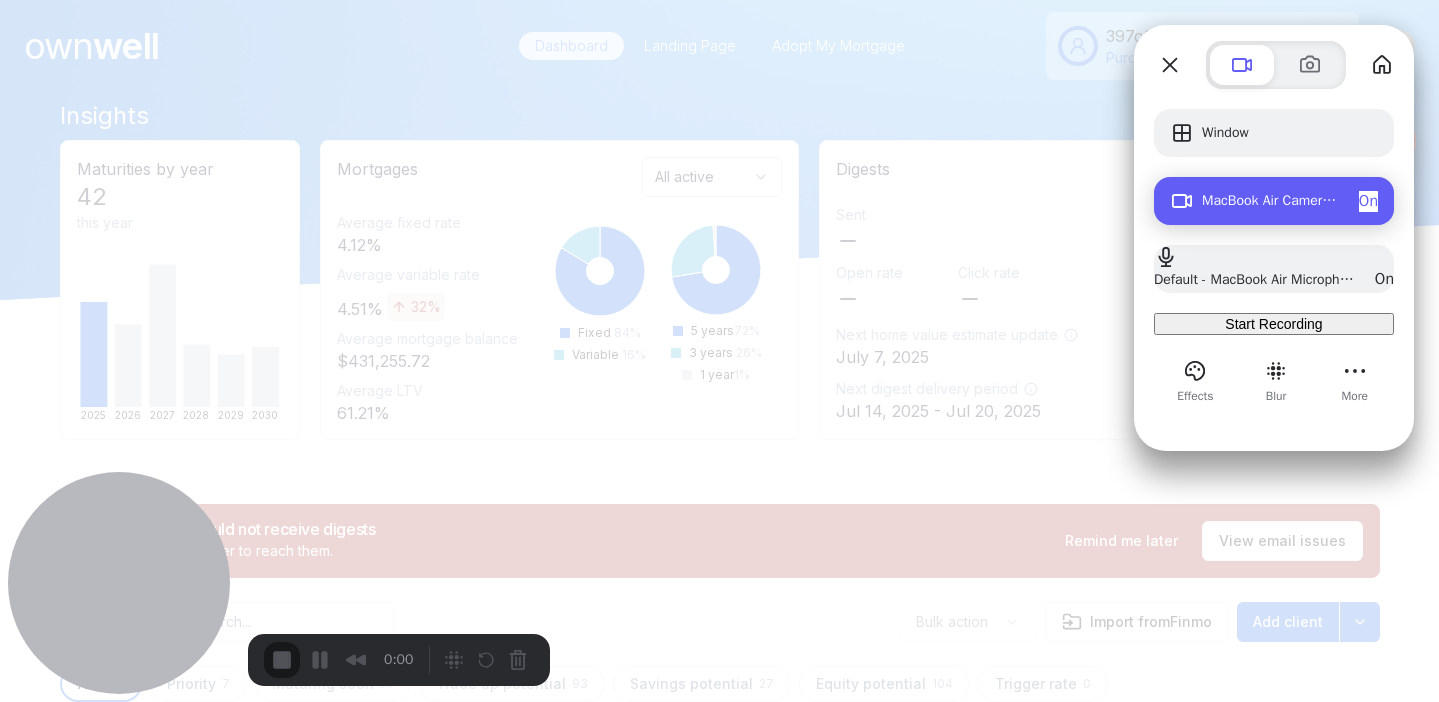 click on "MacBook Air Camera (0000:0001)" at bounding box center (1272, 201) 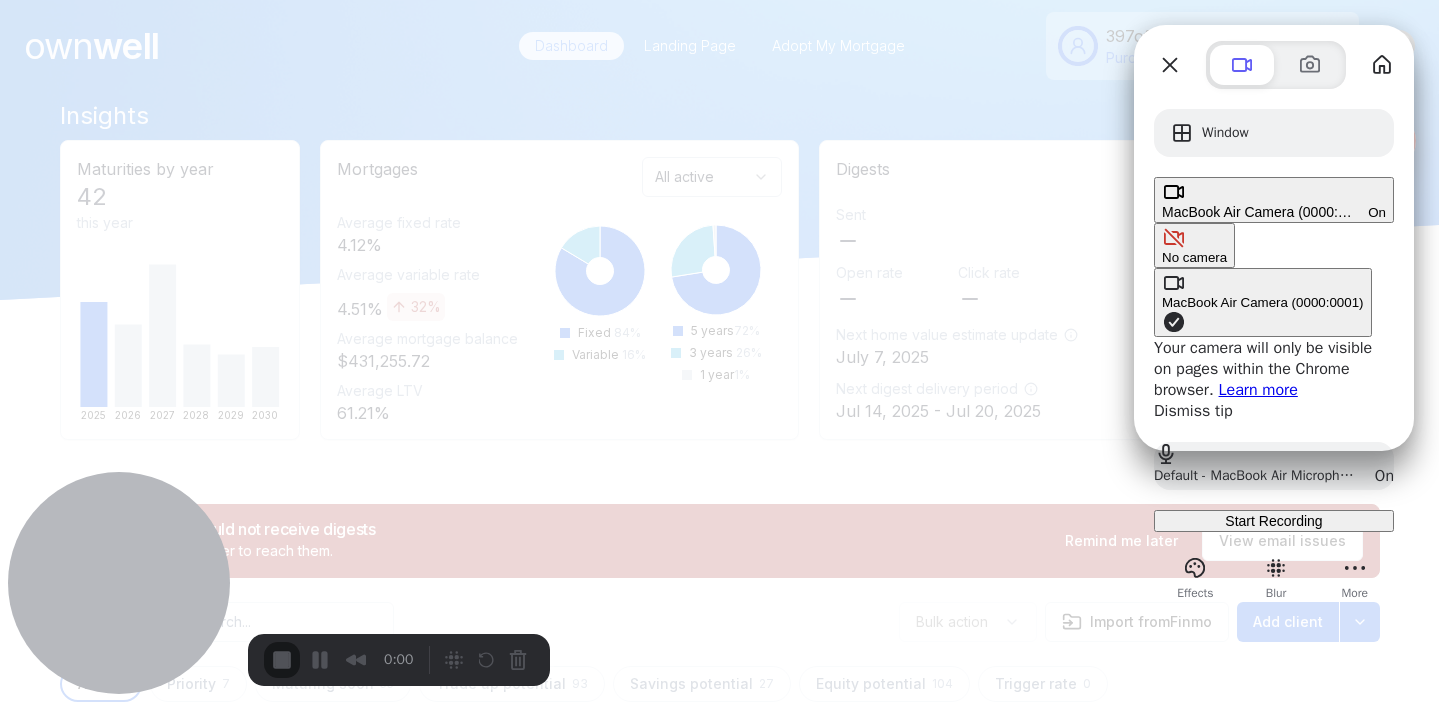click on "No camera" at bounding box center (1194, 257) 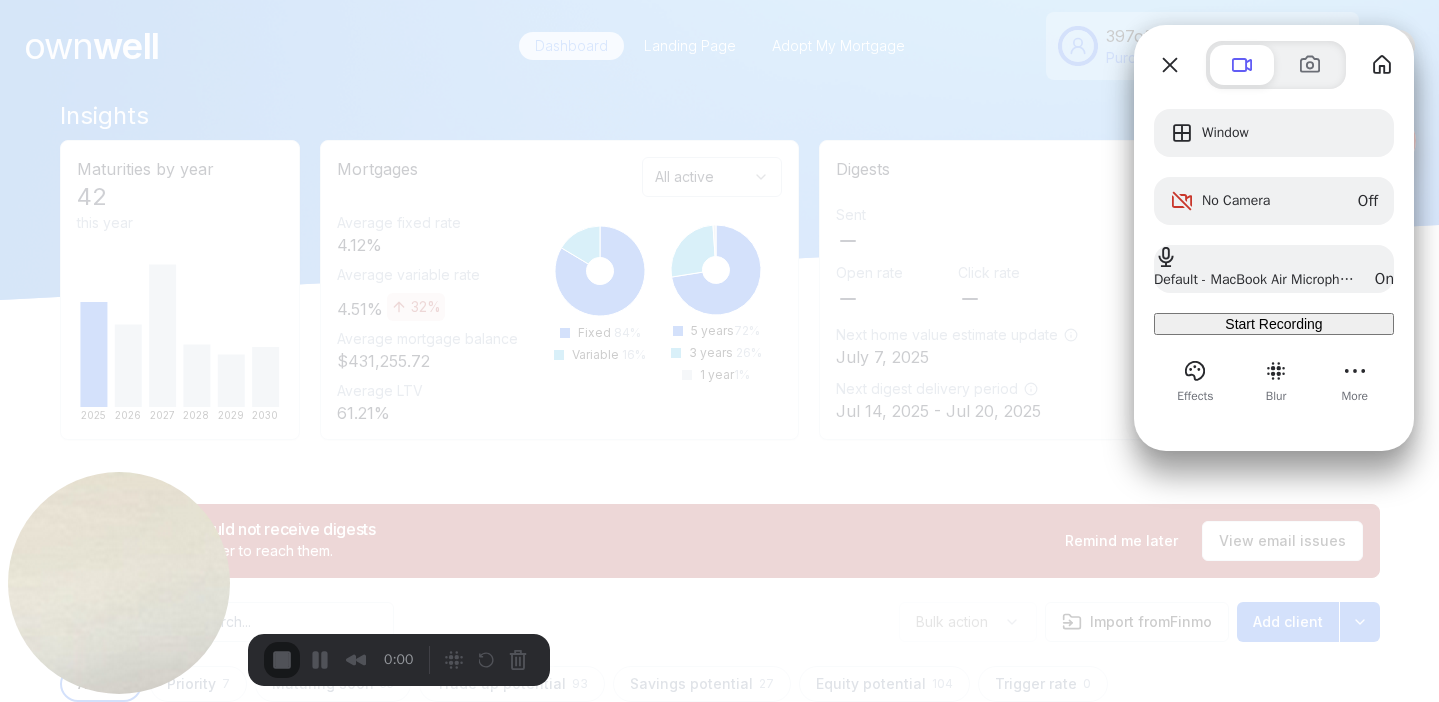 click on "Start Recording" at bounding box center (1274, 324) 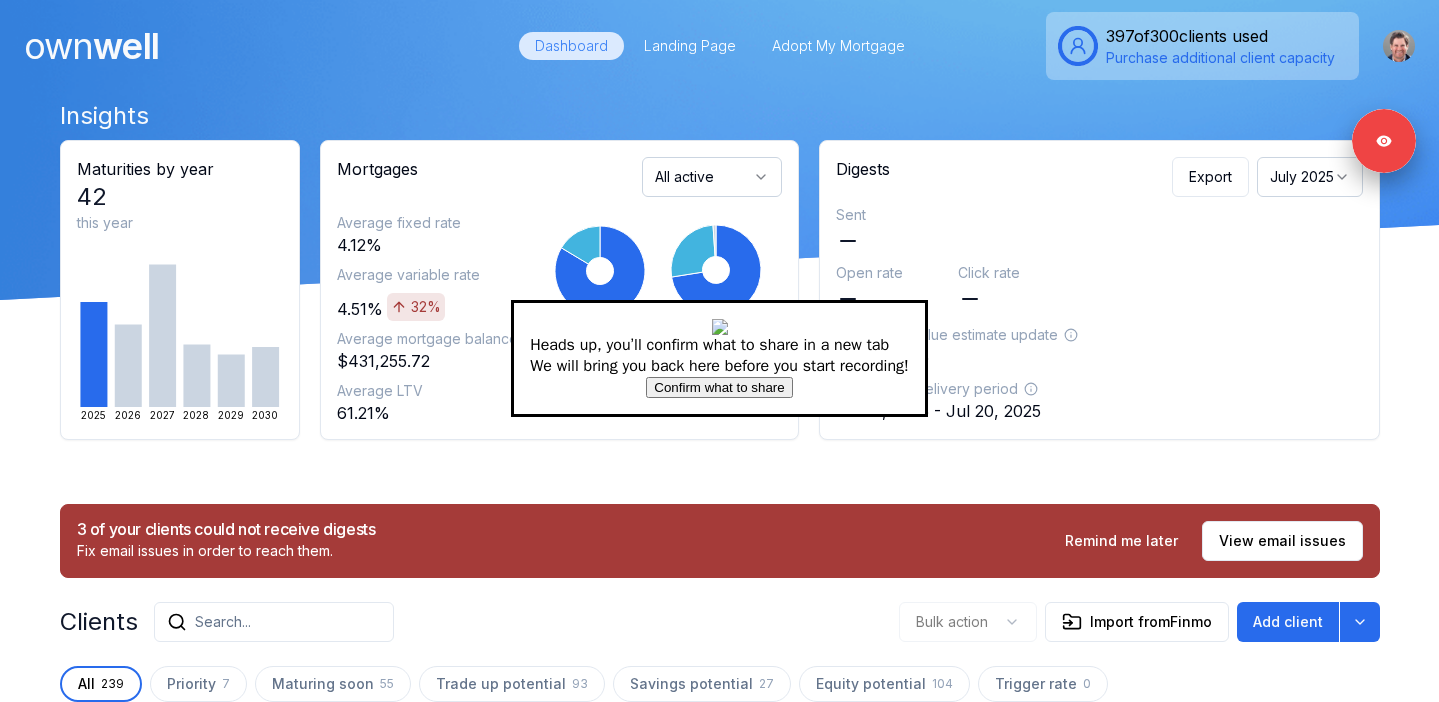 click on "Confirm what to share" at bounding box center (719, 387) 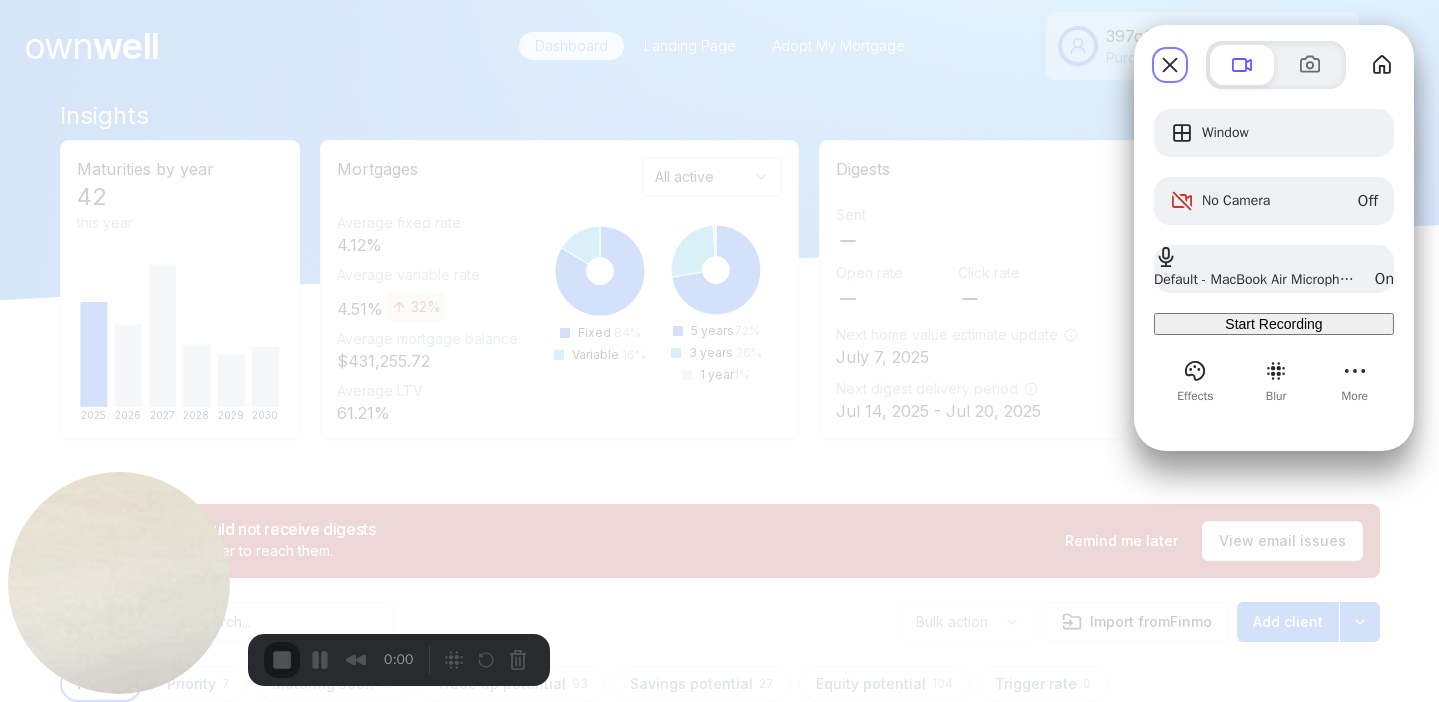 click on "Start Recording" at bounding box center [1273, 324] 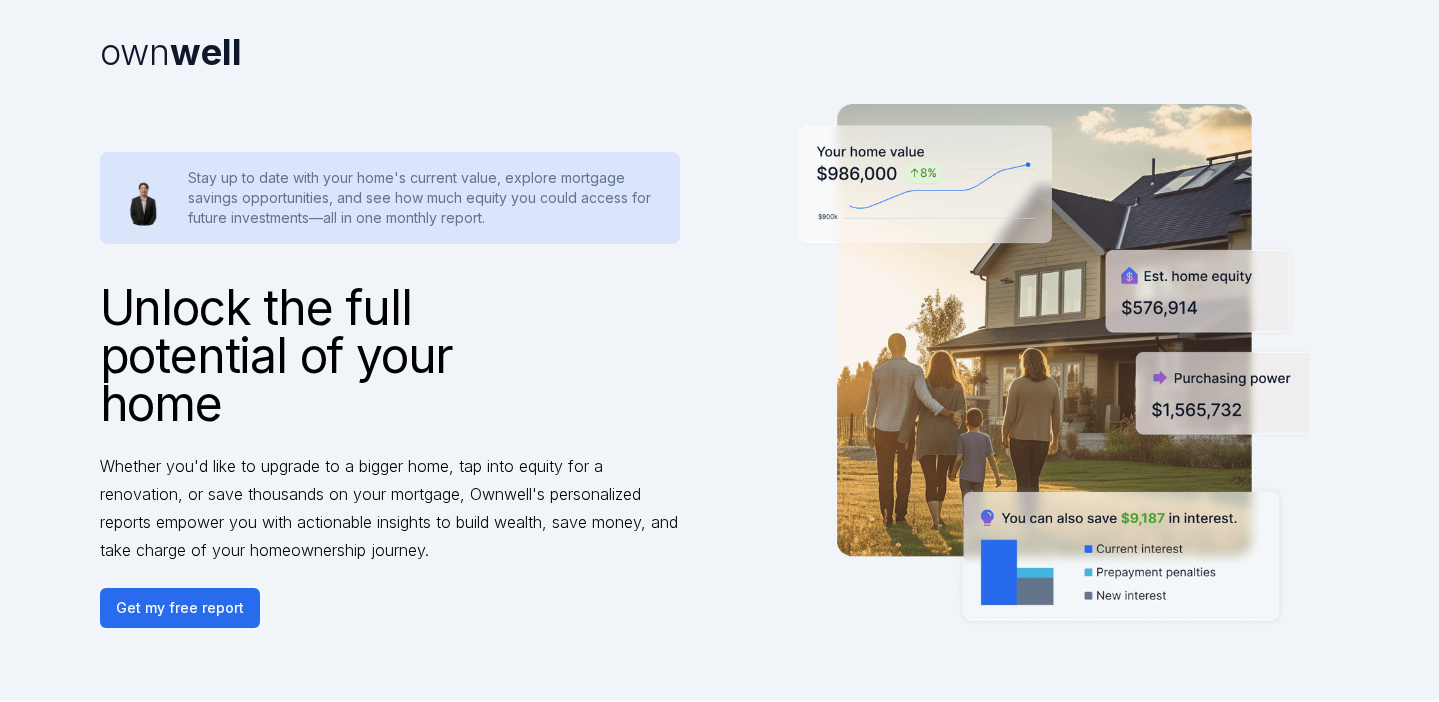 scroll, scrollTop: 0, scrollLeft: 0, axis: both 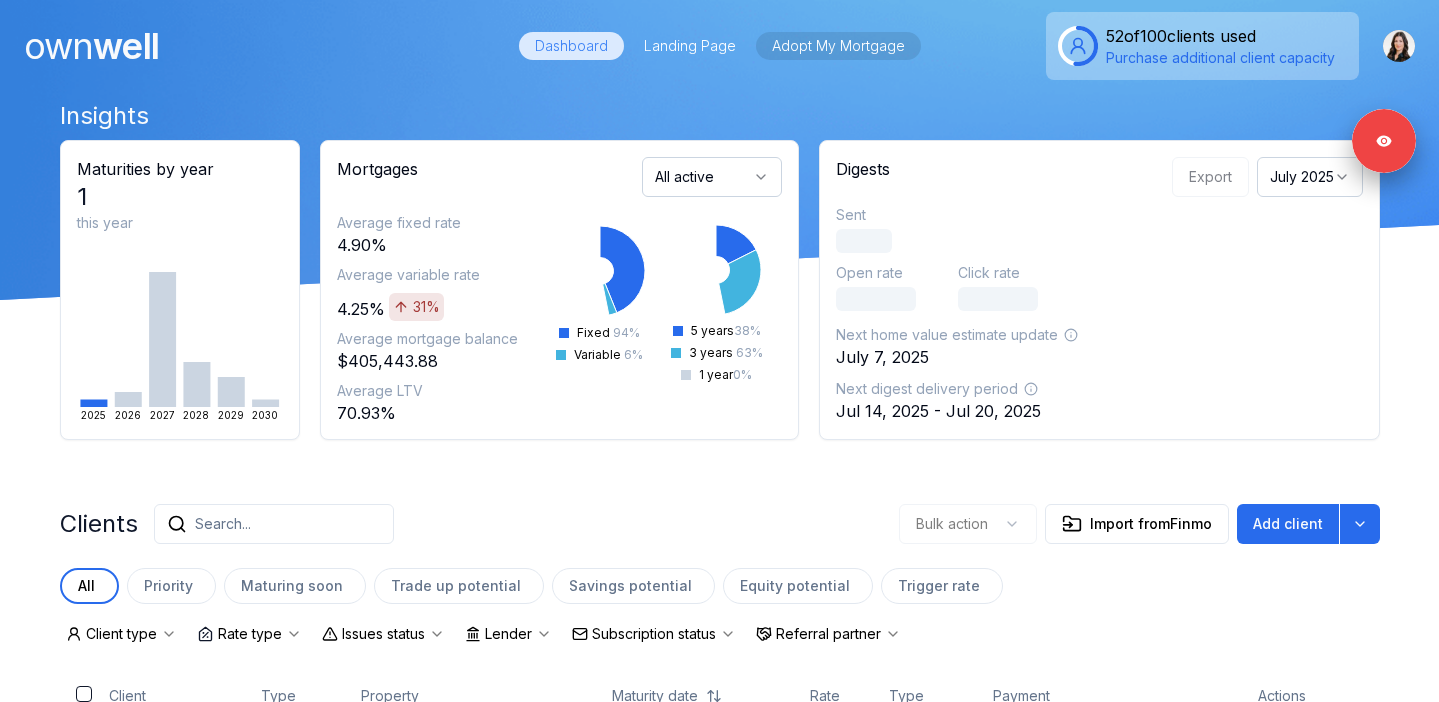 click on "Adopt My Mortgage" at bounding box center (838, 46) 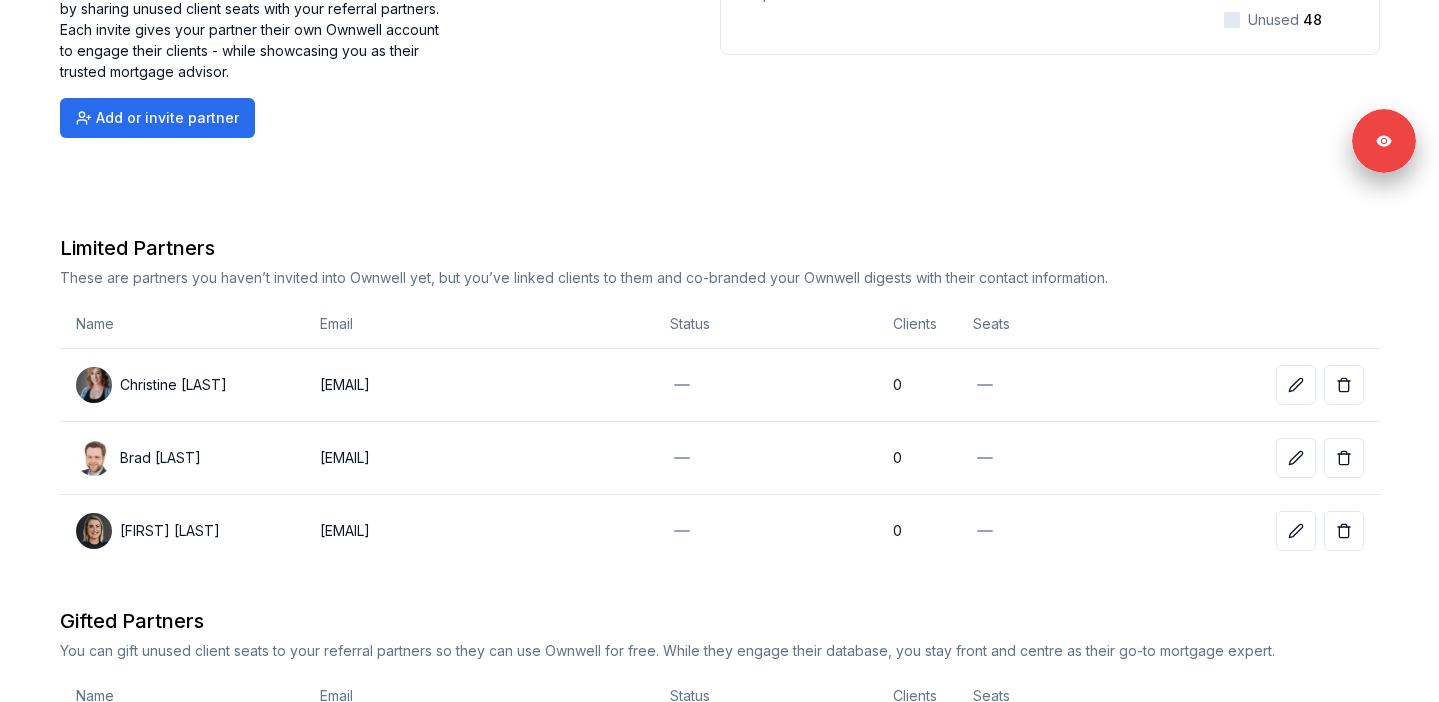 scroll, scrollTop: 0, scrollLeft: 0, axis: both 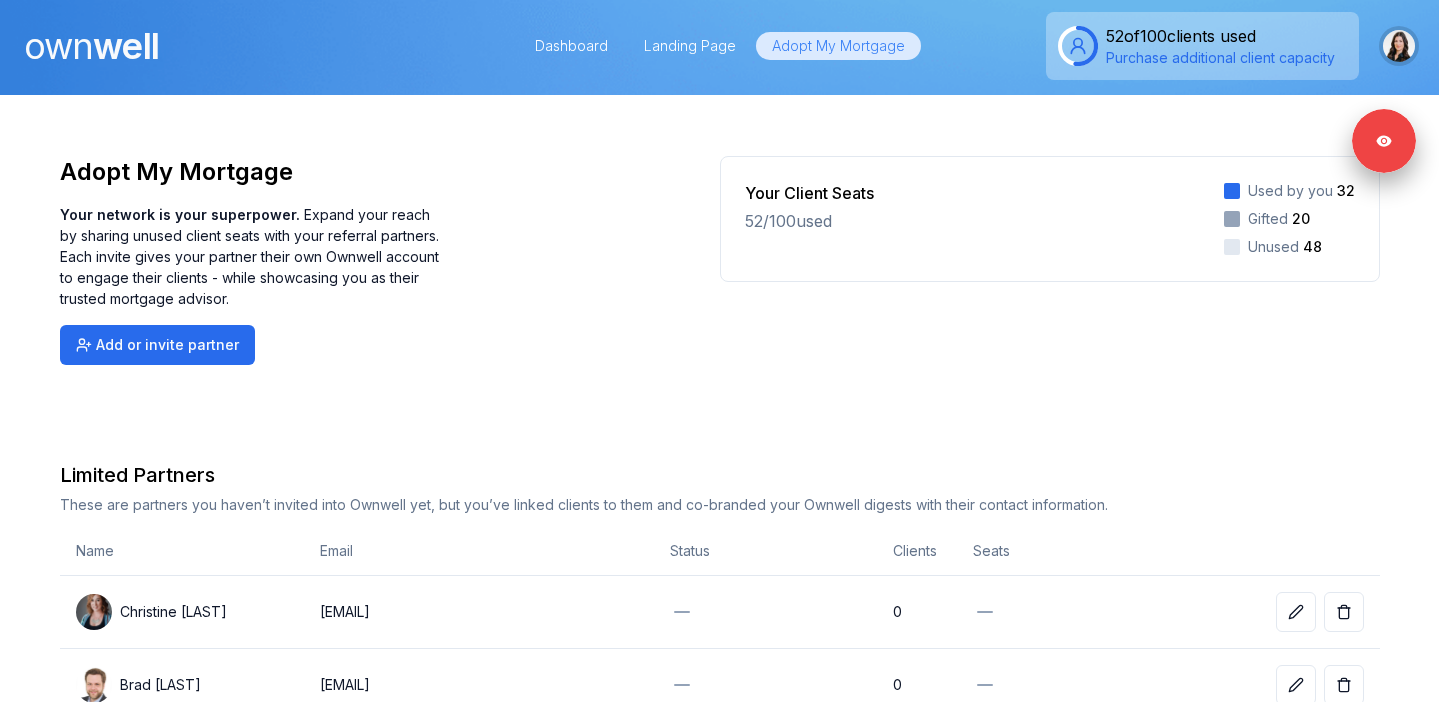 click at bounding box center [1399, 46] 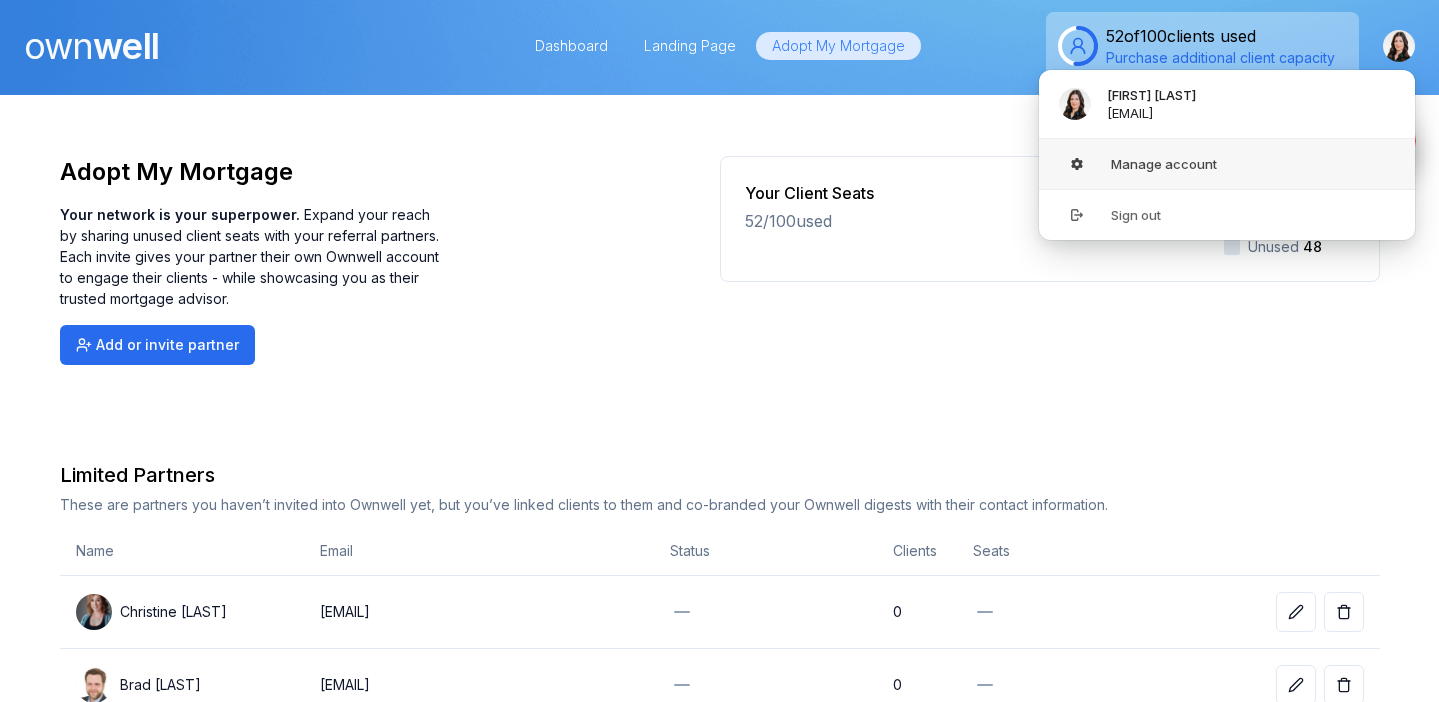 click on "Manage account" at bounding box center (1227, 164) 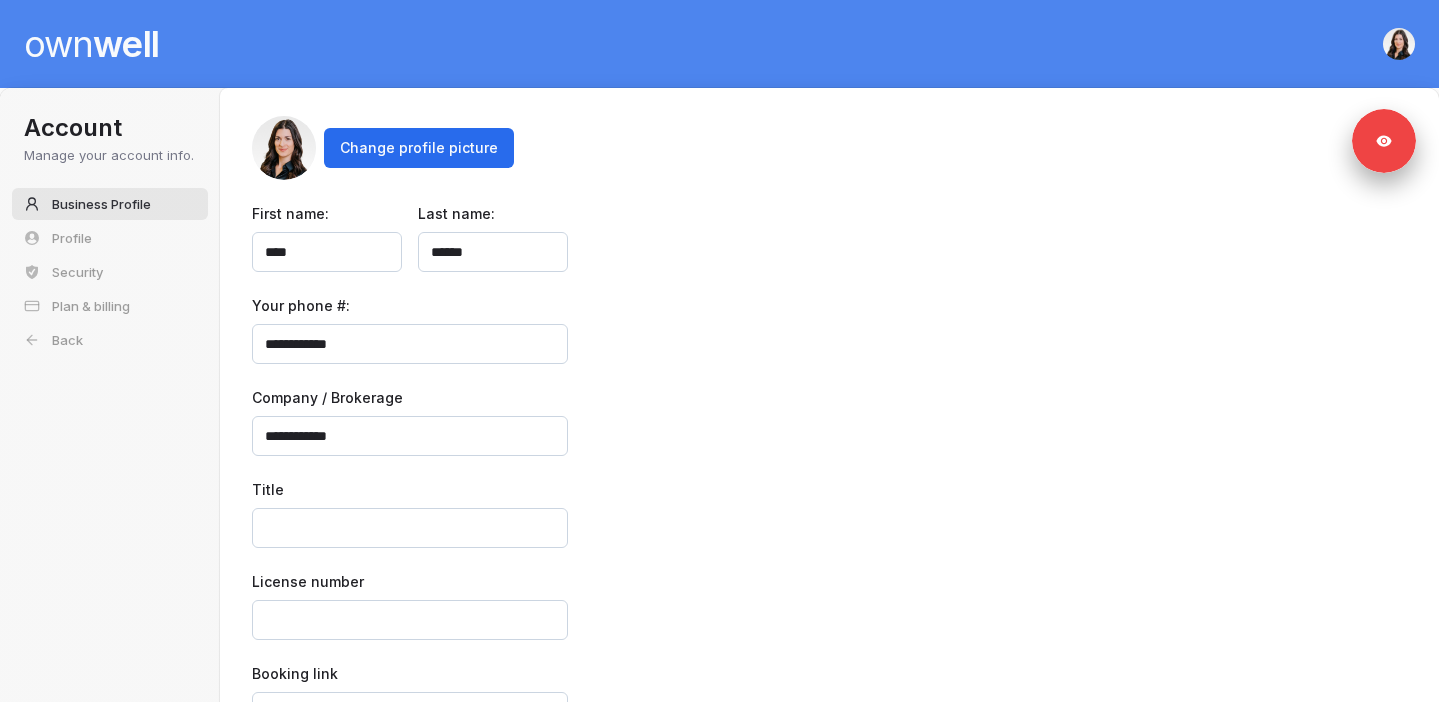 click on "own well" at bounding box center [91, 44] 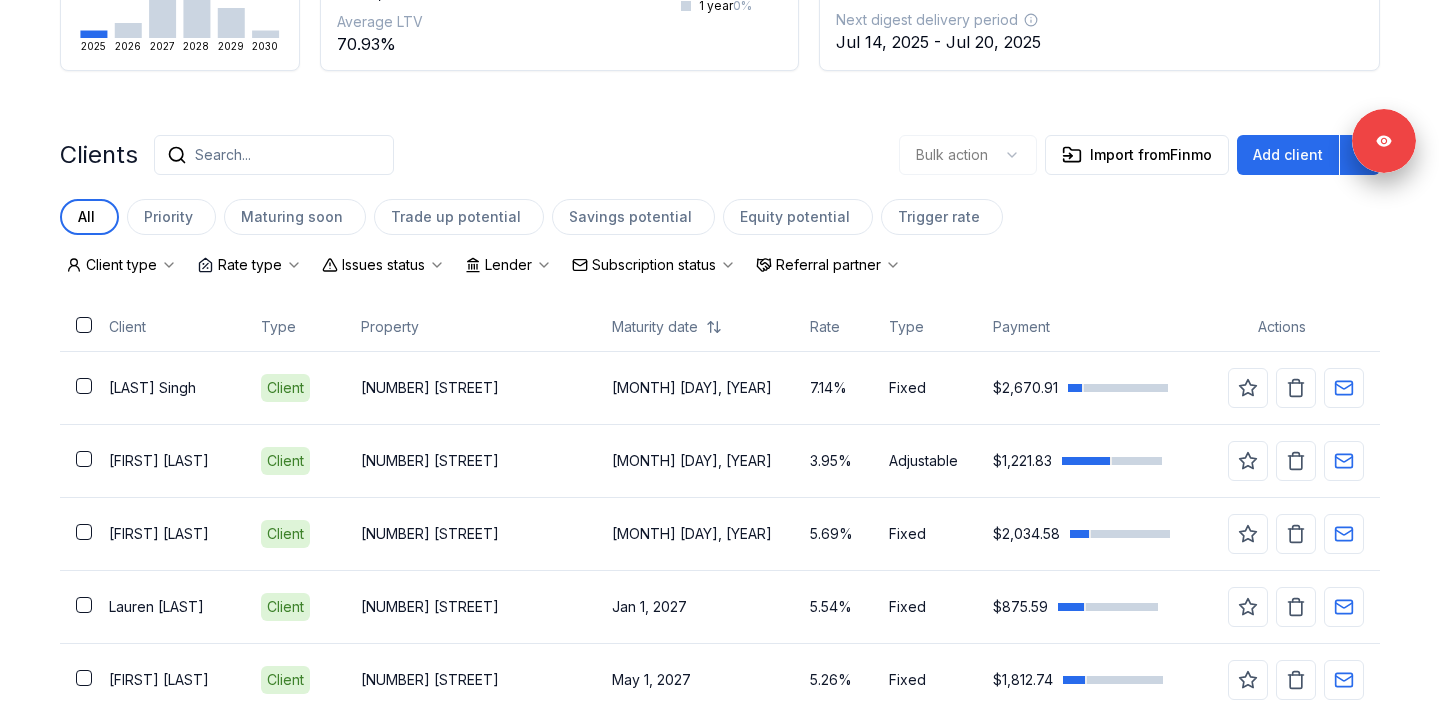 scroll, scrollTop: 461, scrollLeft: 0, axis: vertical 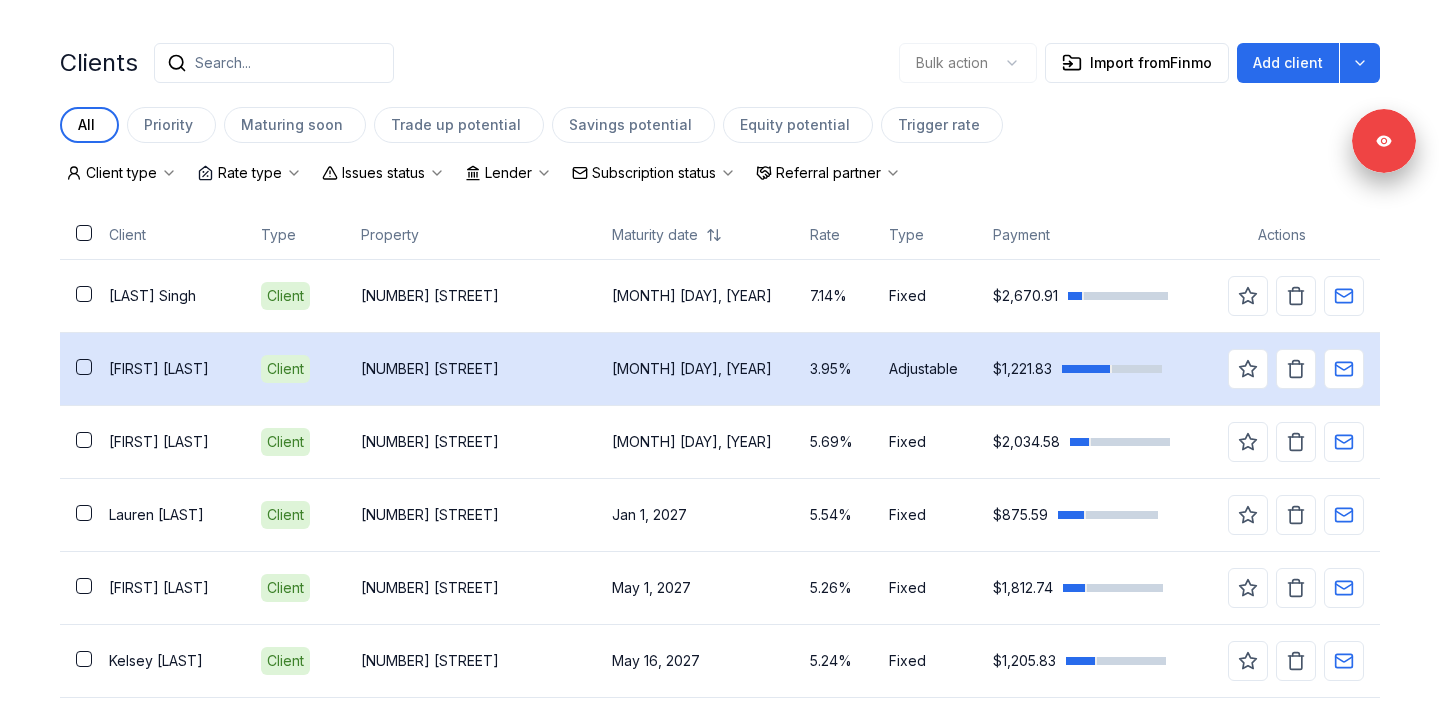 click on "Jess   Dusome" at bounding box center [169, 369] 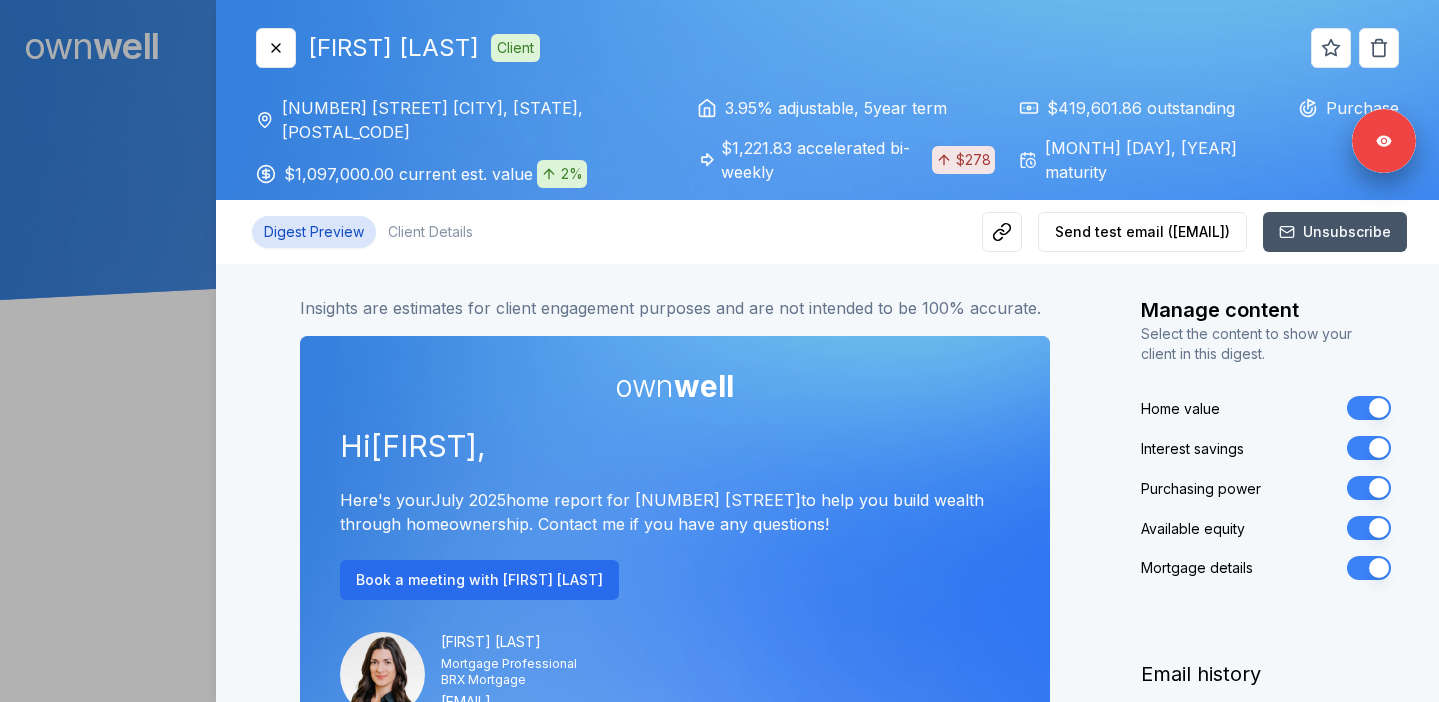 scroll, scrollTop: 0, scrollLeft: 0, axis: both 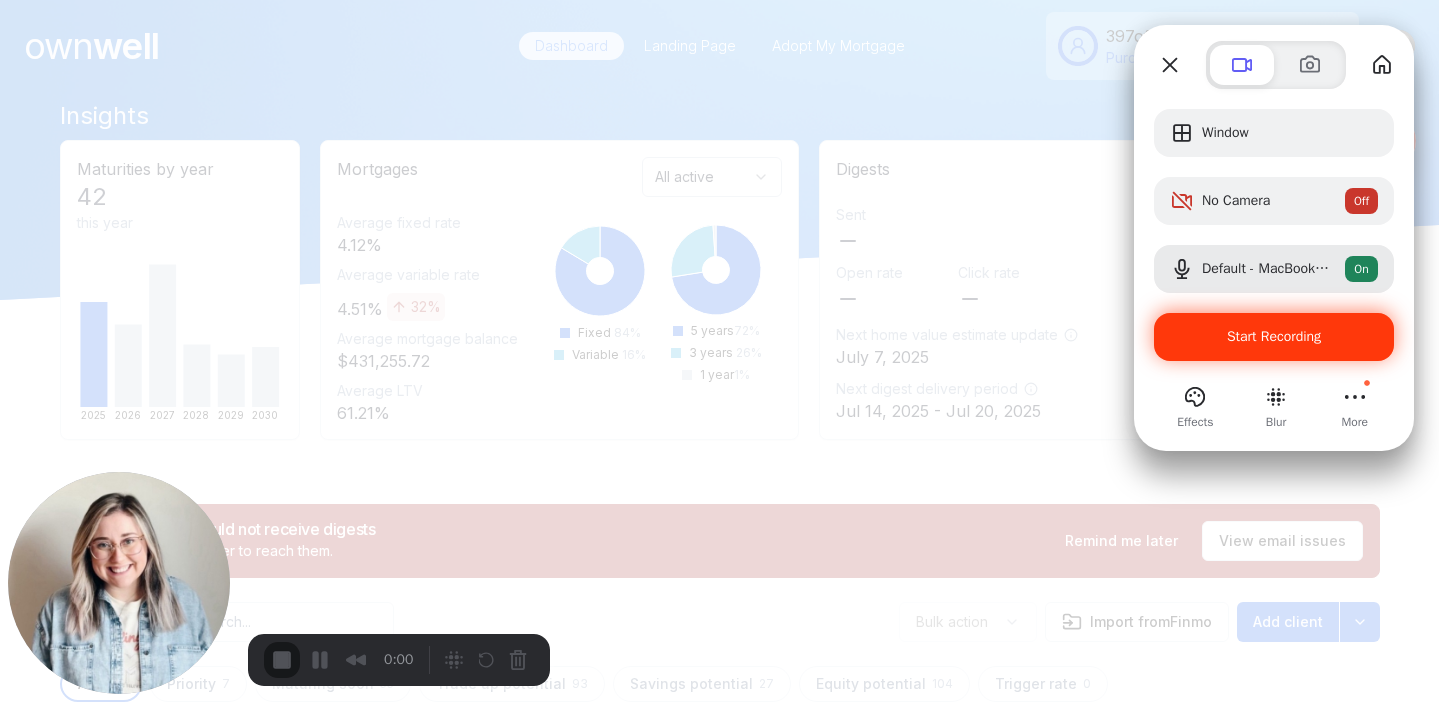 click on "Start Recording" at bounding box center (1274, 337) 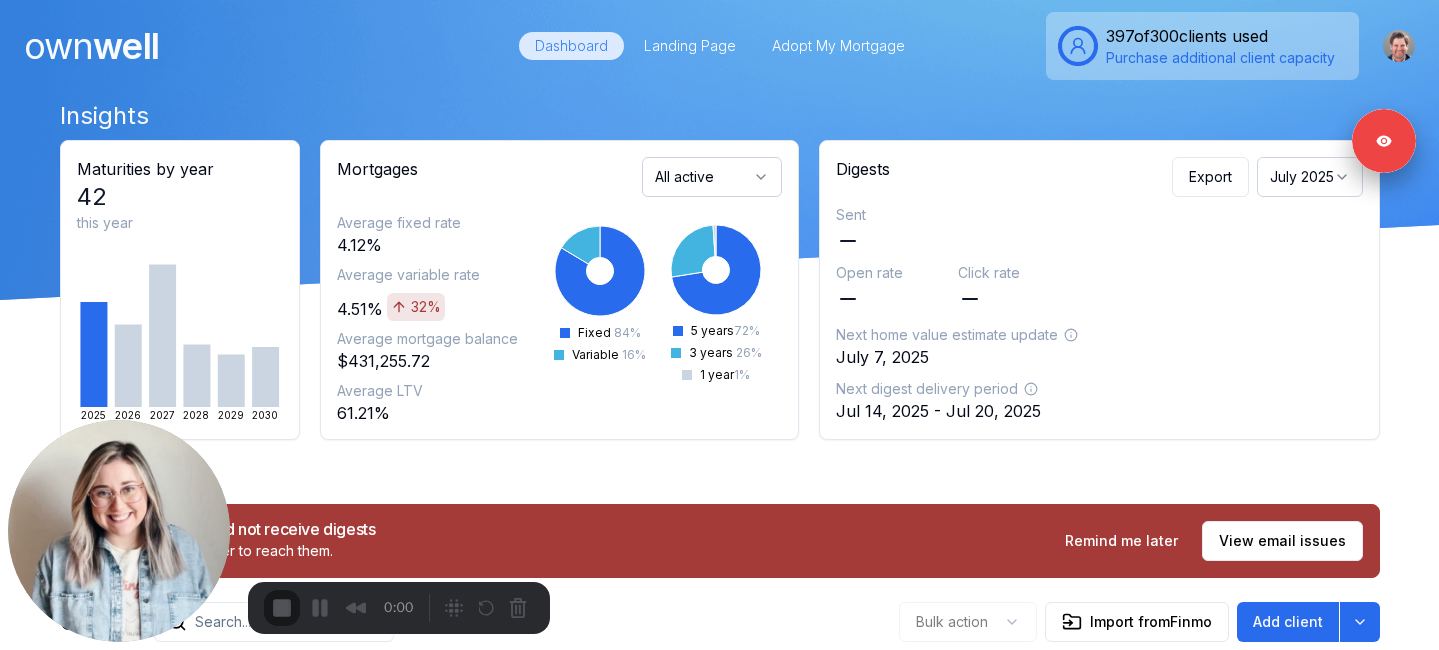 click on "Start Recording" at bounding box center [54, 702] 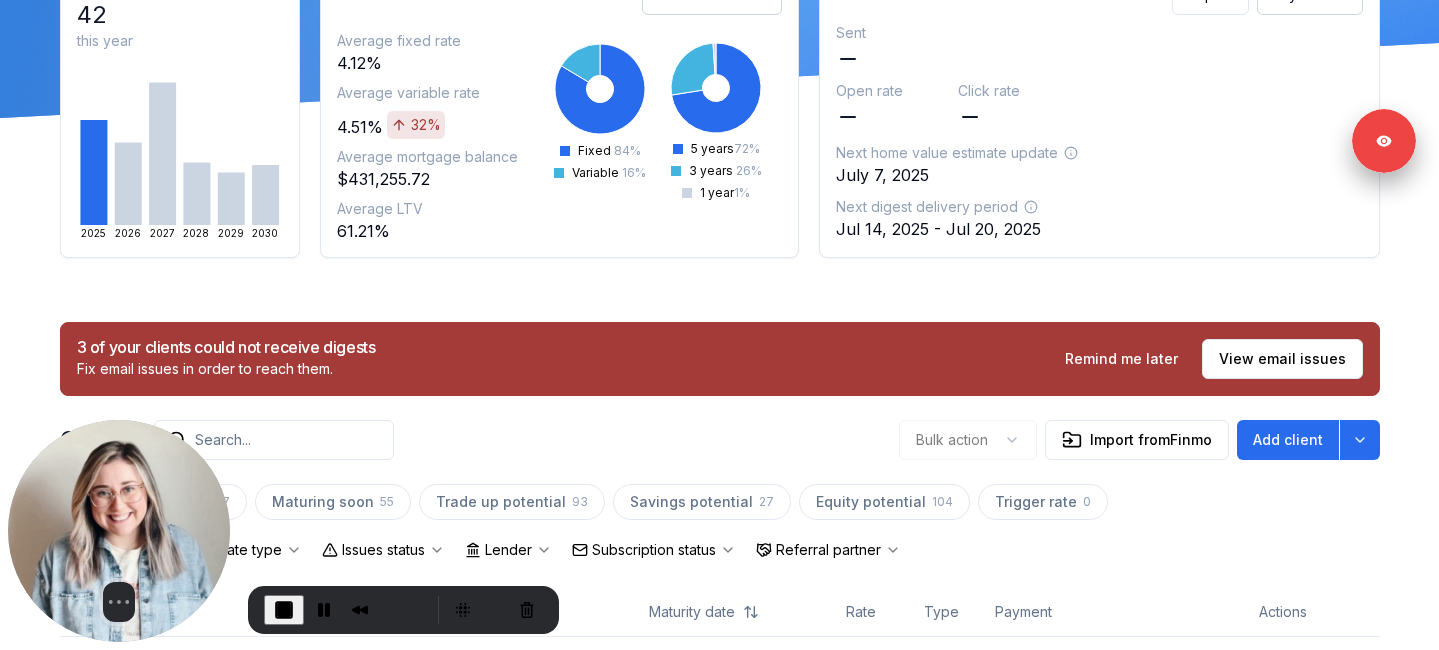 scroll, scrollTop: 234, scrollLeft: 0, axis: vertical 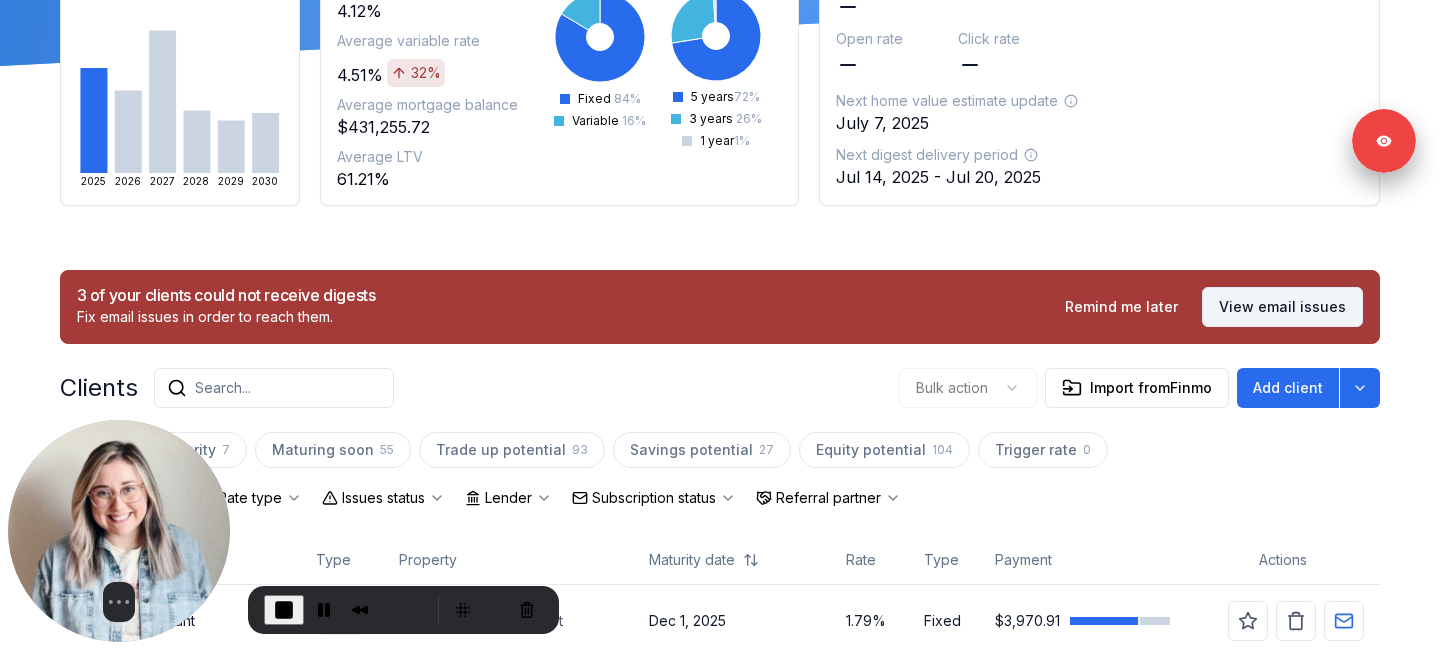 click on "View email issues" at bounding box center (1282, 307) 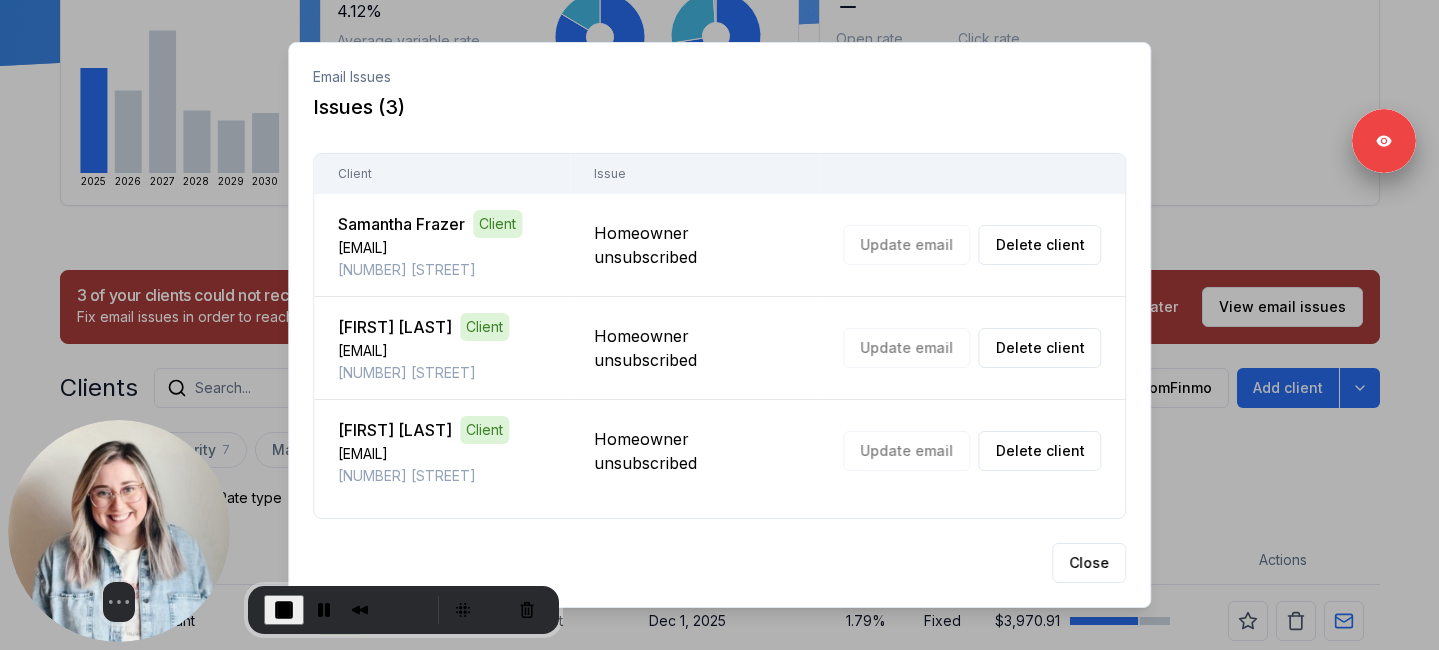 click at bounding box center (719, 325) 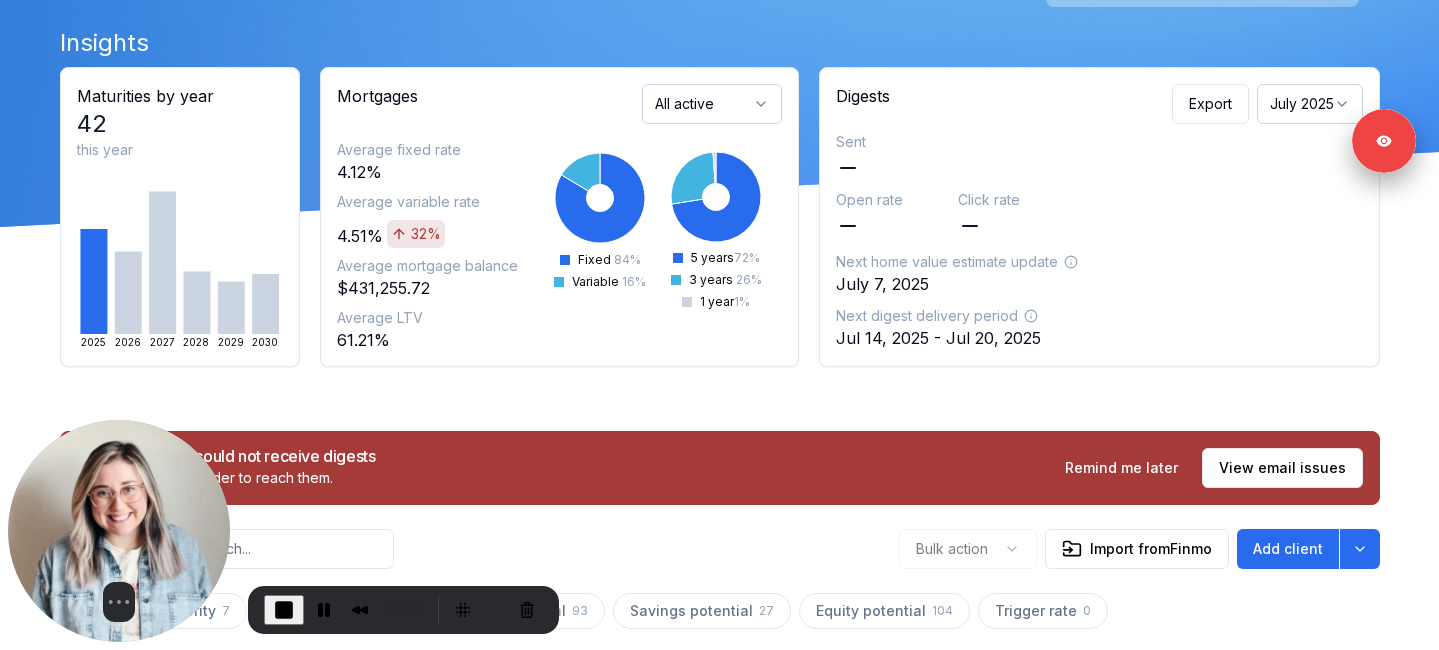 scroll, scrollTop: 0, scrollLeft: 0, axis: both 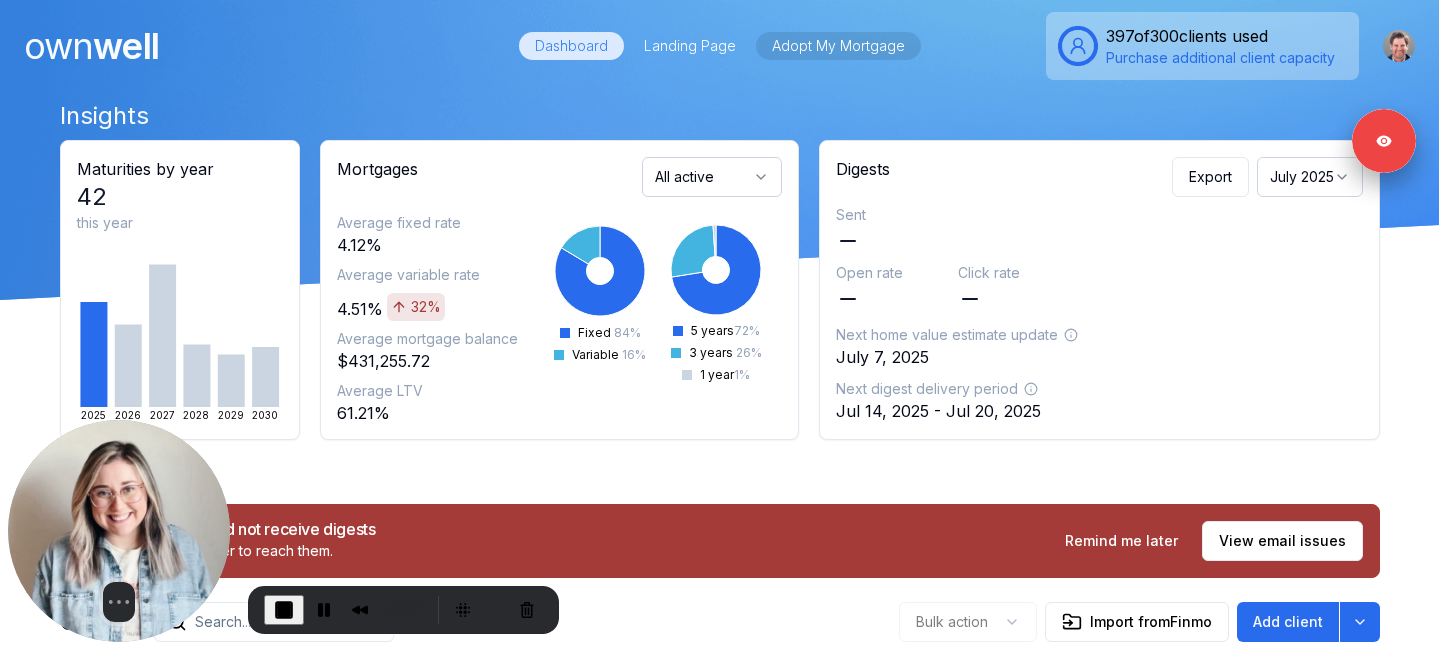 click on "Adopt My Mortgage" at bounding box center [838, 46] 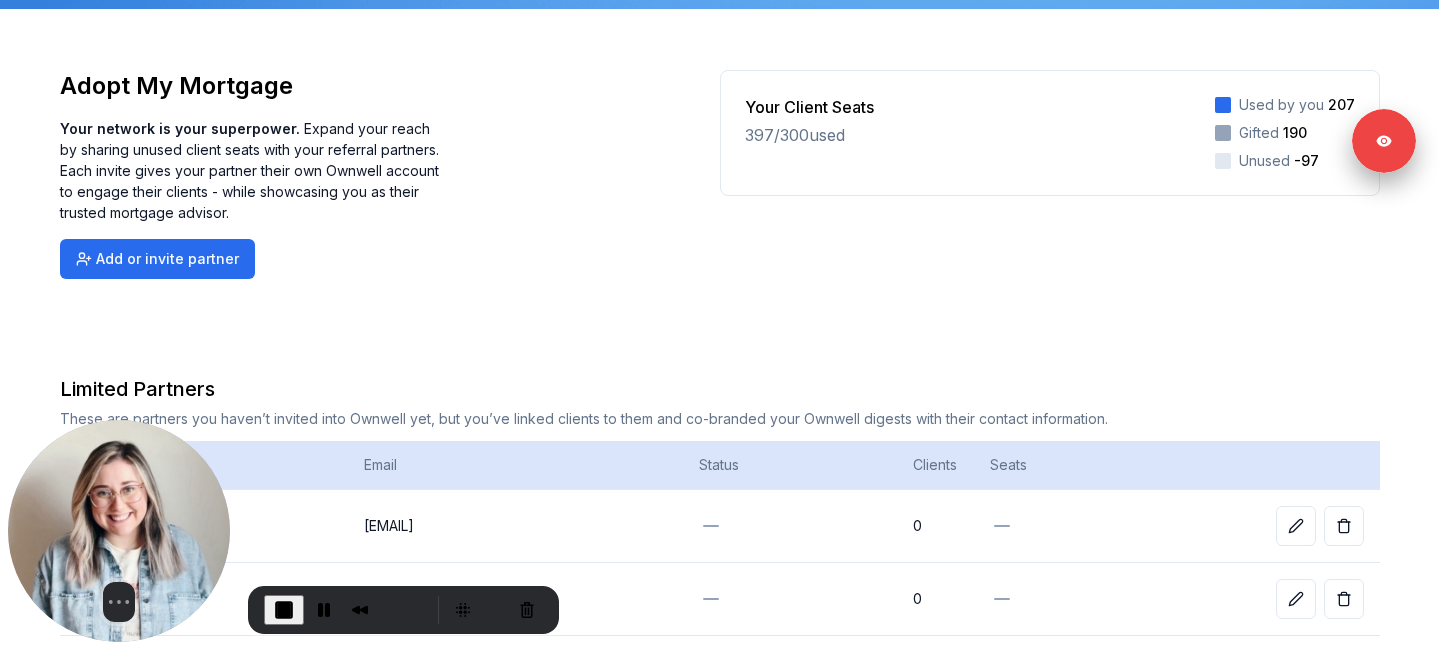 scroll, scrollTop: 0, scrollLeft: 0, axis: both 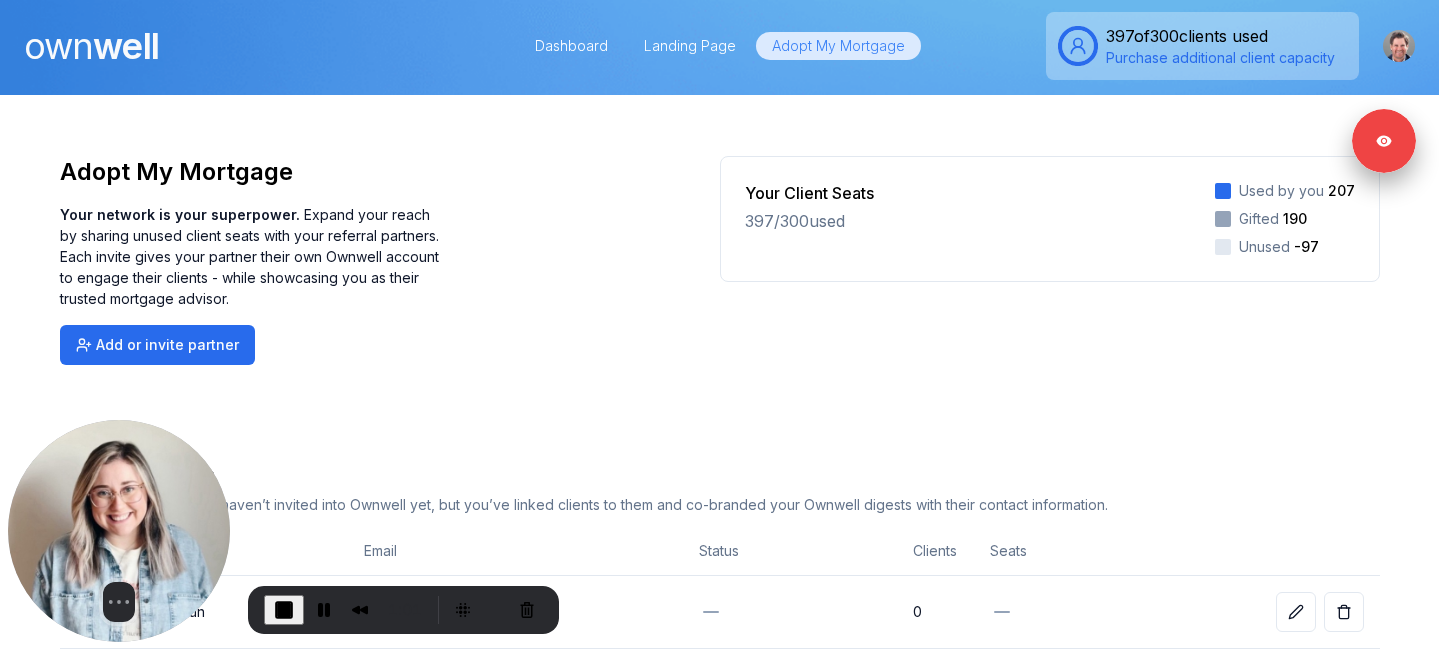click on "own" at bounding box center [58, 46] 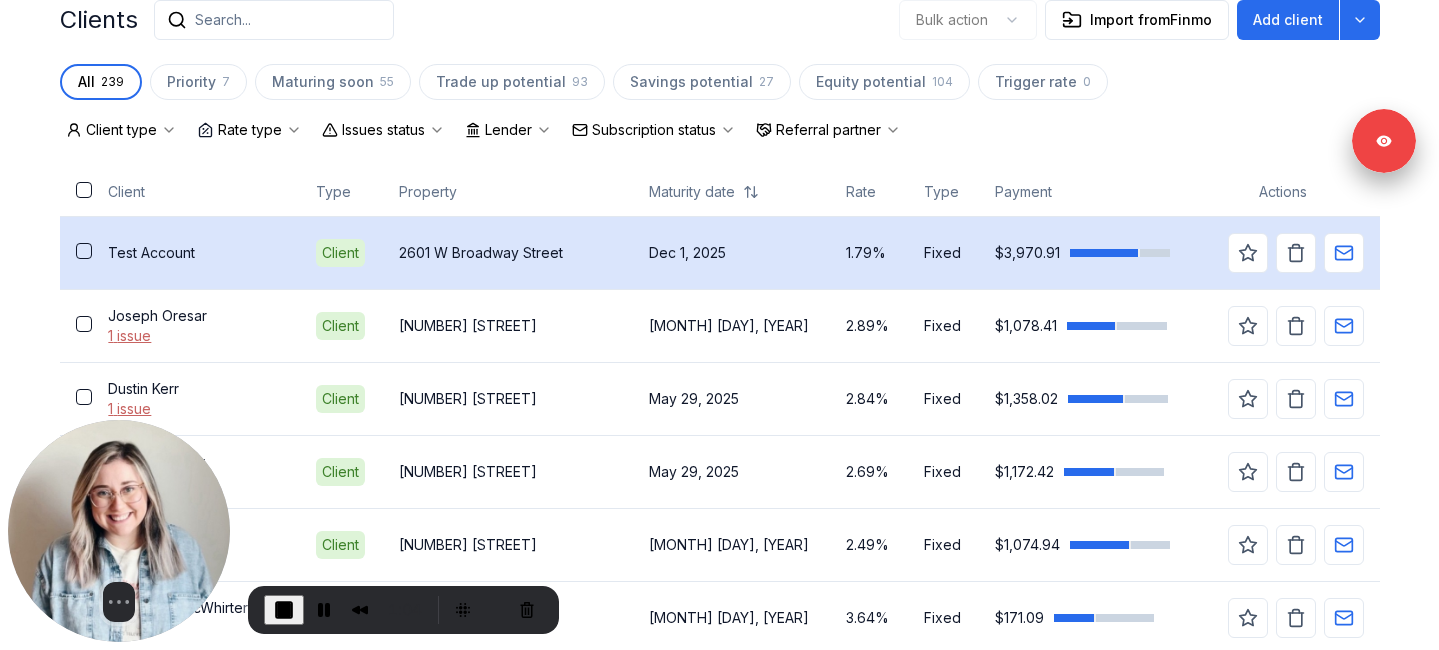 scroll, scrollTop: 688, scrollLeft: 0, axis: vertical 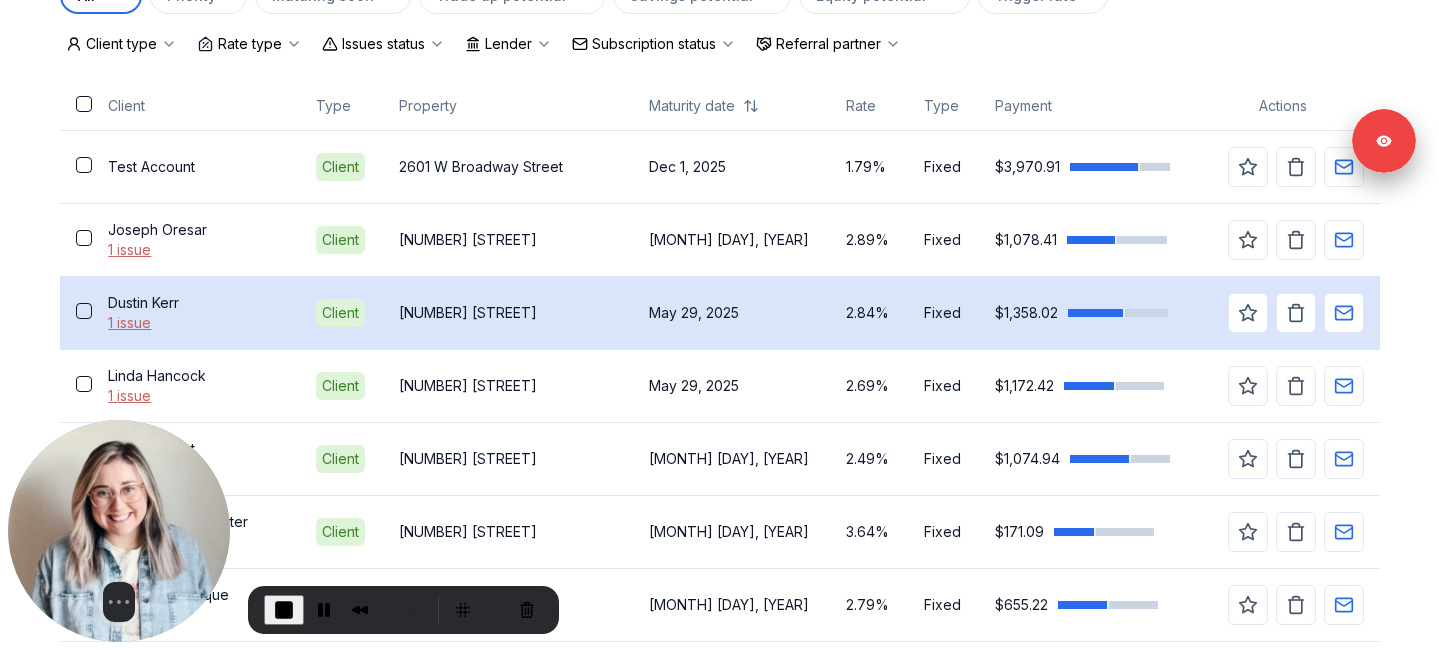 click at bounding box center (84, 311) 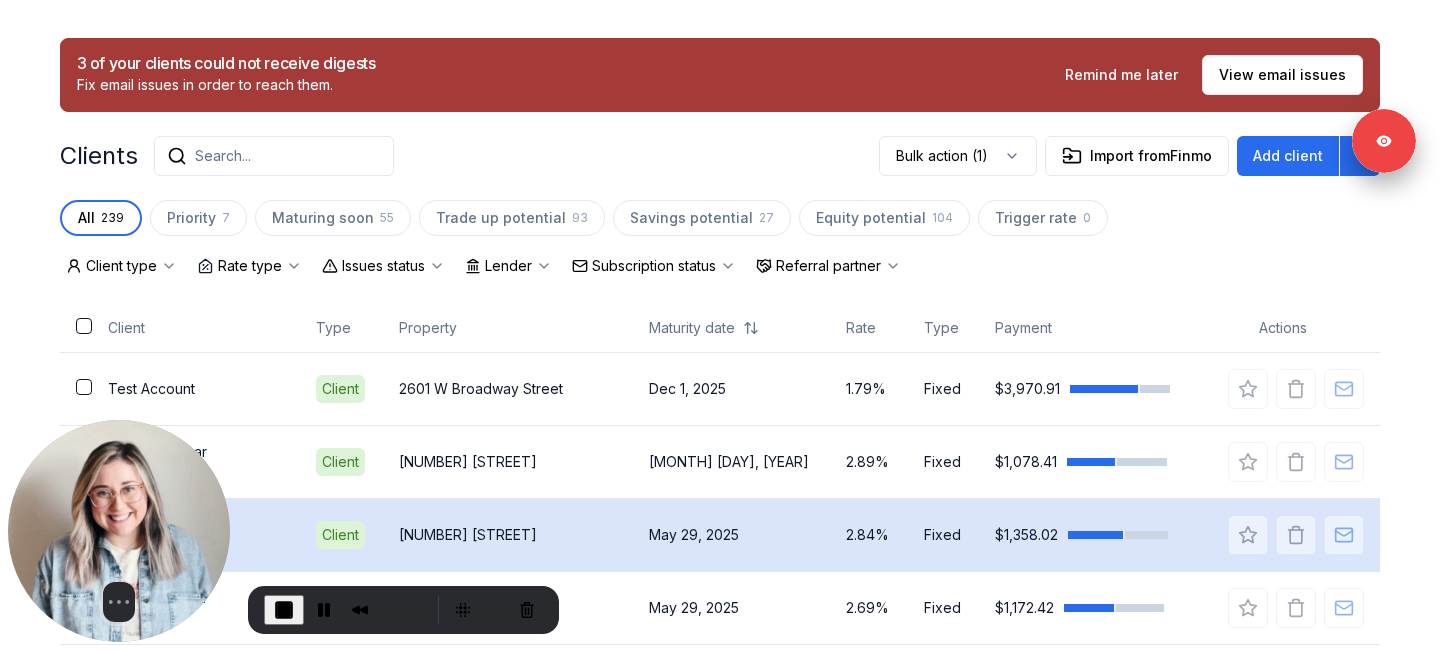 scroll, scrollTop: 441, scrollLeft: 0, axis: vertical 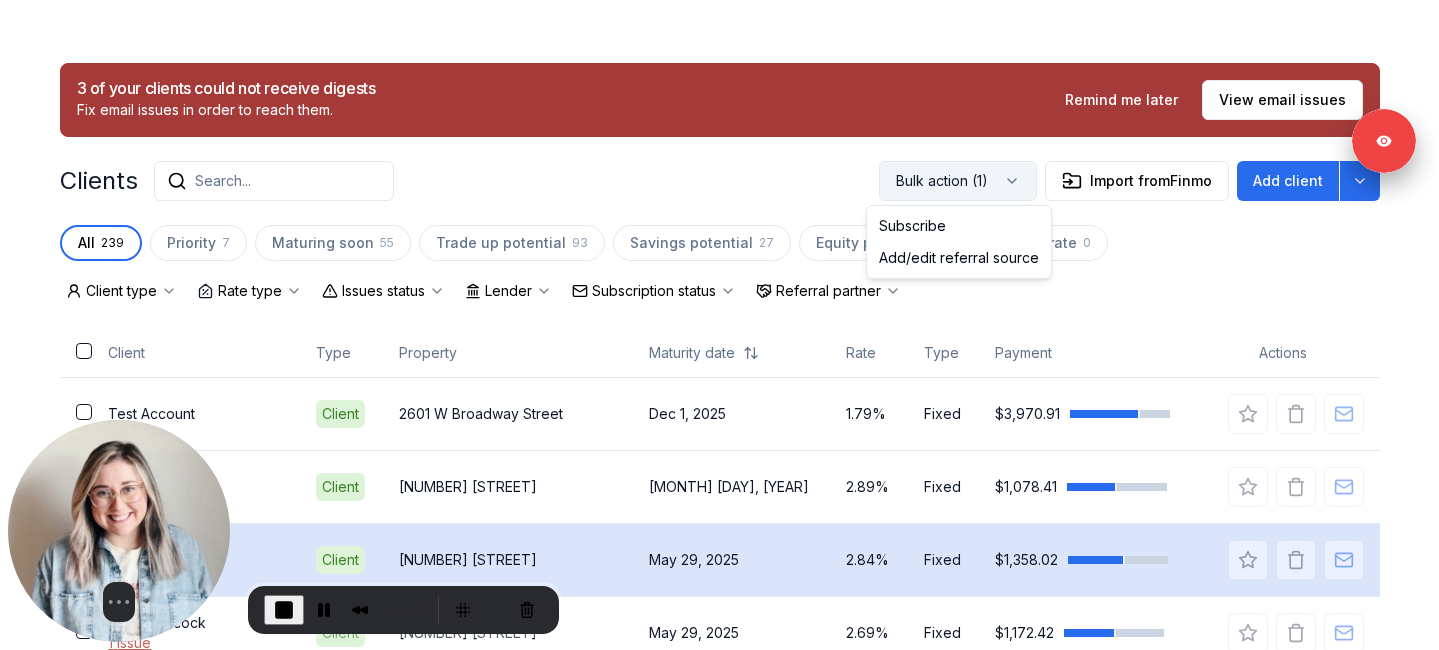 click on "Bulk action   (1)" at bounding box center (958, 181) 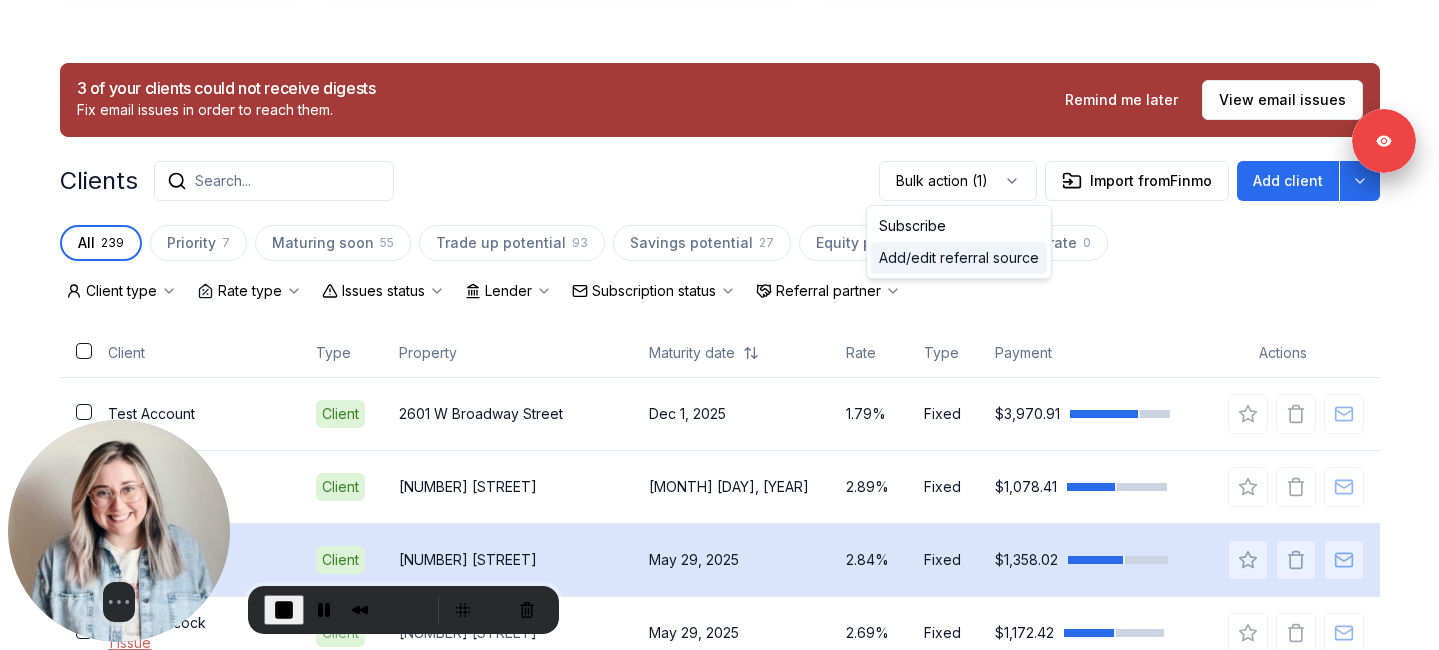 click on "Add/edit referral source" at bounding box center [959, 258] 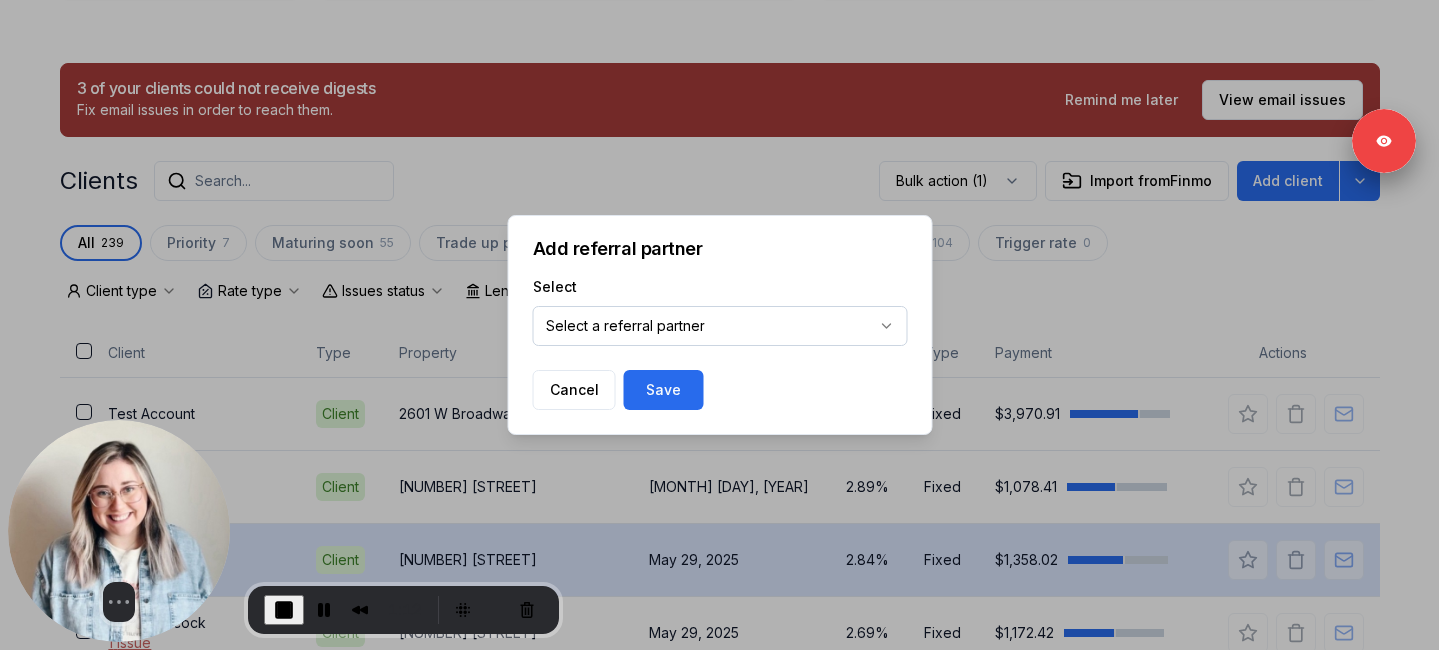 click on "Ownwell's platform is not optimized for mobile at this time.   For the best experience, please use a   desktop or laptop  to manage your account.   Note:  The   personalized homeownership reports   you generate for clients   are fully mobile-friendly   and can be easily viewed on any device. own well Dashboard Landing Page Adopt My Mortgage 397  of  300  clients used Purchase additional client capacity Insights Maturities by year 42 this year 2025 2026 2027 2028 2029 2030 Mortgages All active Average fixed rate 4.12% Average variable rate 4.51% 32% Average mortgage balance $431,255.72 Average LTV 61.21% Fixed   84 % Variable   16 % 5 years  72 % 3 years   26 % 1 year  1 % Digests Export July 2025 Sent Open rate Click rate Next home value estimate update July 7, 2025 Next digest delivery period Jul 14, 2025 - Jul 20, 2025 3 of your clients could not receive digests Fix email issues in order to reach them. Remind me later View email issues Clients Search... Bulk action   (1) Import from  Finmo Add client All 7" at bounding box center [719, -291] 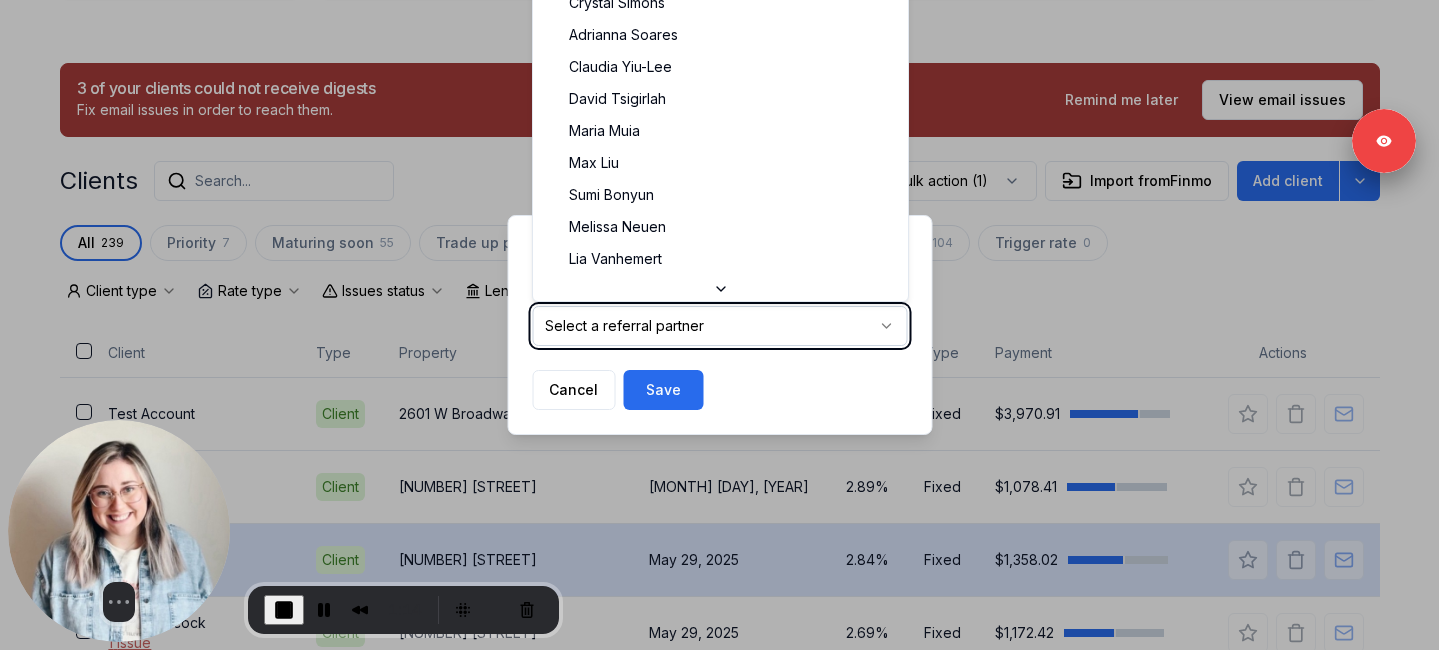 click at bounding box center (719, 325) 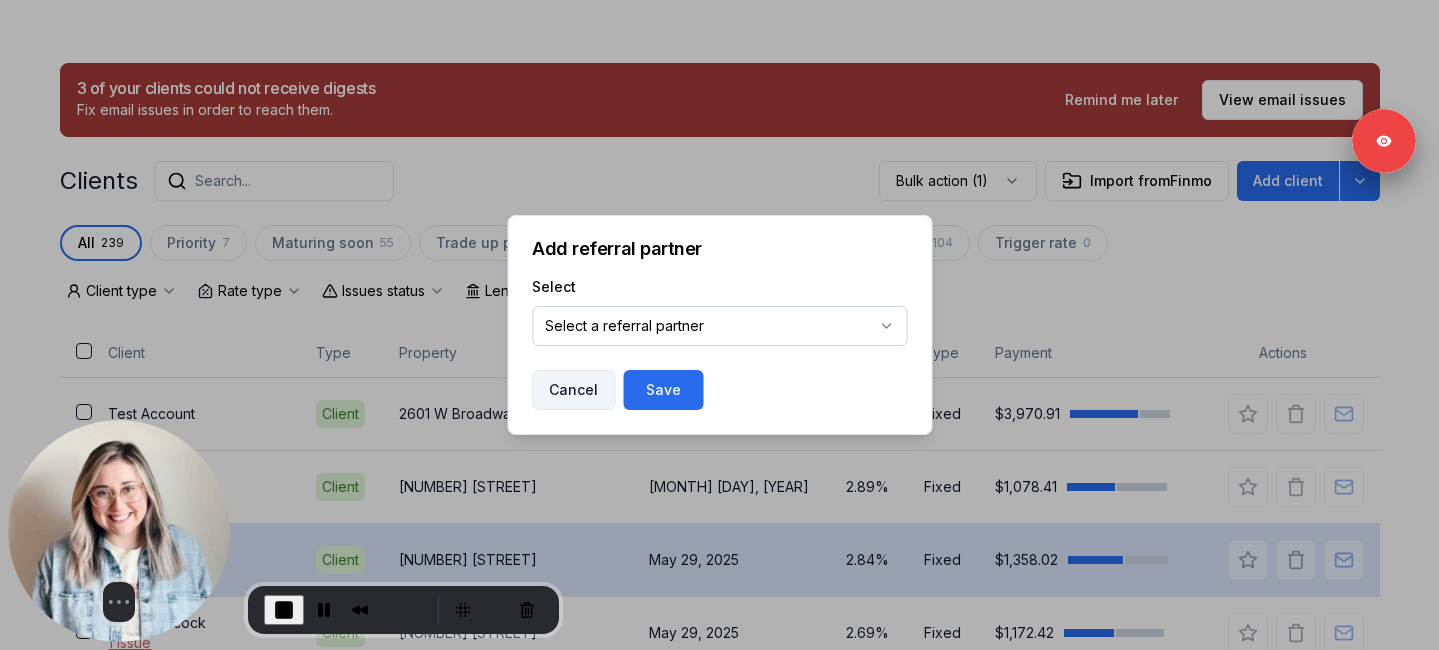 click on "Cancel" at bounding box center [573, 390] 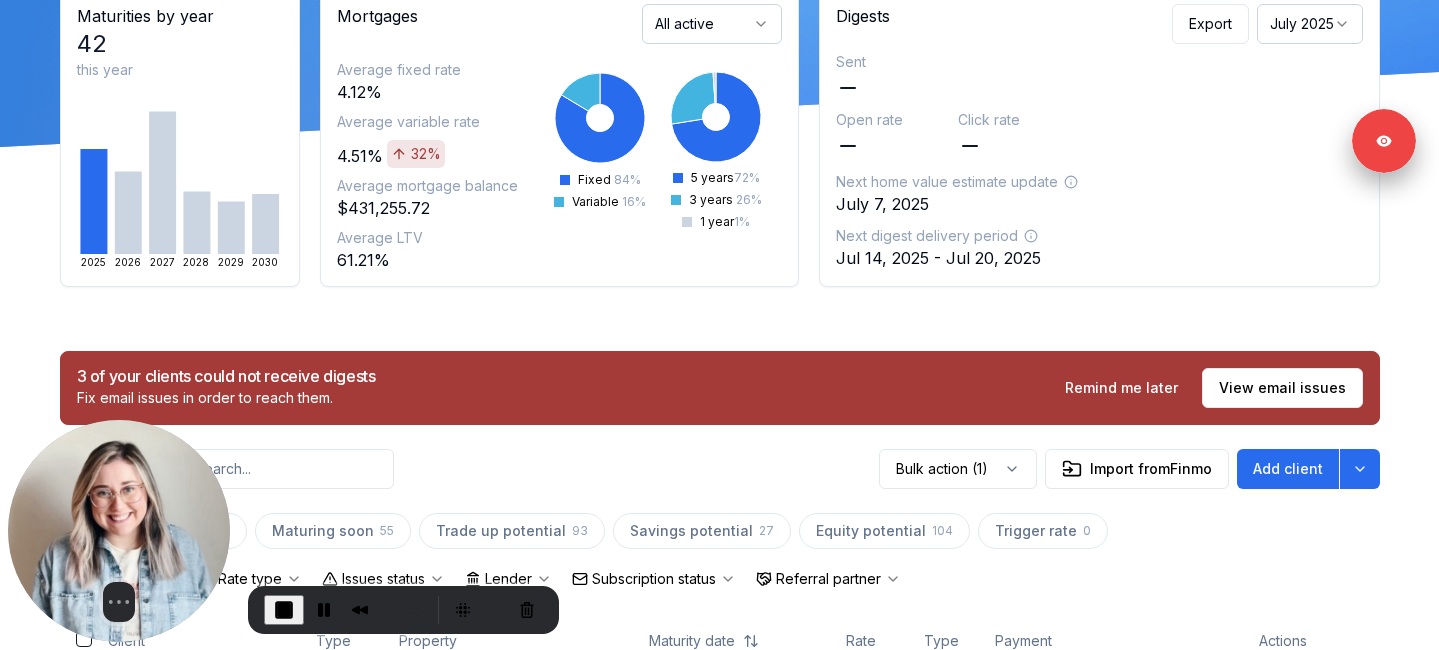 scroll, scrollTop: 0, scrollLeft: 0, axis: both 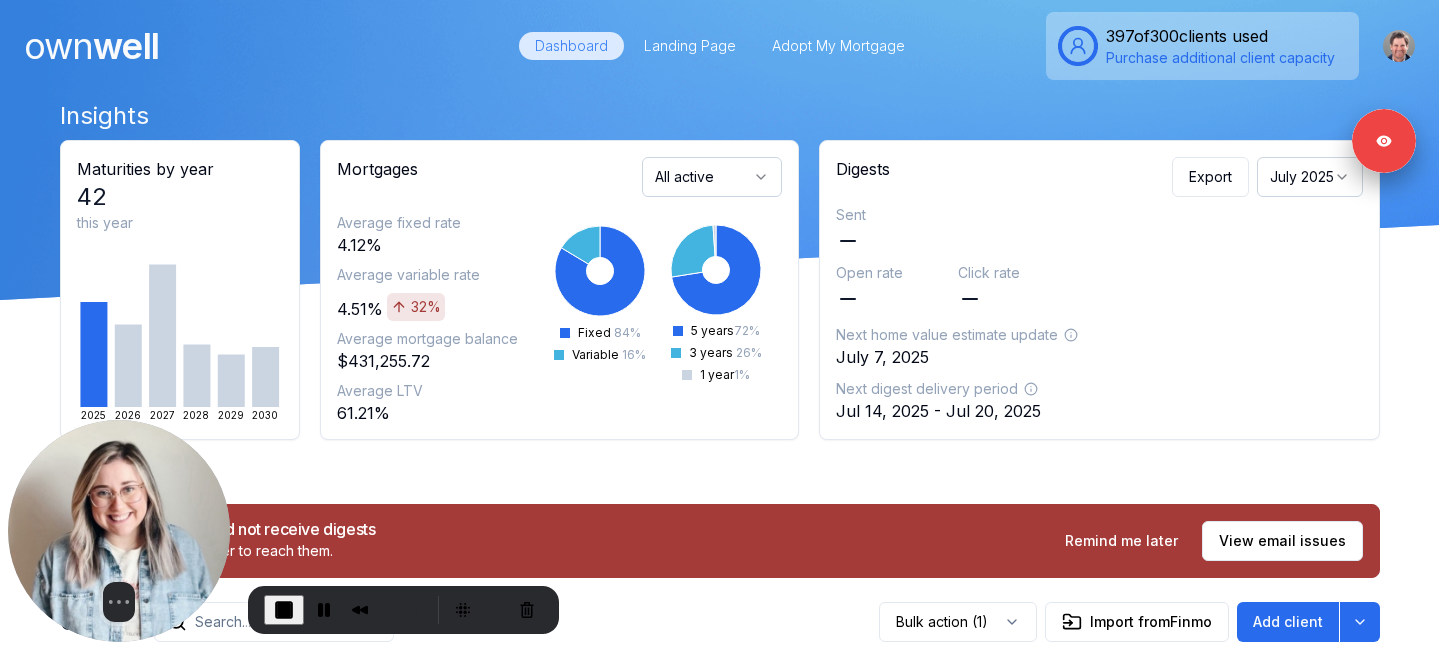 click on "own well Dashboard Landing Page Adopt My Mortgage 397  of  300  clients used Purchase additional client capacity" at bounding box center [719, 46] 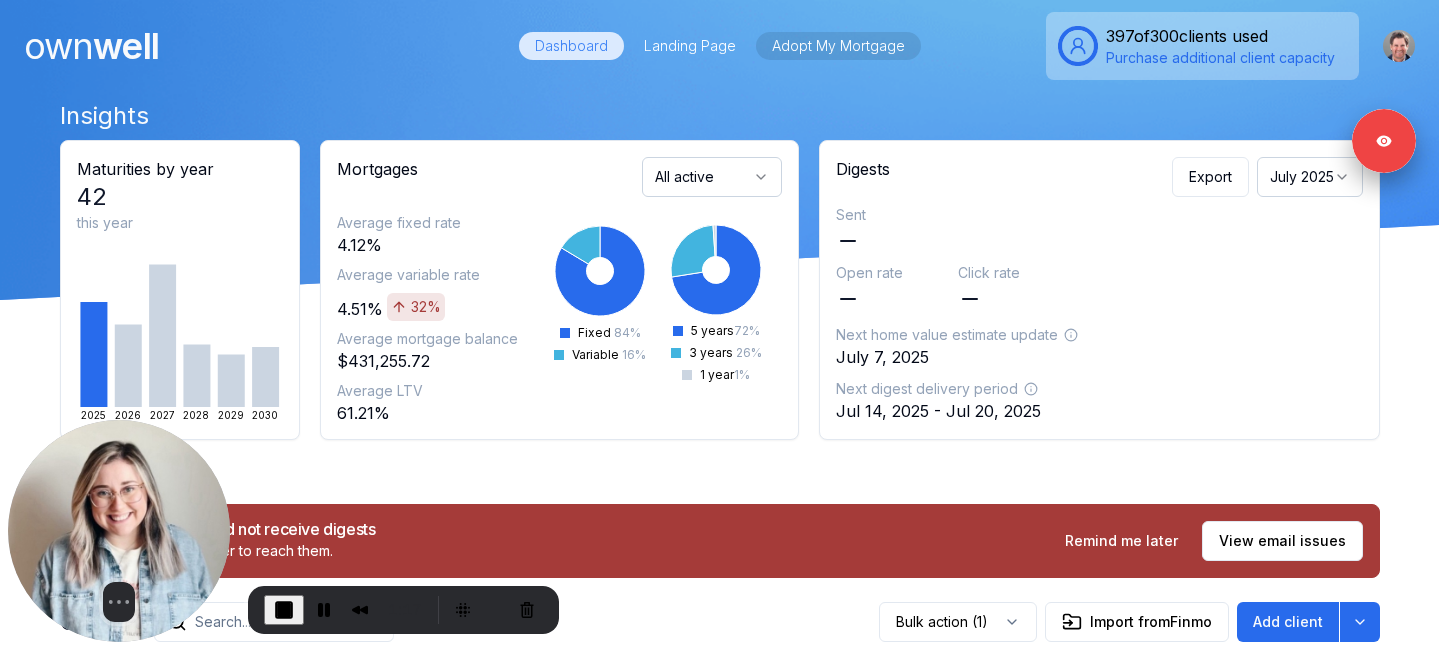 click on "Adopt My Mortgage" at bounding box center (838, 46) 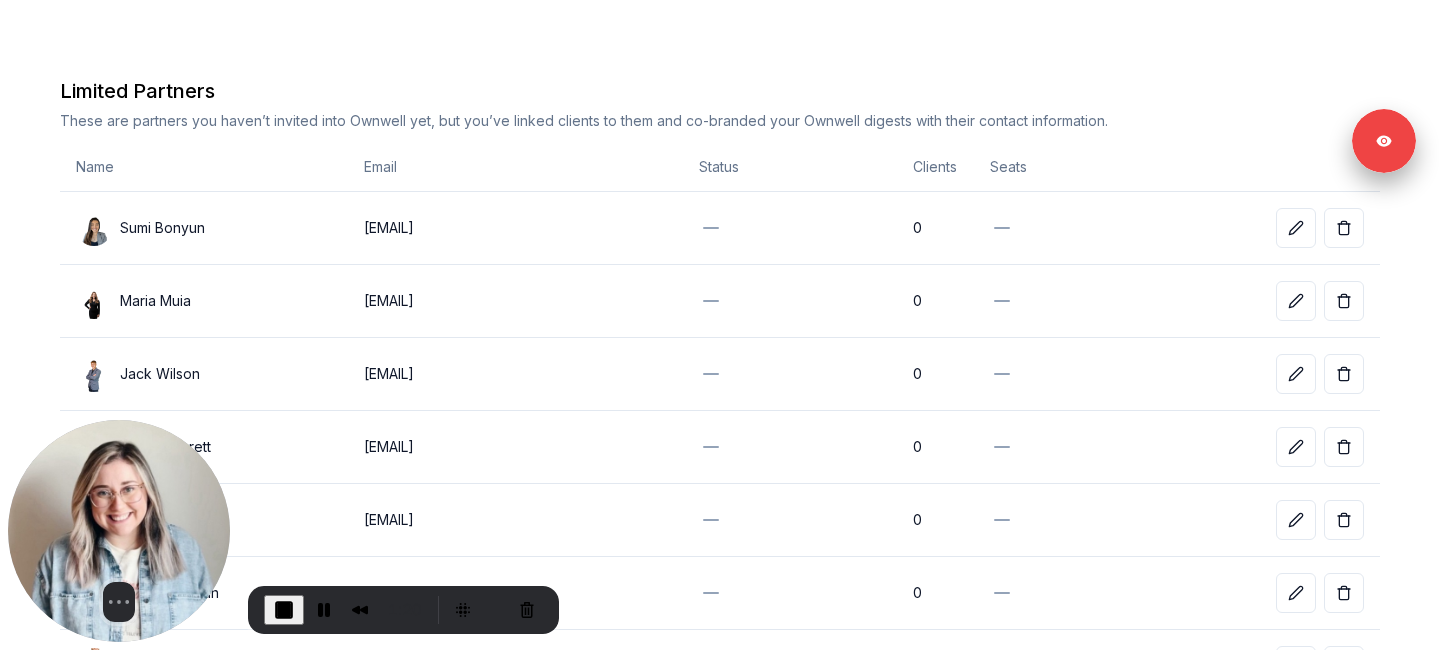 scroll, scrollTop: 454, scrollLeft: 0, axis: vertical 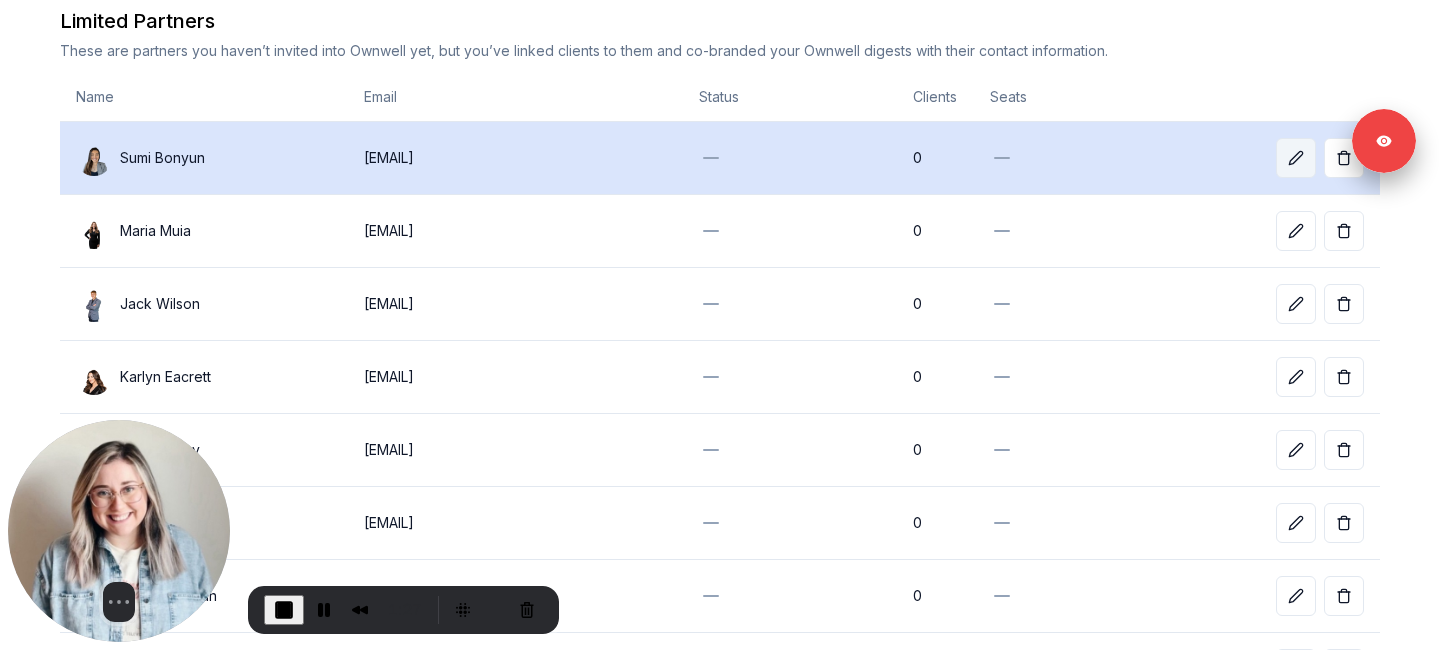 click at bounding box center [1296, 158] 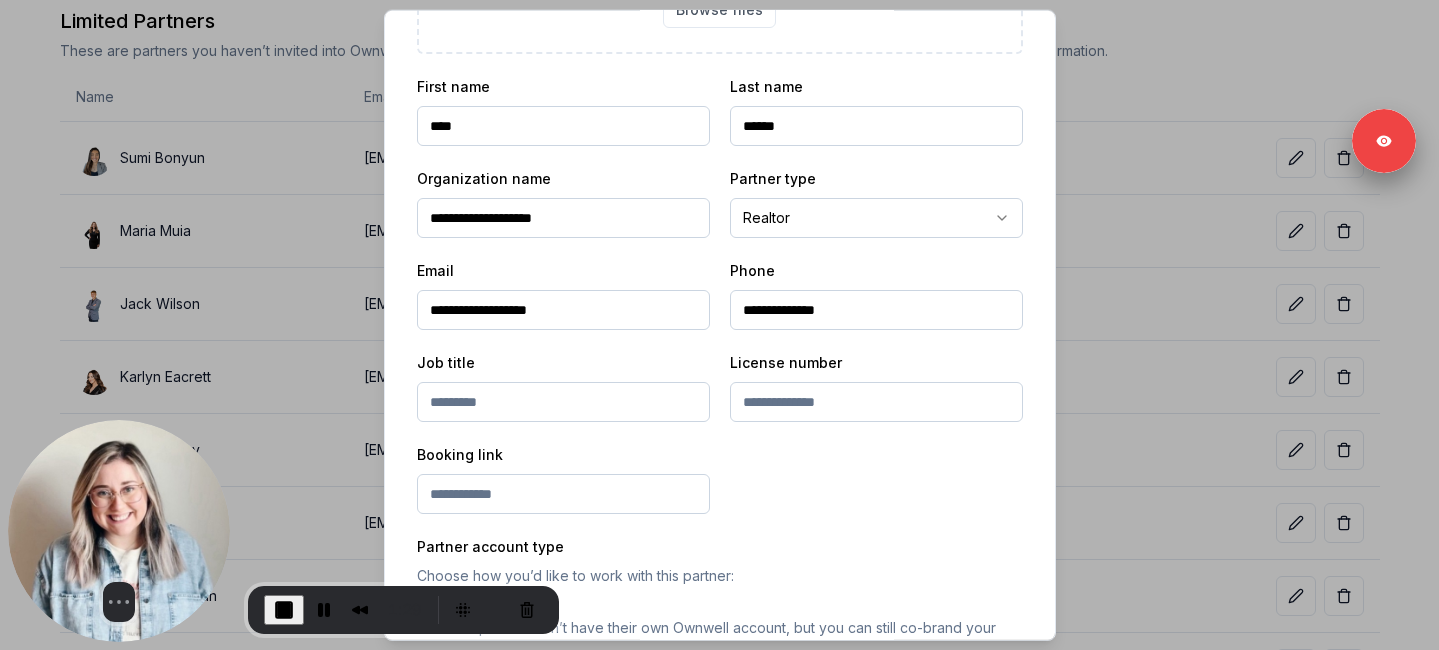 scroll, scrollTop: 519, scrollLeft: 0, axis: vertical 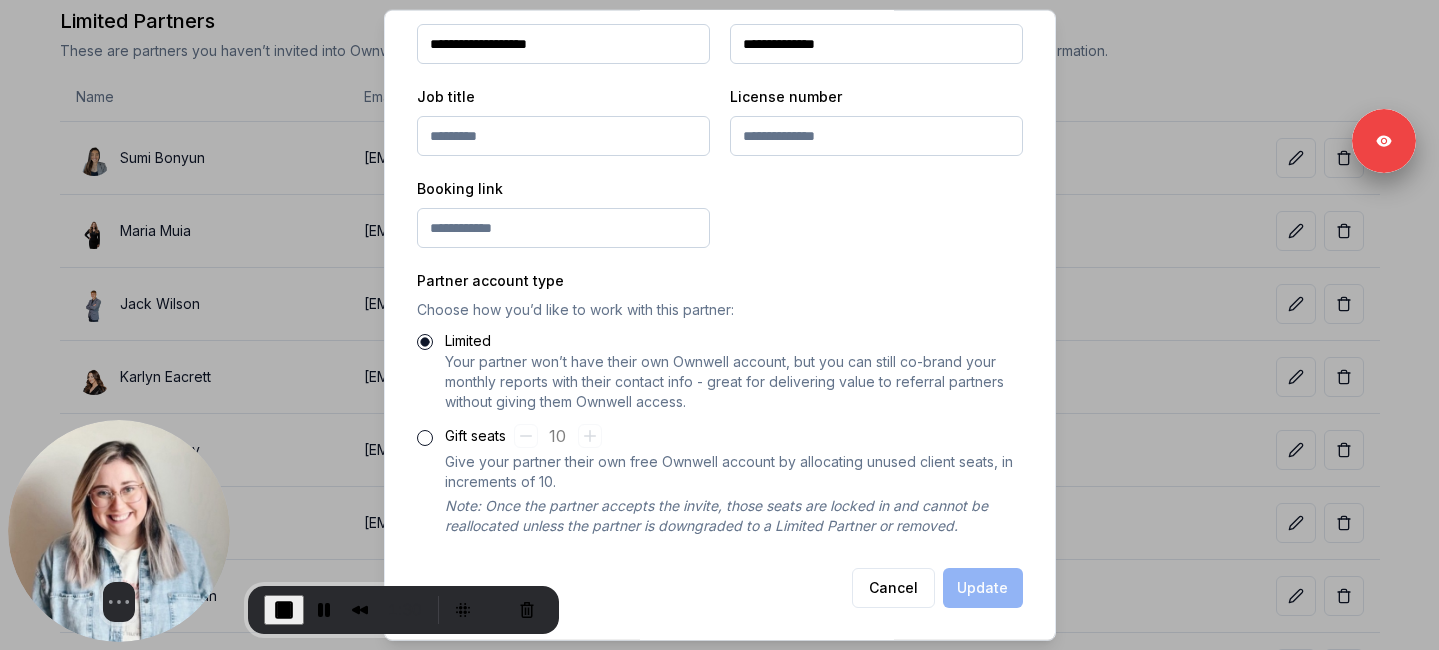 click on "Gift seats" at bounding box center (425, 438) 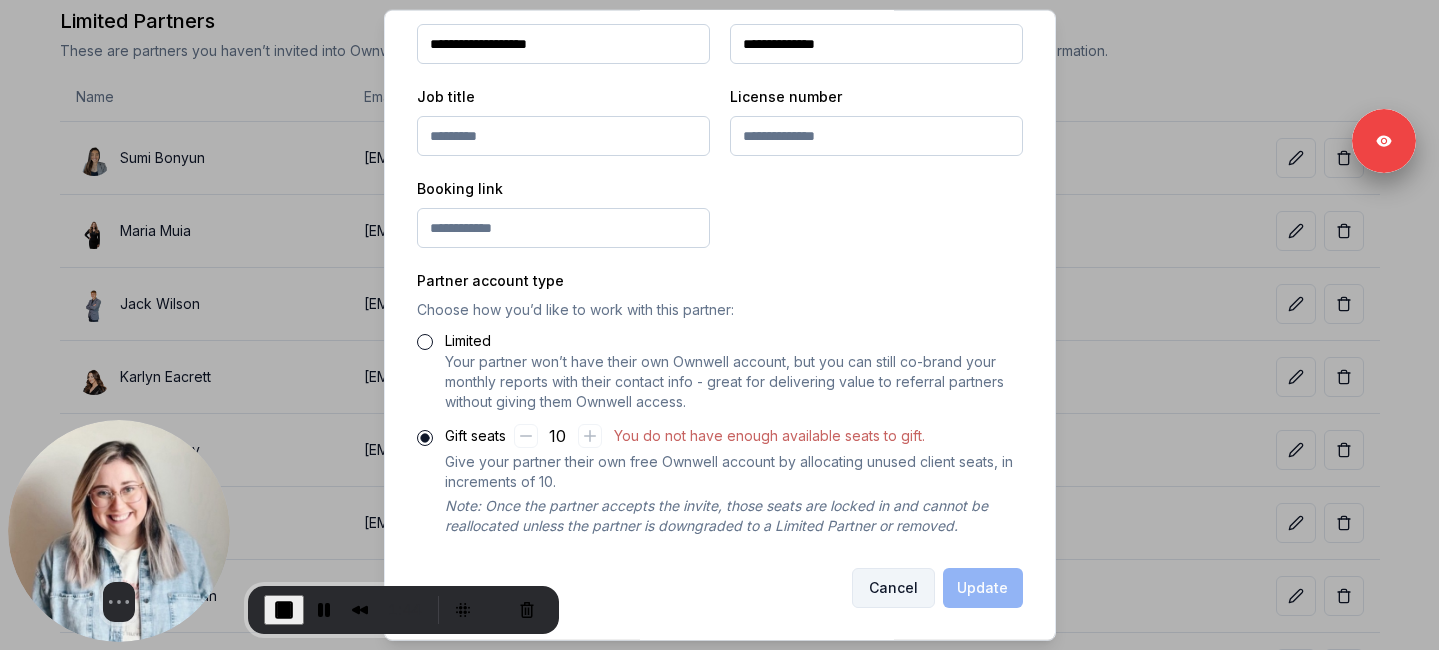 click on "Cancel" at bounding box center [893, 588] 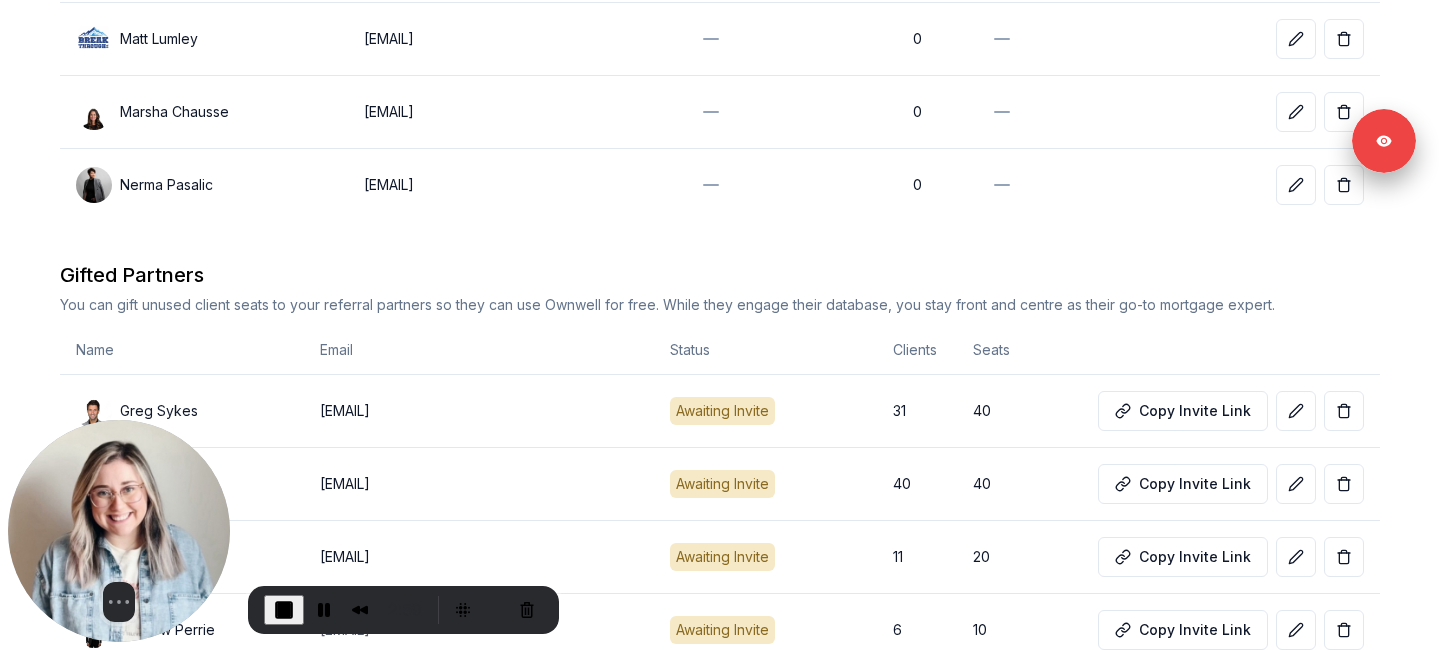 scroll, scrollTop: 1910, scrollLeft: 0, axis: vertical 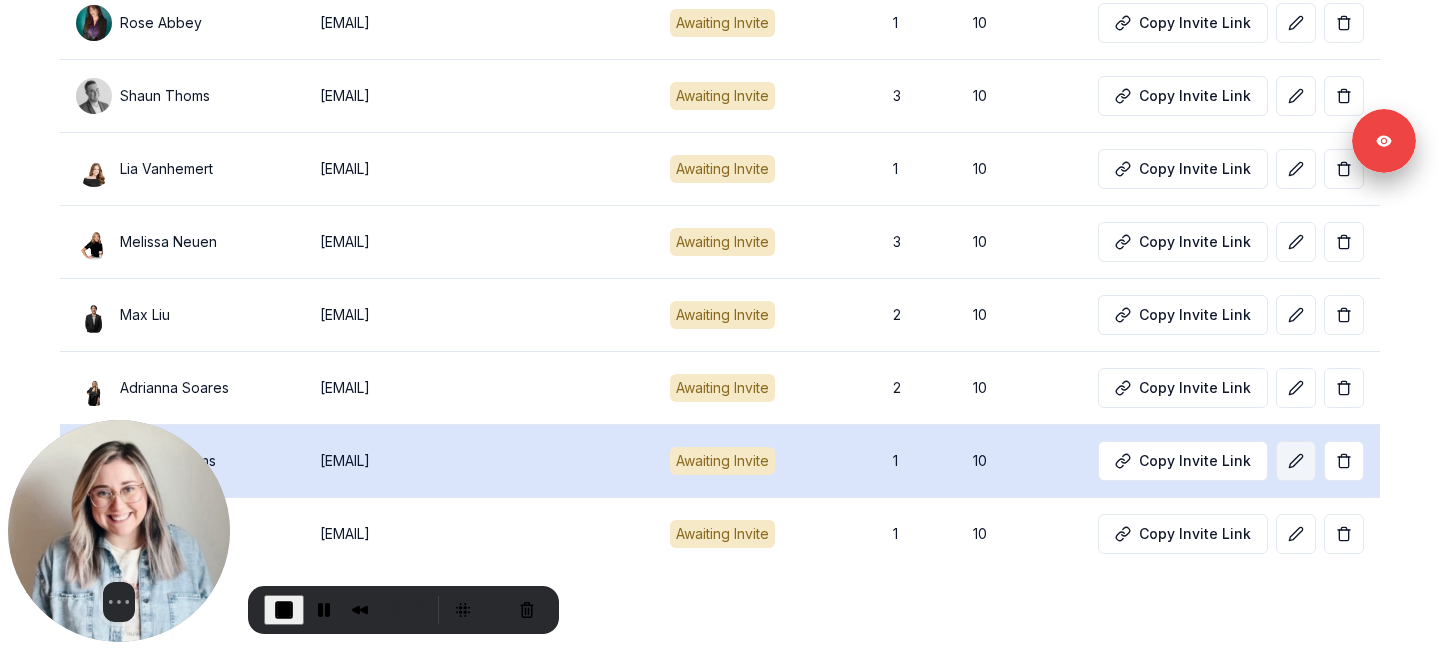 click 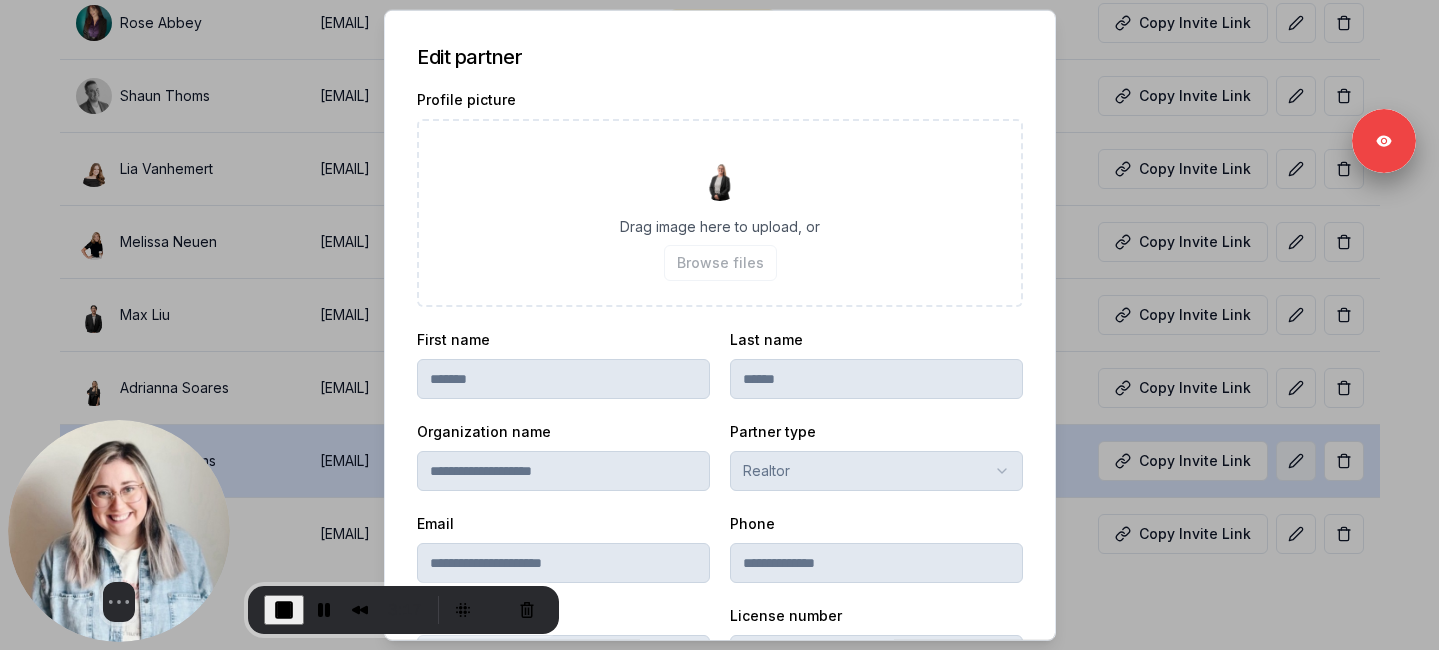 scroll, scrollTop: 519, scrollLeft: 0, axis: vertical 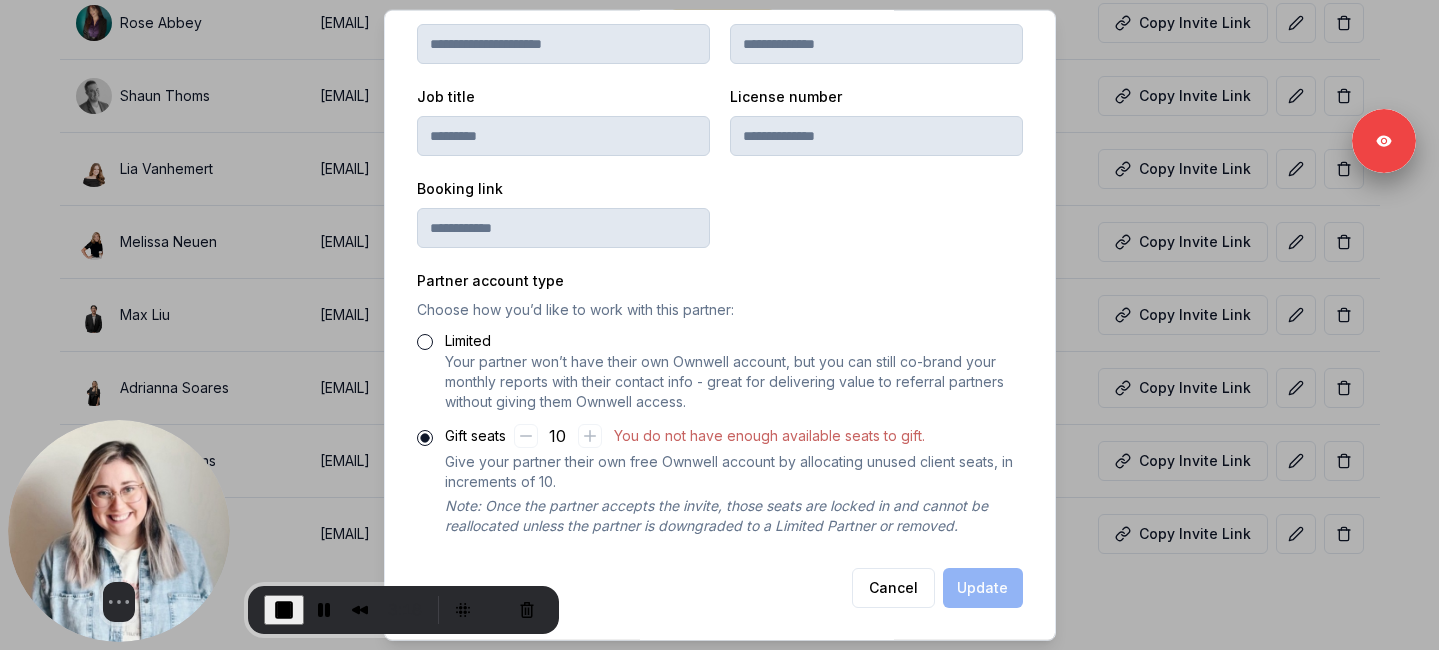 click on "Limited" at bounding box center (425, 342) 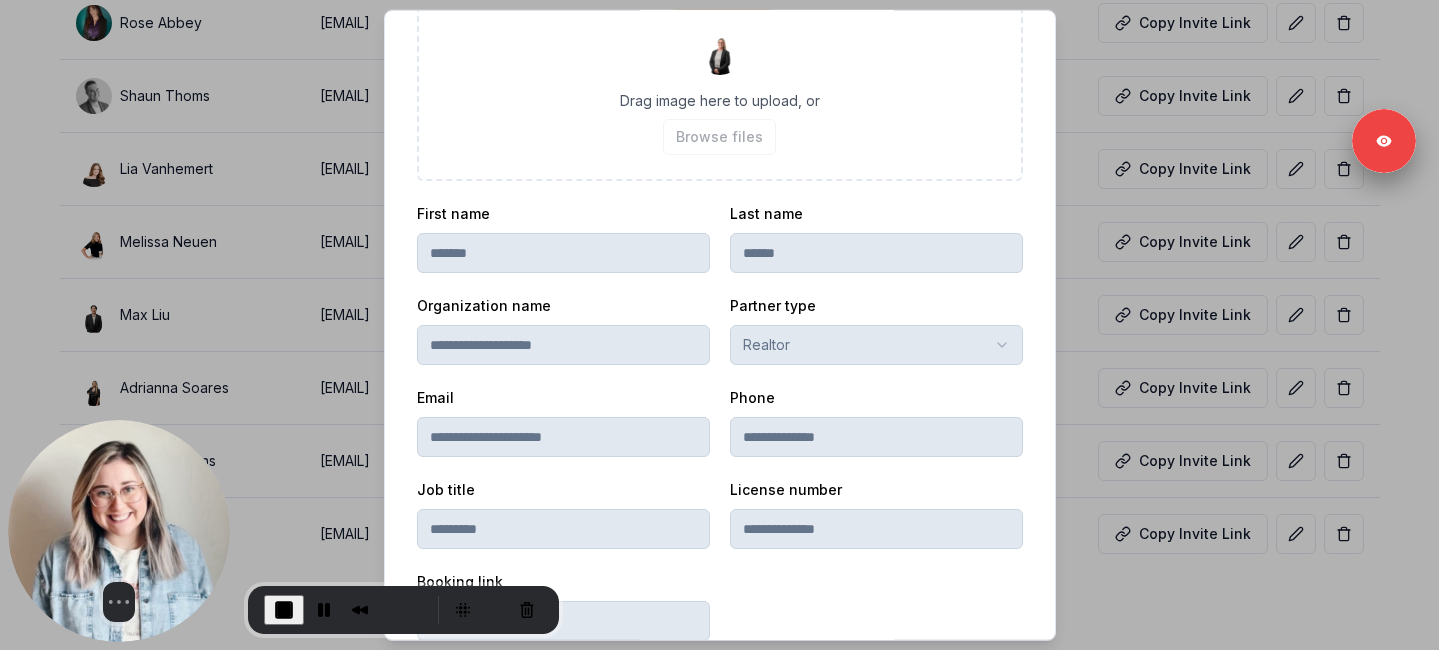 scroll, scrollTop: 0, scrollLeft: 0, axis: both 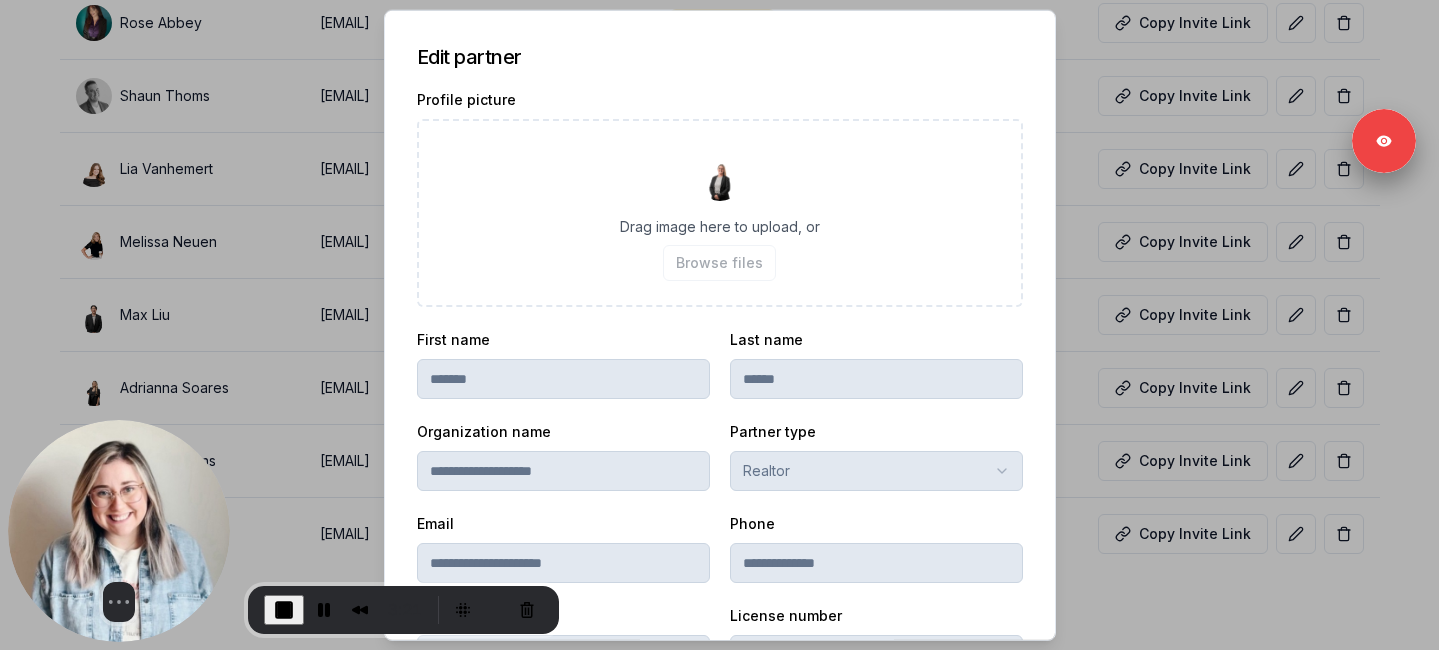 click at bounding box center (719, 325) 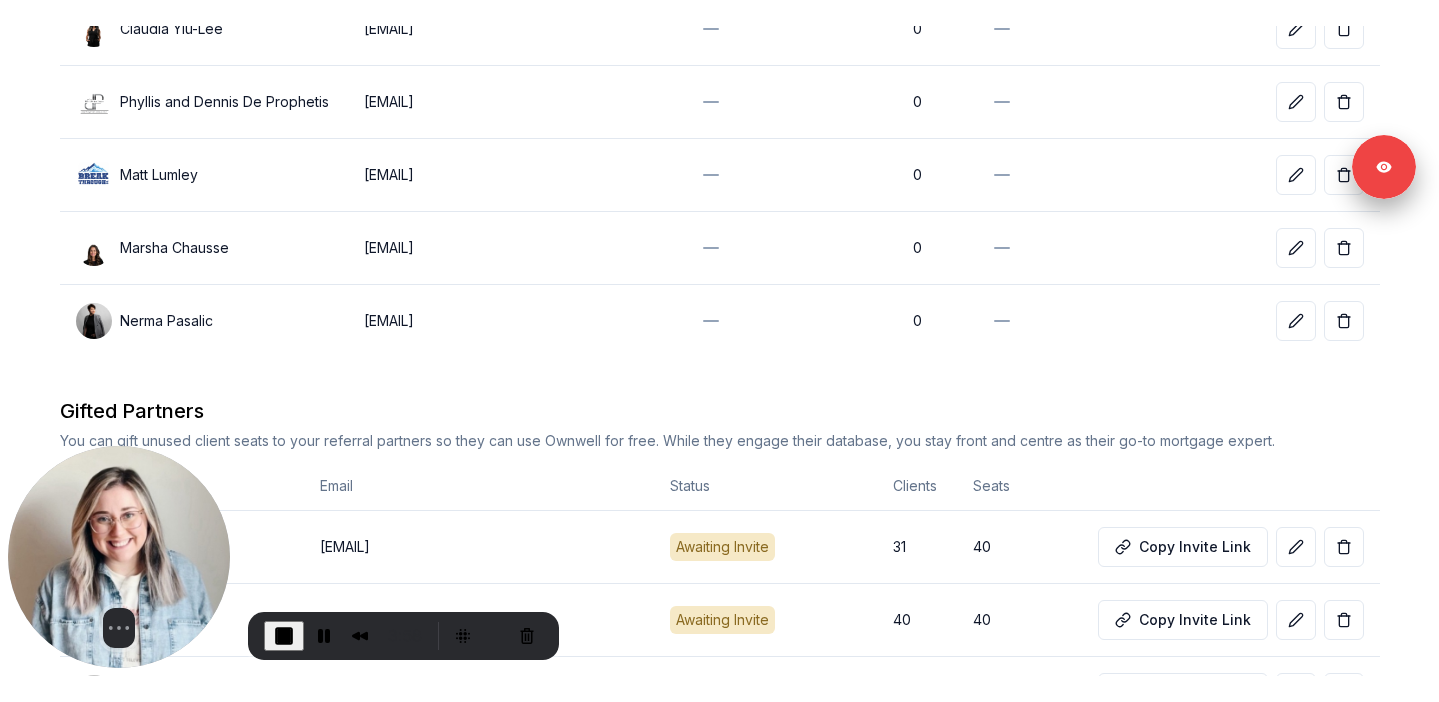 scroll, scrollTop: 1066, scrollLeft: 0, axis: vertical 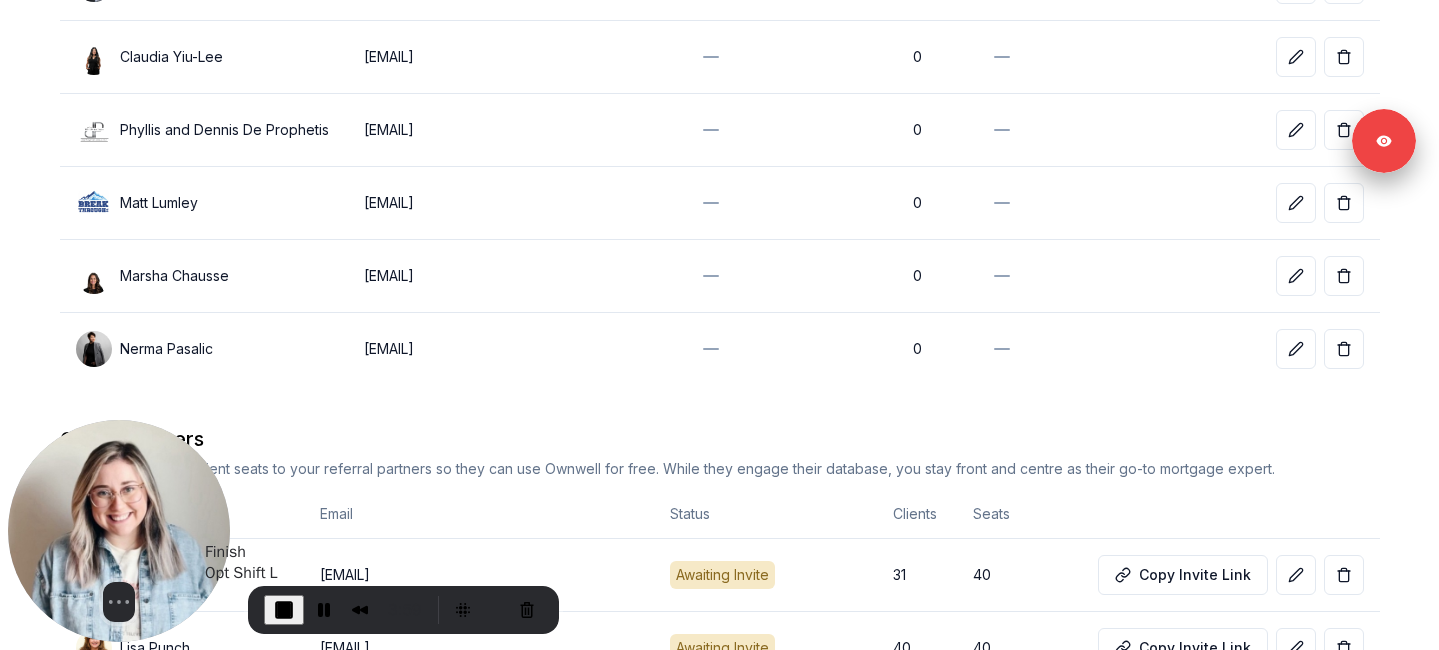 click at bounding box center [284, 610] 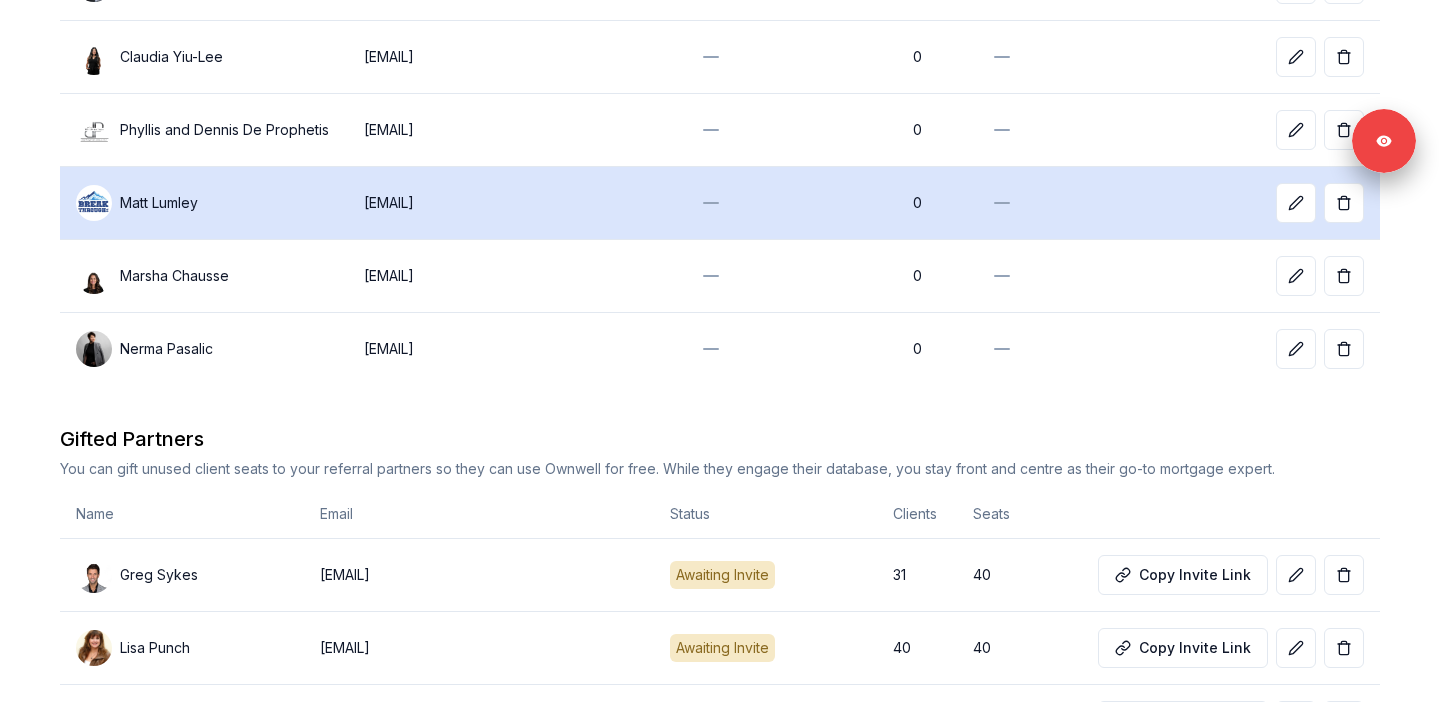 scroll, scrollTop: 0, scrollLeft: 0, axis: both 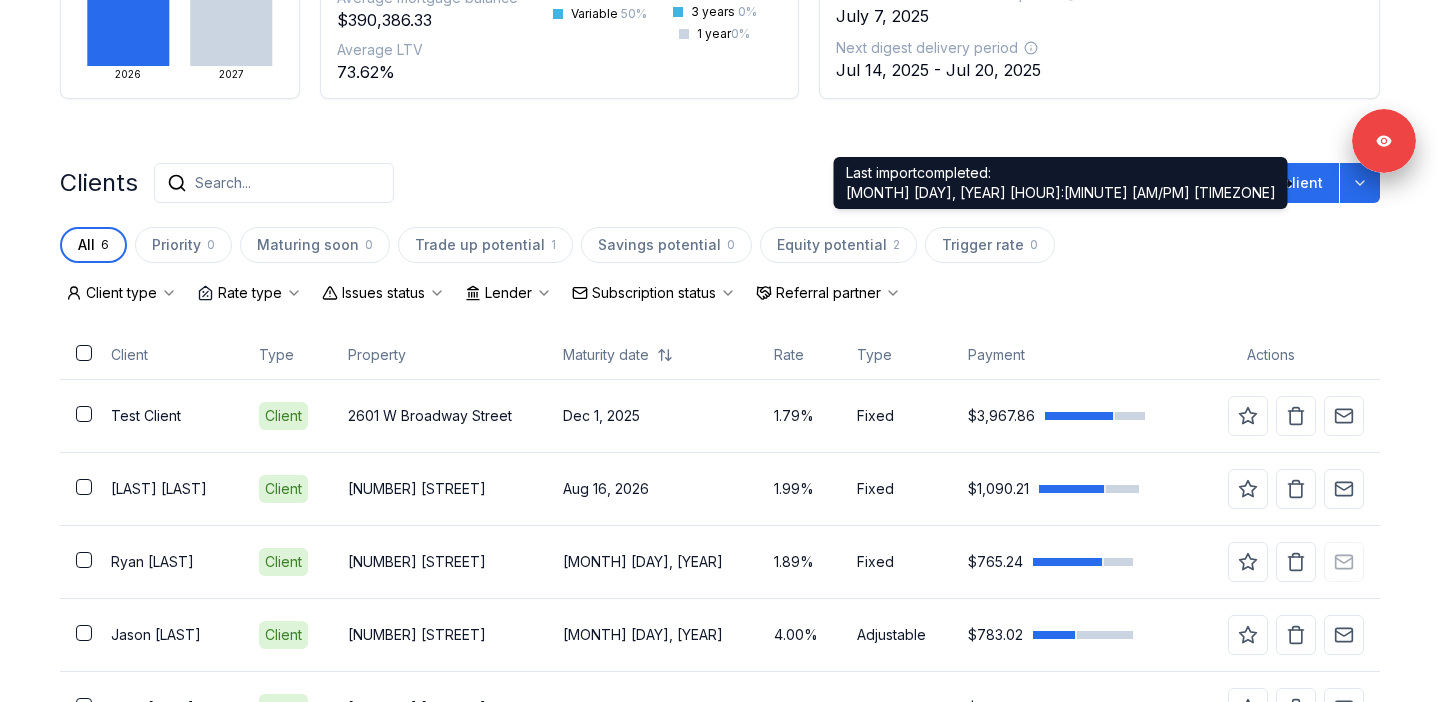 click on "Import from  Velocity" at bounding box center (1130, 183) 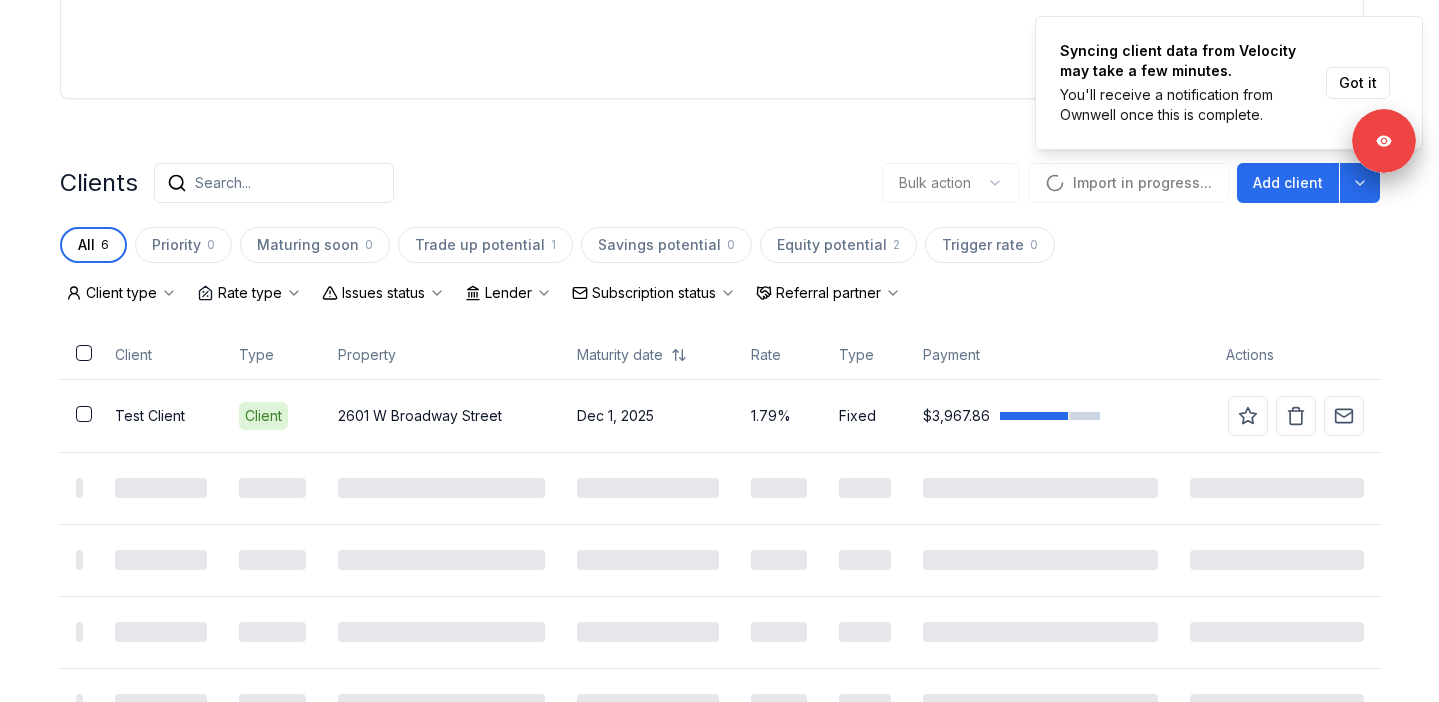 scroll, scrollTop: 531, scrollLeft: 0, axis: vertical 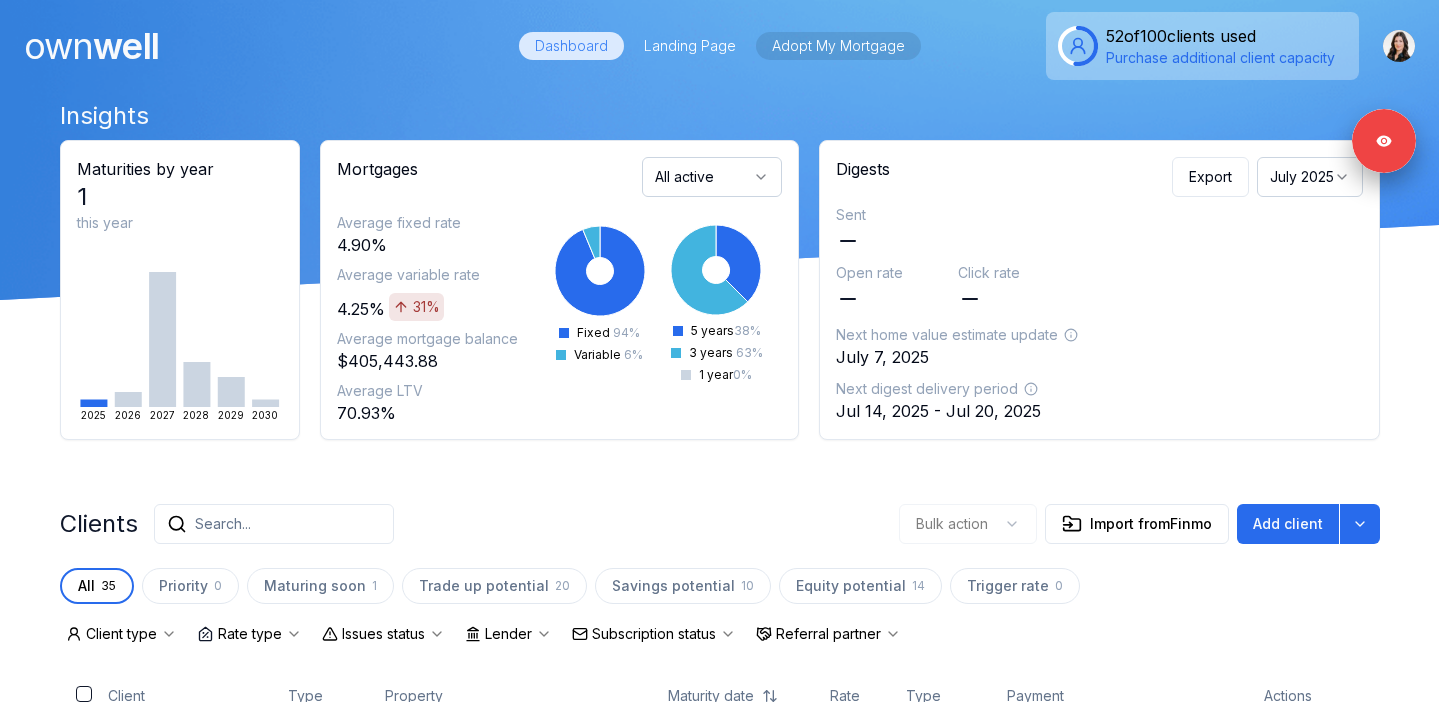click on "Adopt My Mortgage" at bounding box center [838, 46] 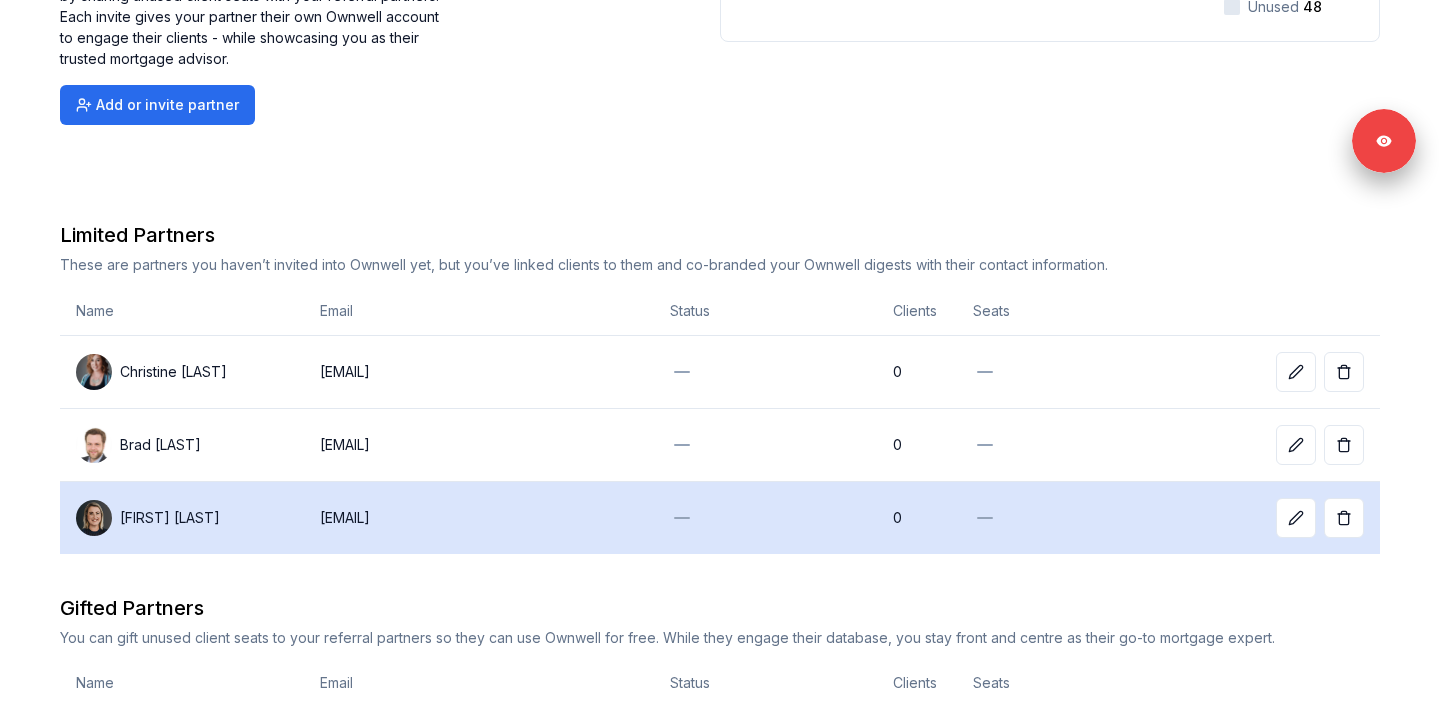 scroll, scrollTop: 0, scrollLeft: 0, axis: both 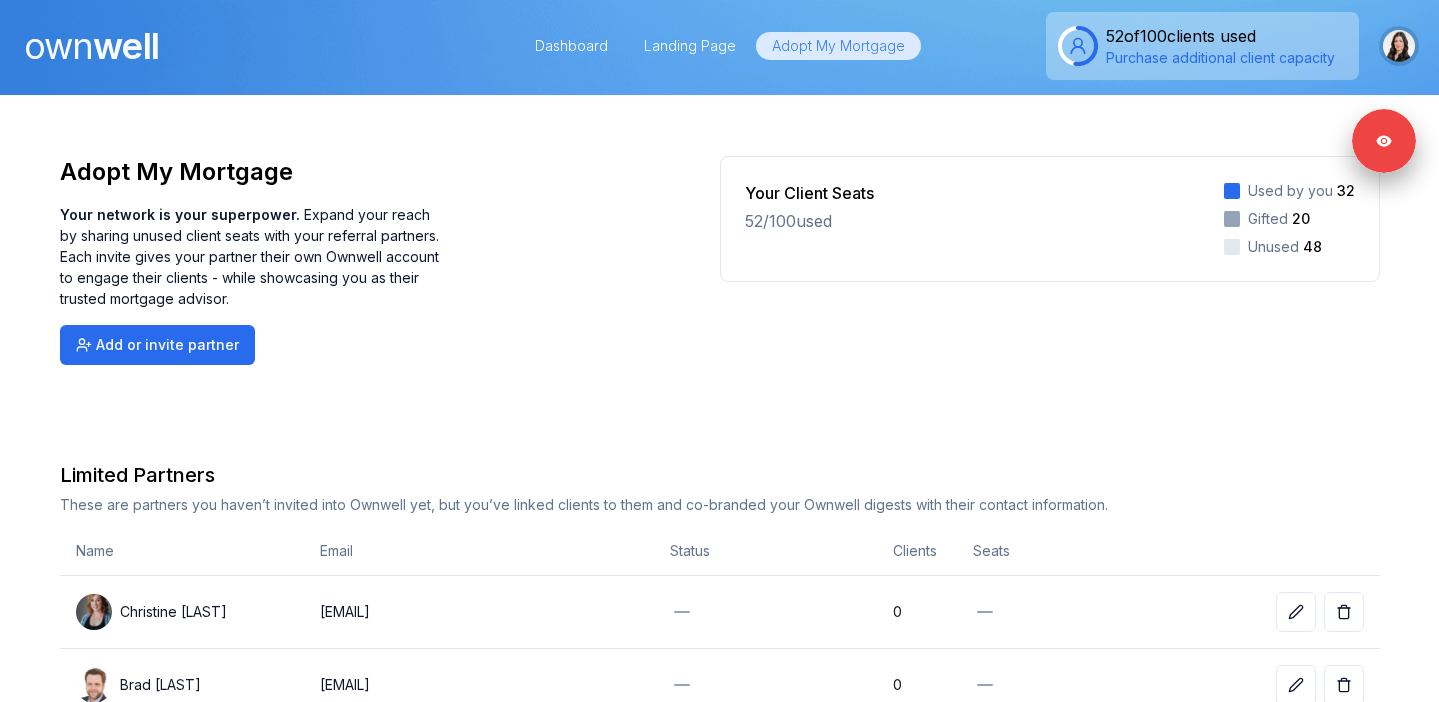 click at bounding box center [1399, 46] 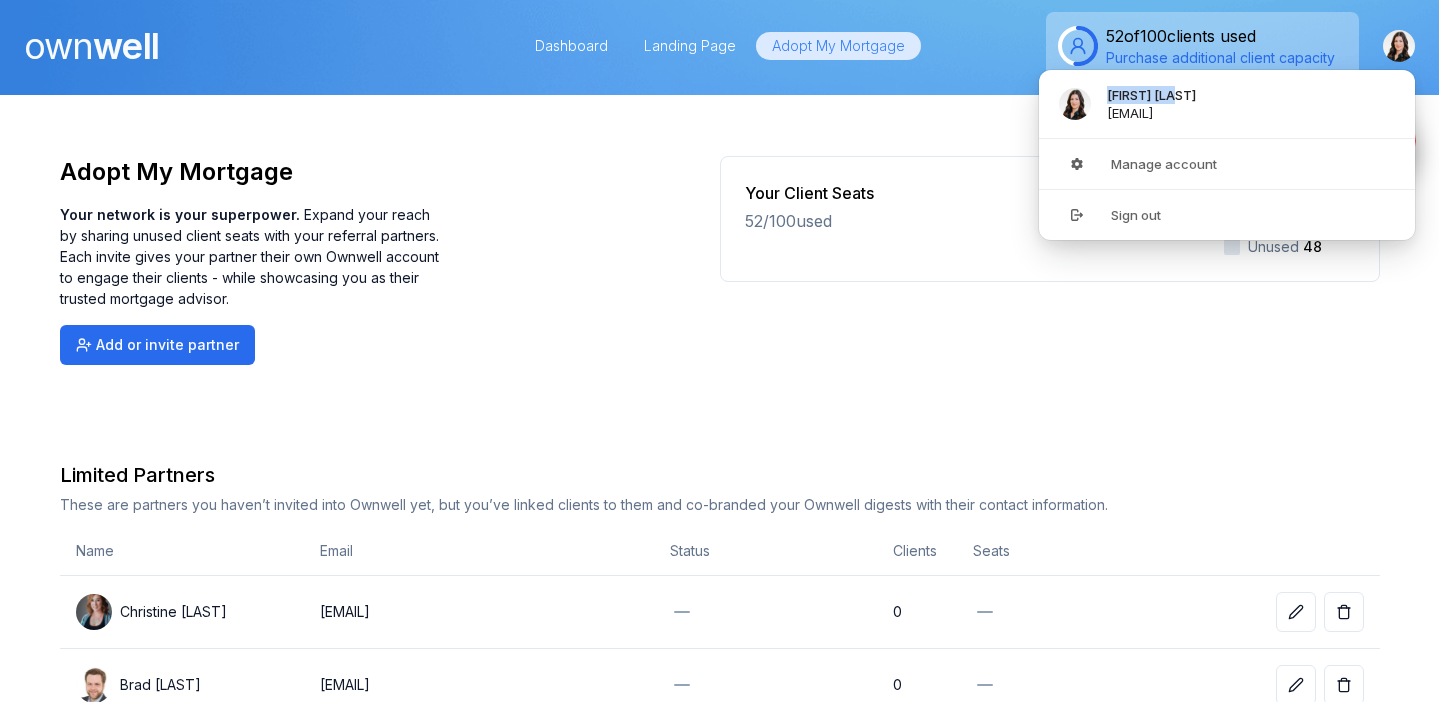 drag, startPoint x: 1199, startPoint y: 92, endPoint x: 1103, endPoint y: 92, distance: 96 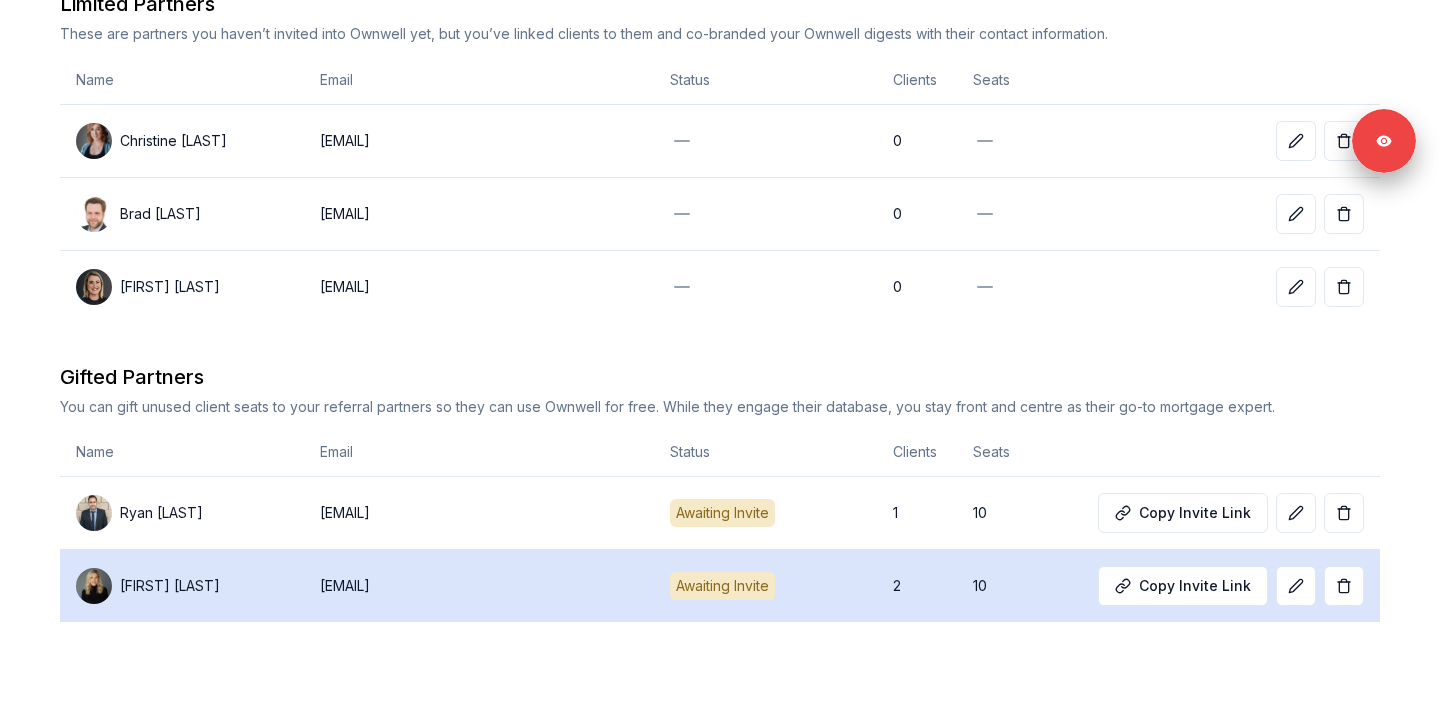 drag, startPoint x: 238, startPoint y: 588, endPoint x: 119, endPoint y: 589, distance: 119.0042 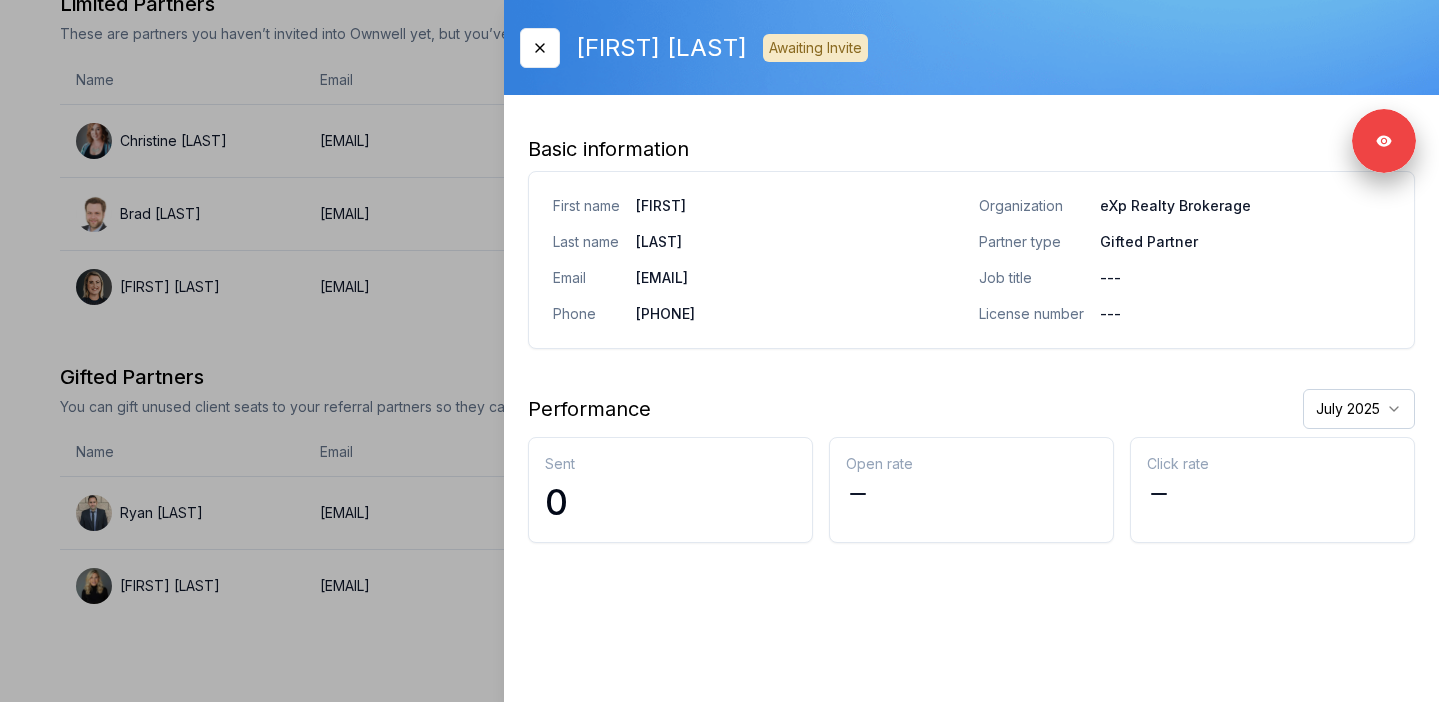 drag, startPoint x: 774, startPoint y: 47, endPoint x: 582, endPoint y: 50, distance: 192.02344 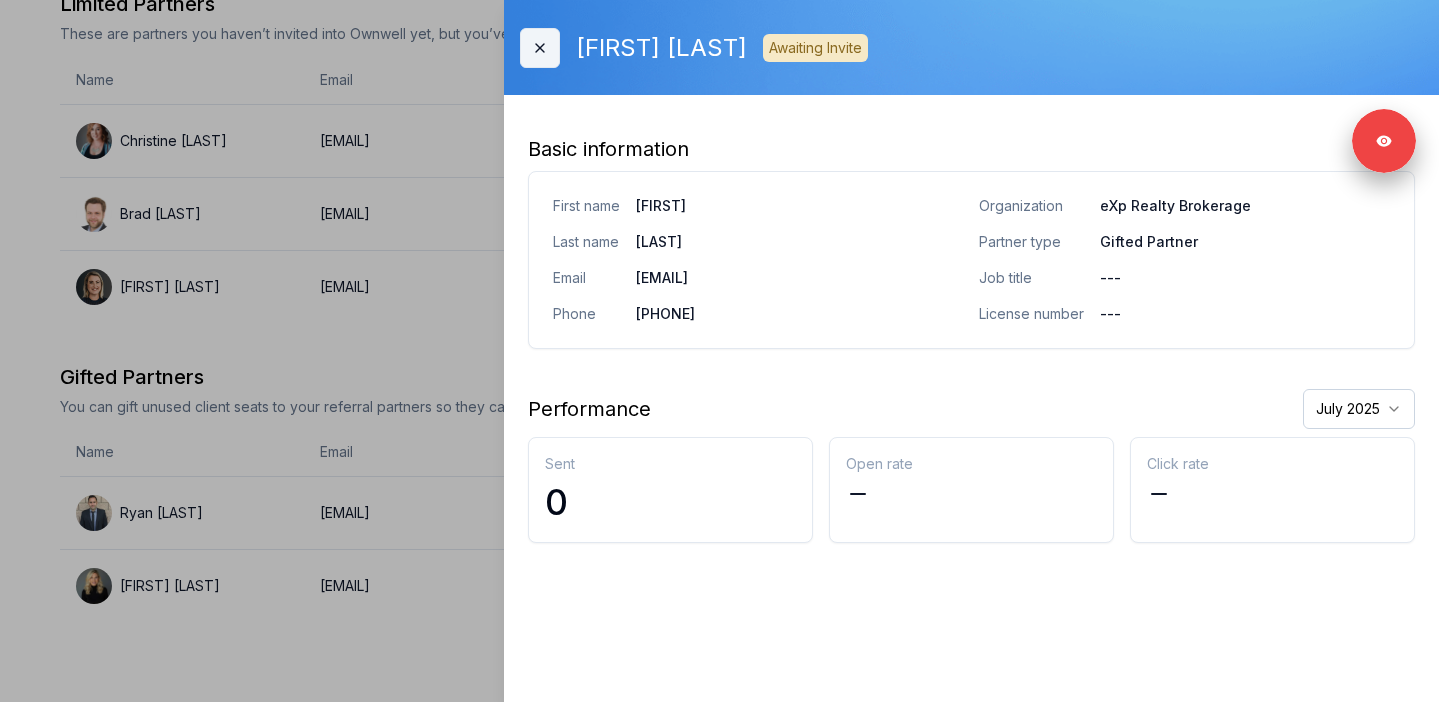 click 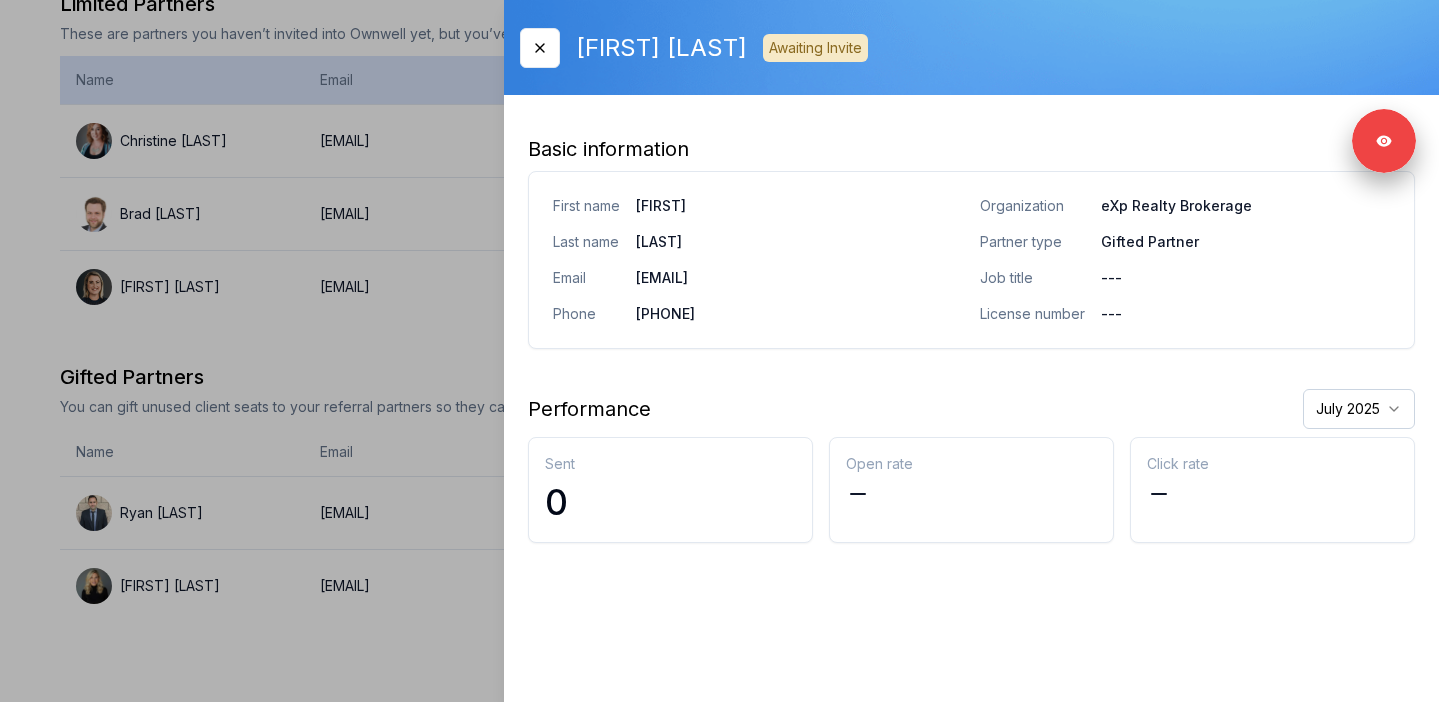 click on "Email" at bounding box center (479, 80) 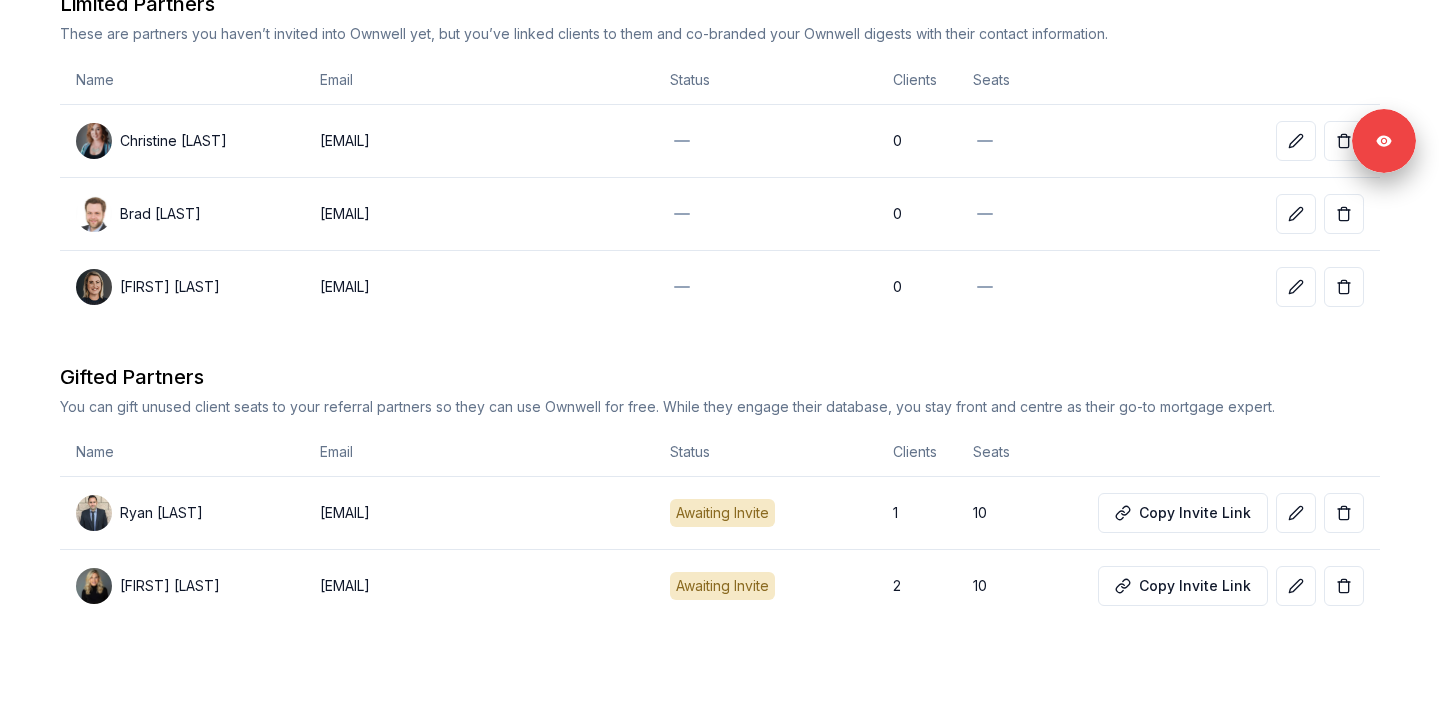 scroll, scrollTop: 0, scrollLeft: 0, axis: both 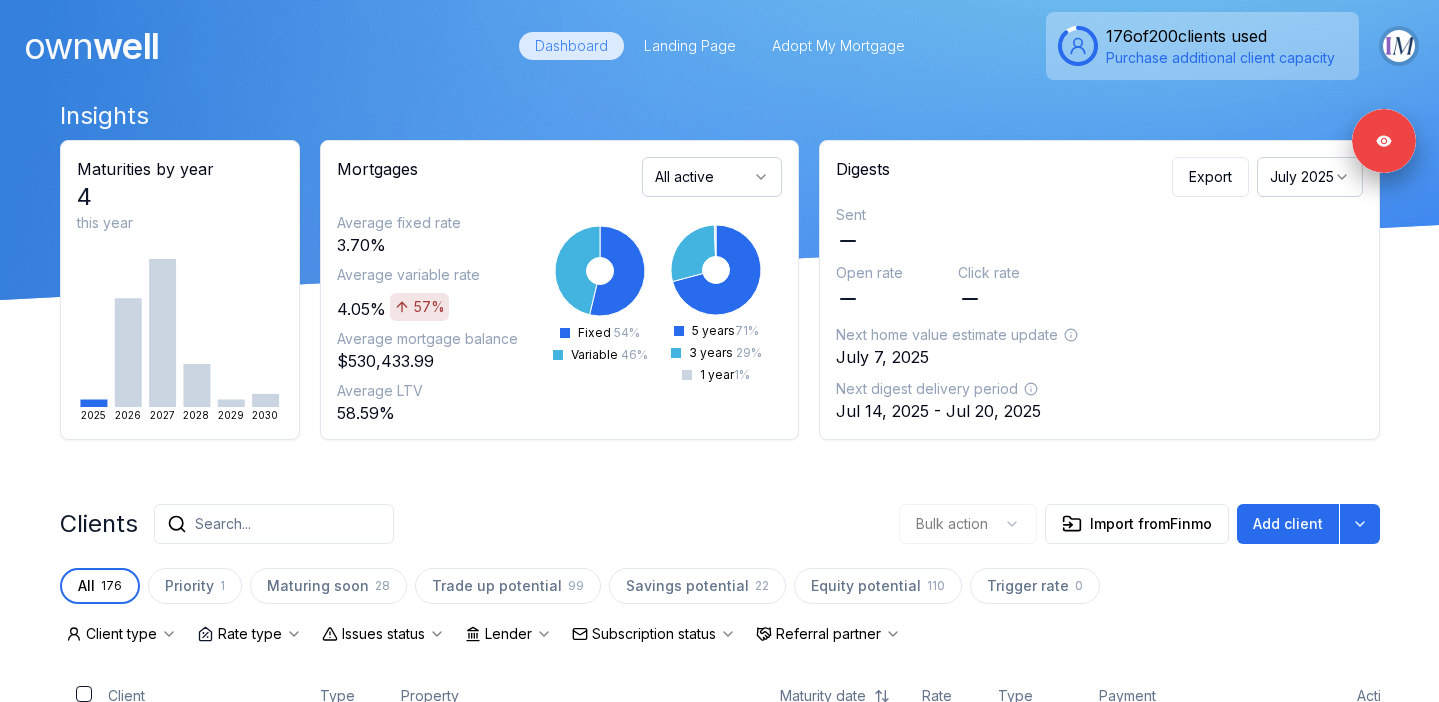 click at bounding box center [1399, 46] 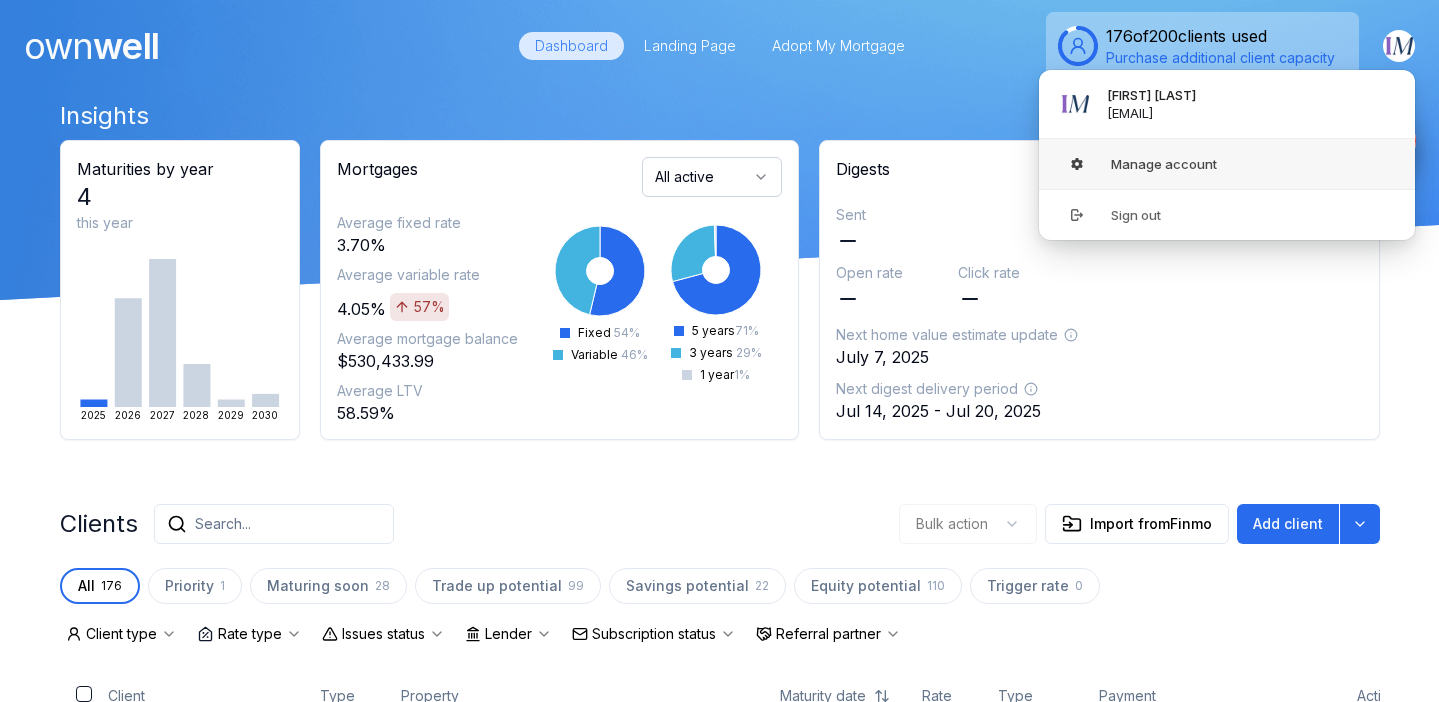 click on "Manage account" at bounding box center (1227, 164) 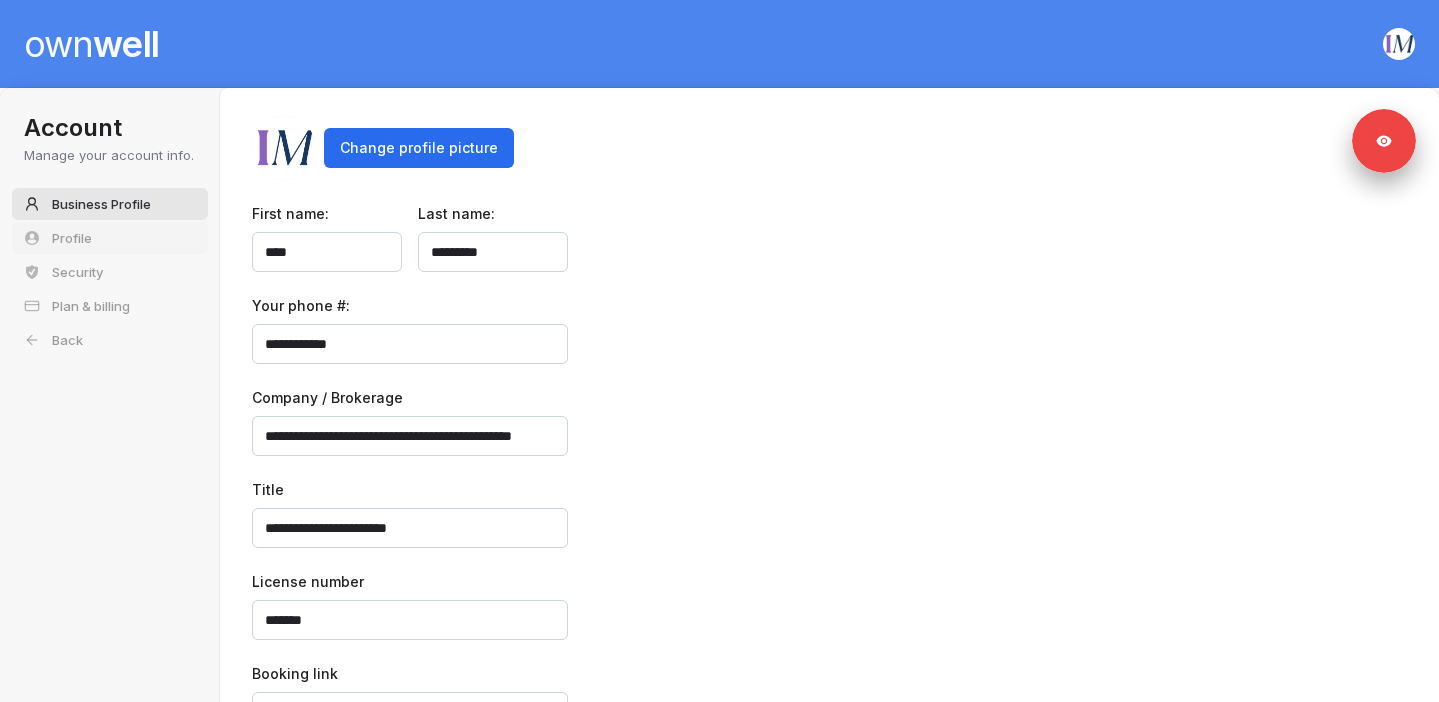 click on "Profile" at bounding box center (110, 238) 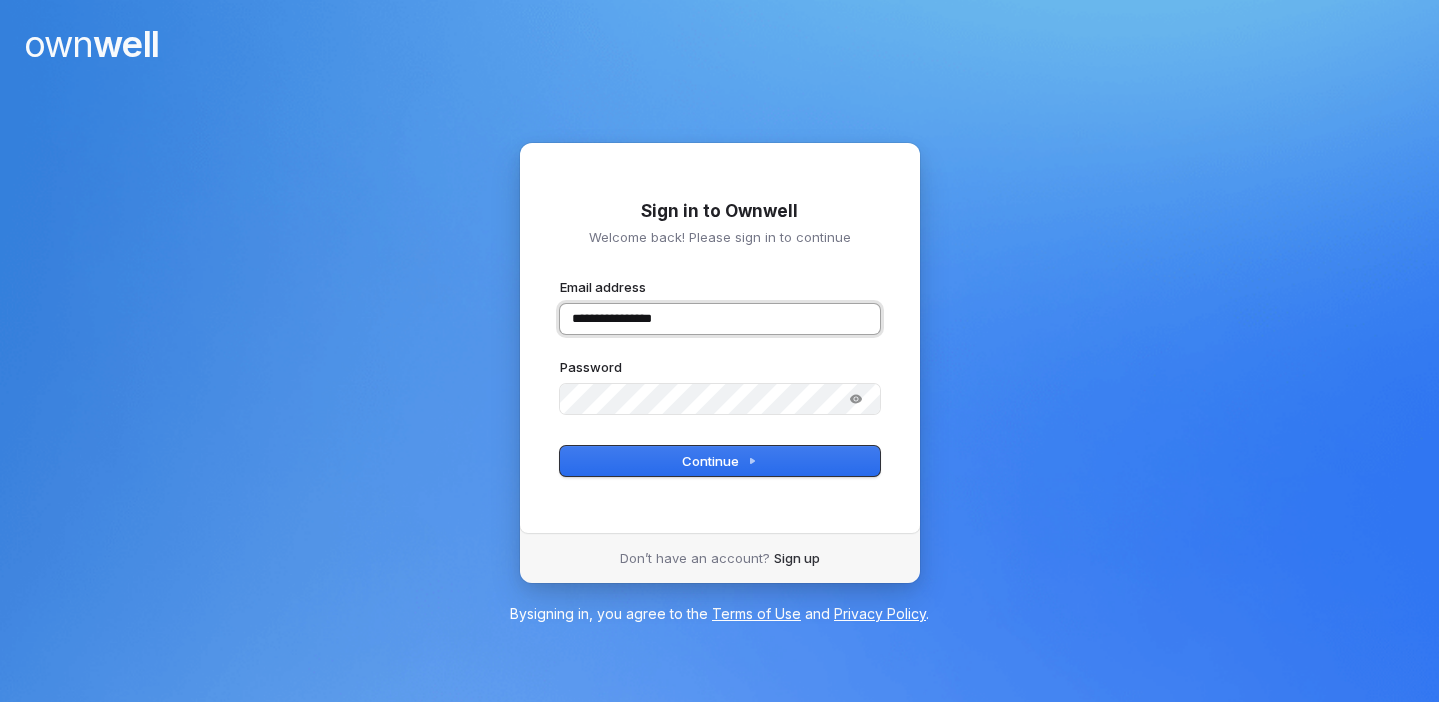type on "**********" 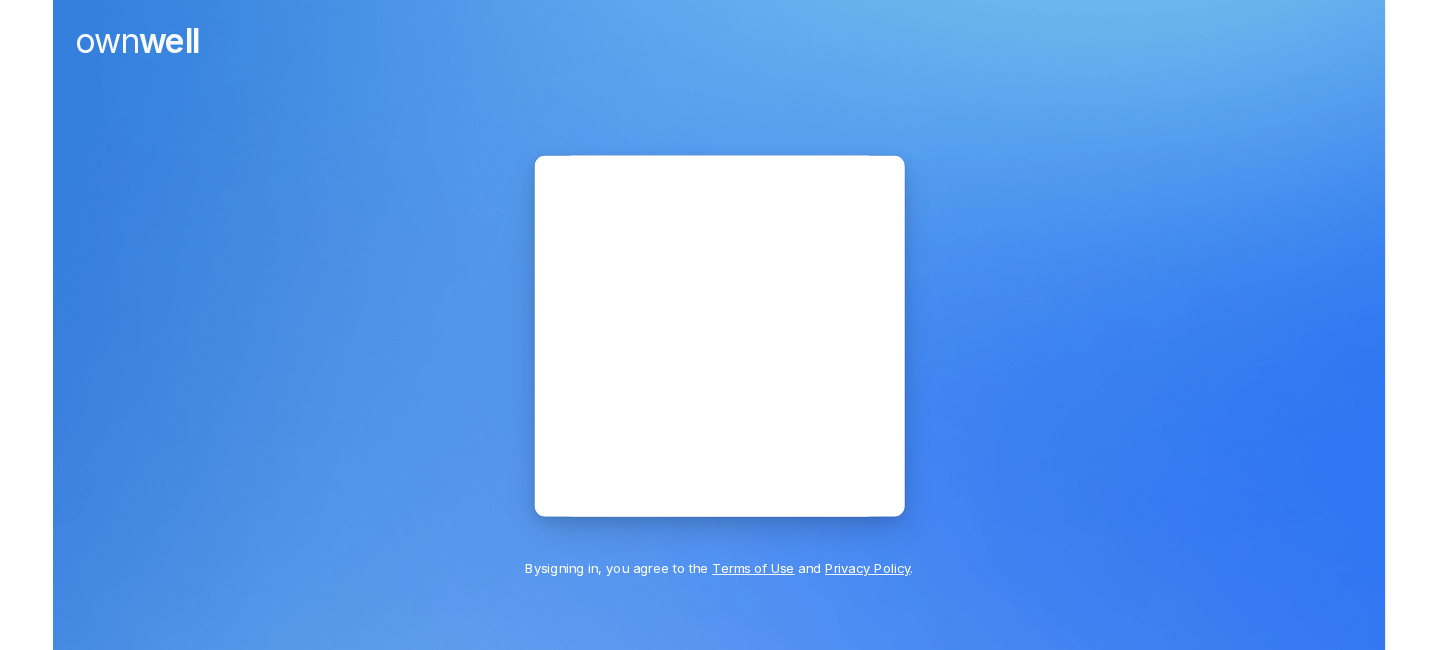 scroll, scrollTop: 0, scrollLeft: 0, axis: both 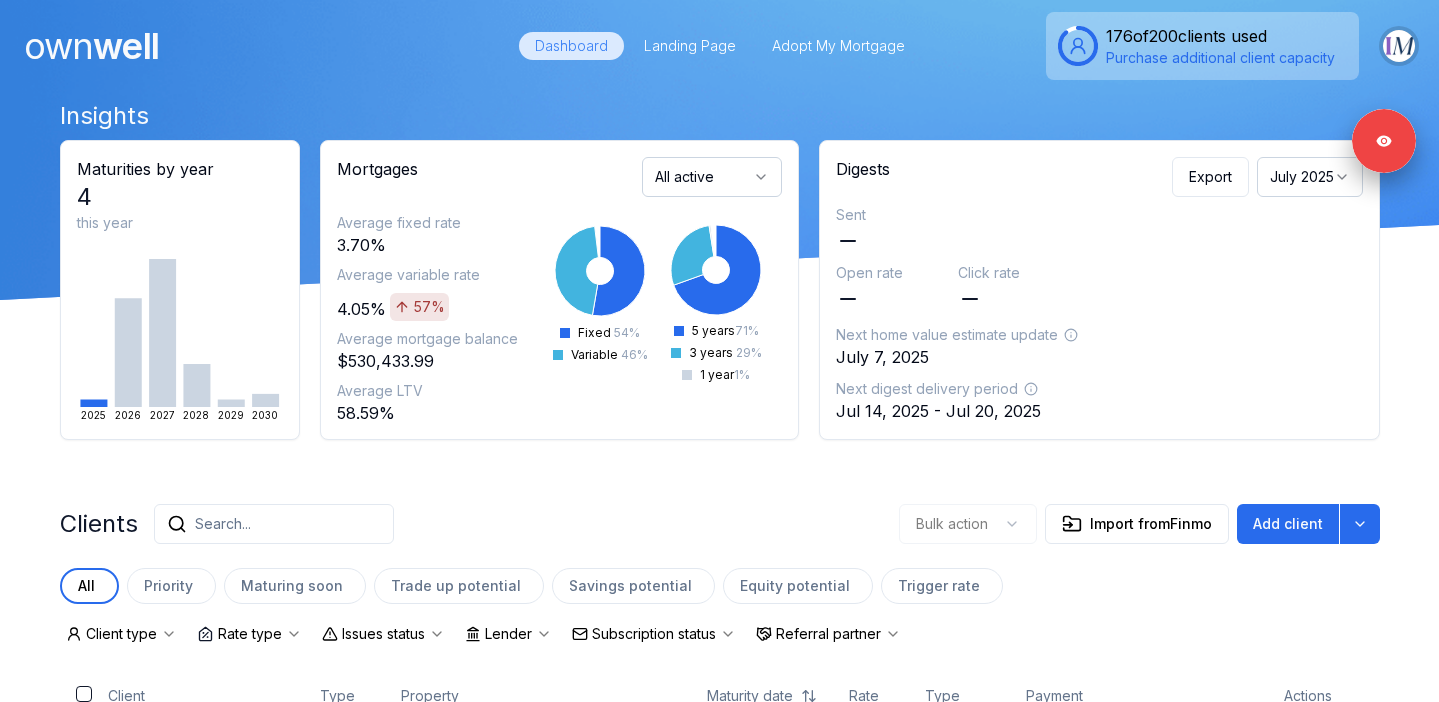 click at bounding box center (1399, 46) 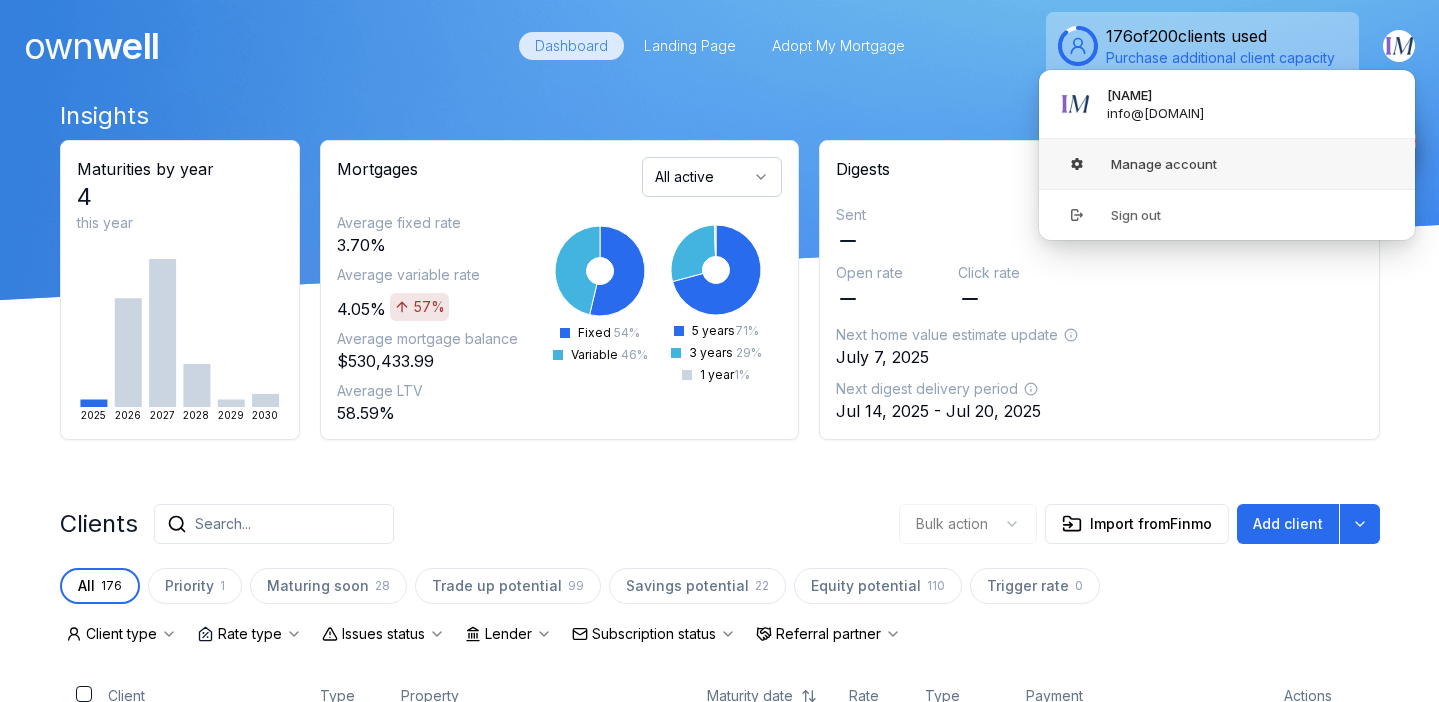 click at bounding box center [1077, 164] 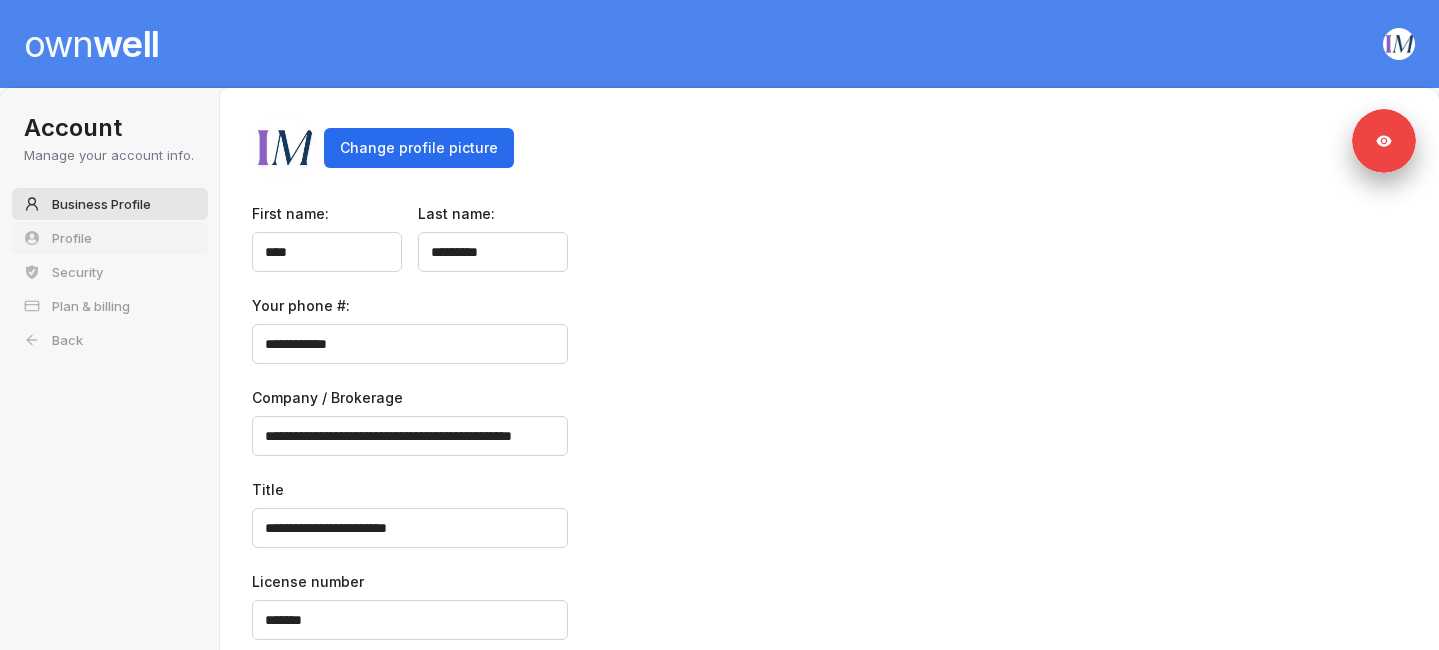 click on "Profile" at bounding box center [110, 238] 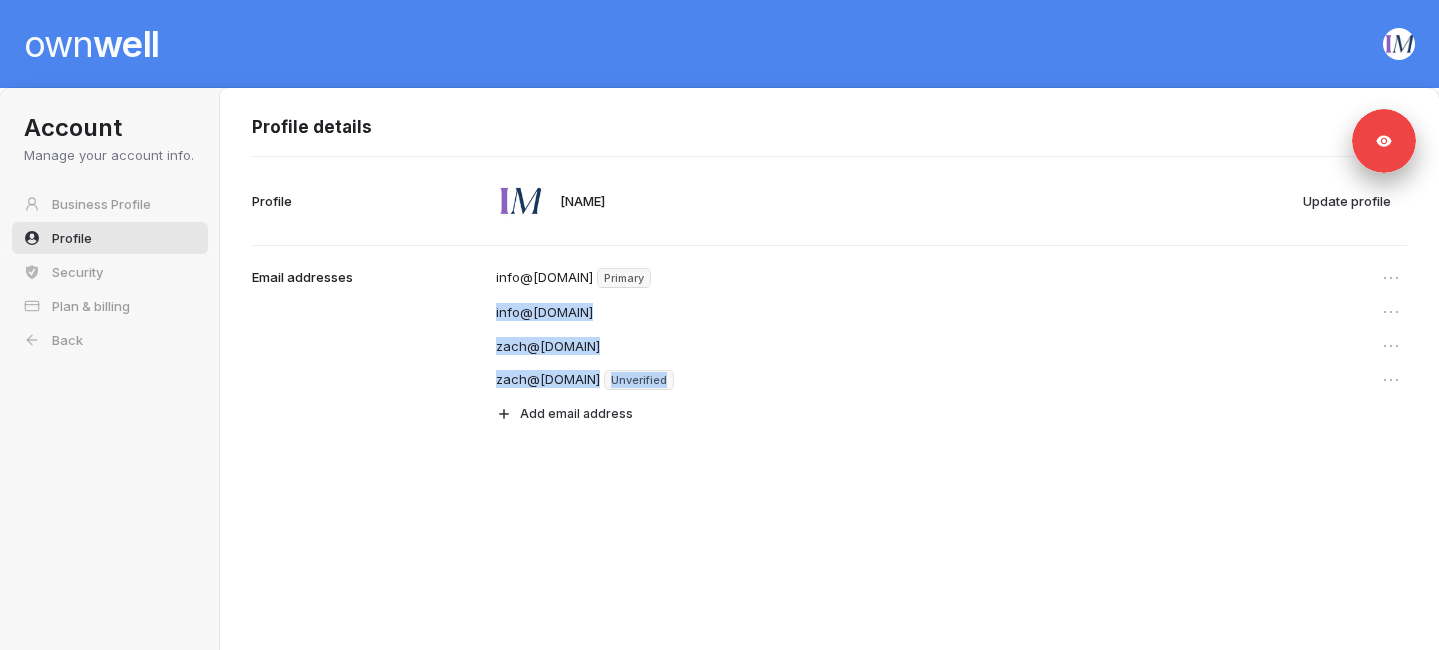 drag, startPoint x: 488, startPoint y: 310, endPoint x: 740, endPoint y: 397, distance: 266.59518 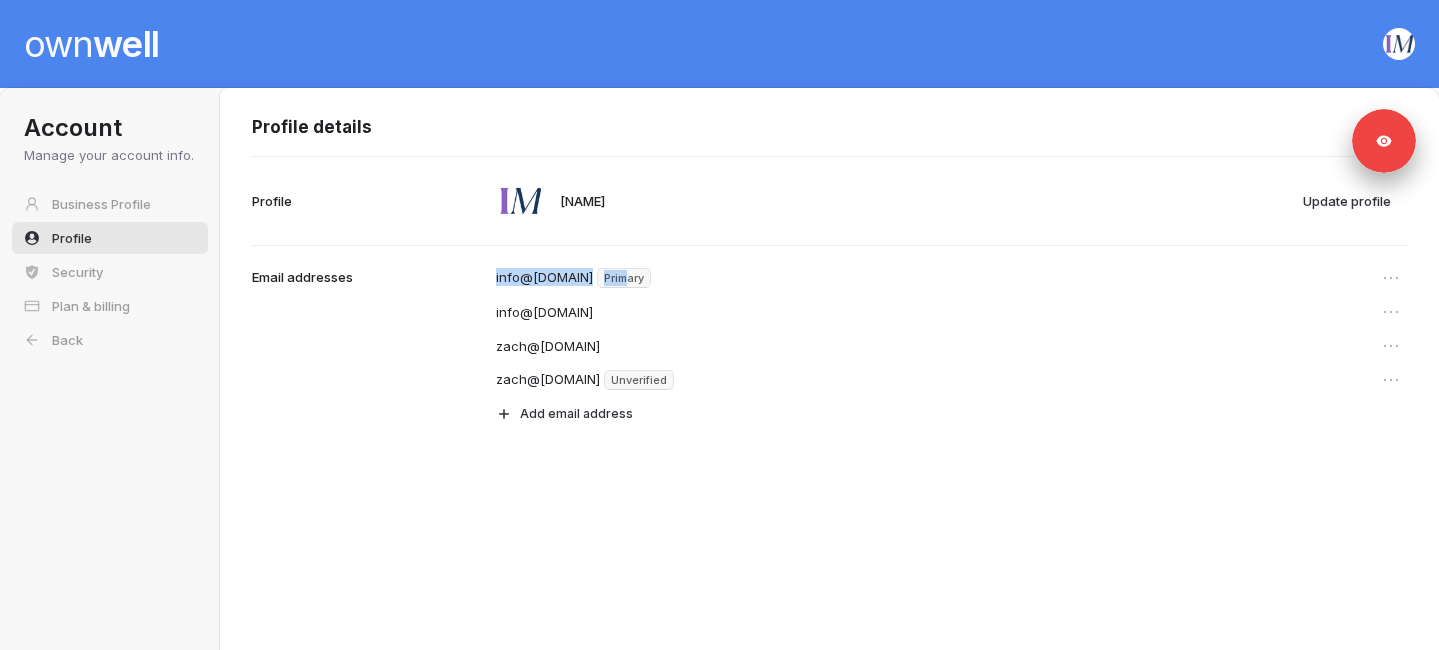 drag, startPoint x: 492, startPoint y: 277, endPoint x: 675, endPoint y: 284, distance: 183.13383 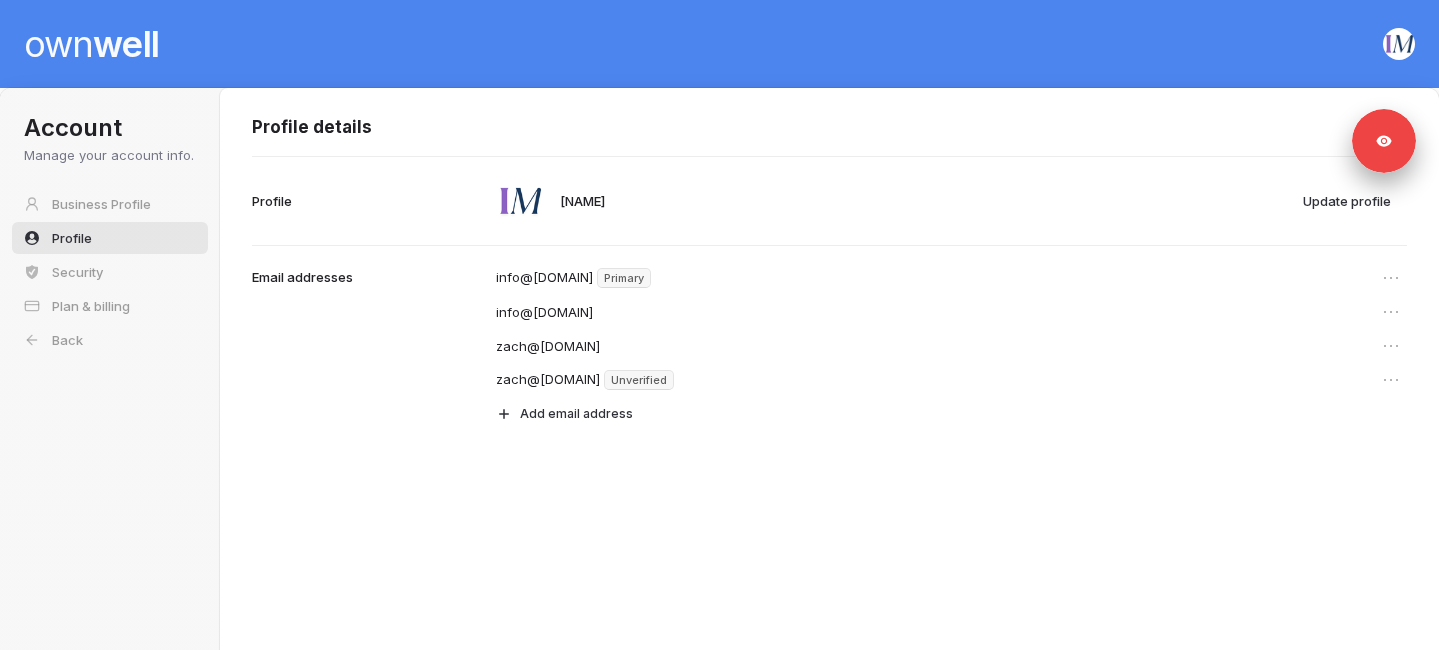 click on "info@[DOMAIN] Primary" at bounding box center [946, 278] 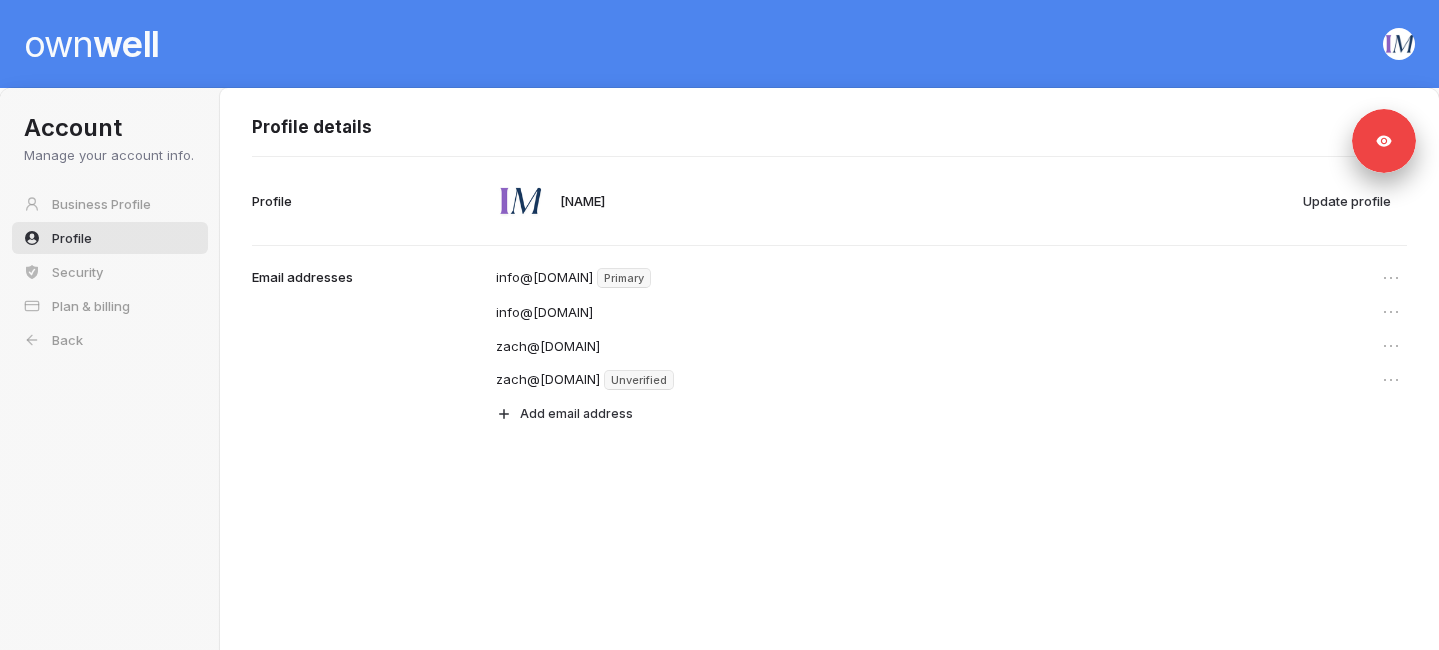 click on "own well" at bounding box center (91, 44) 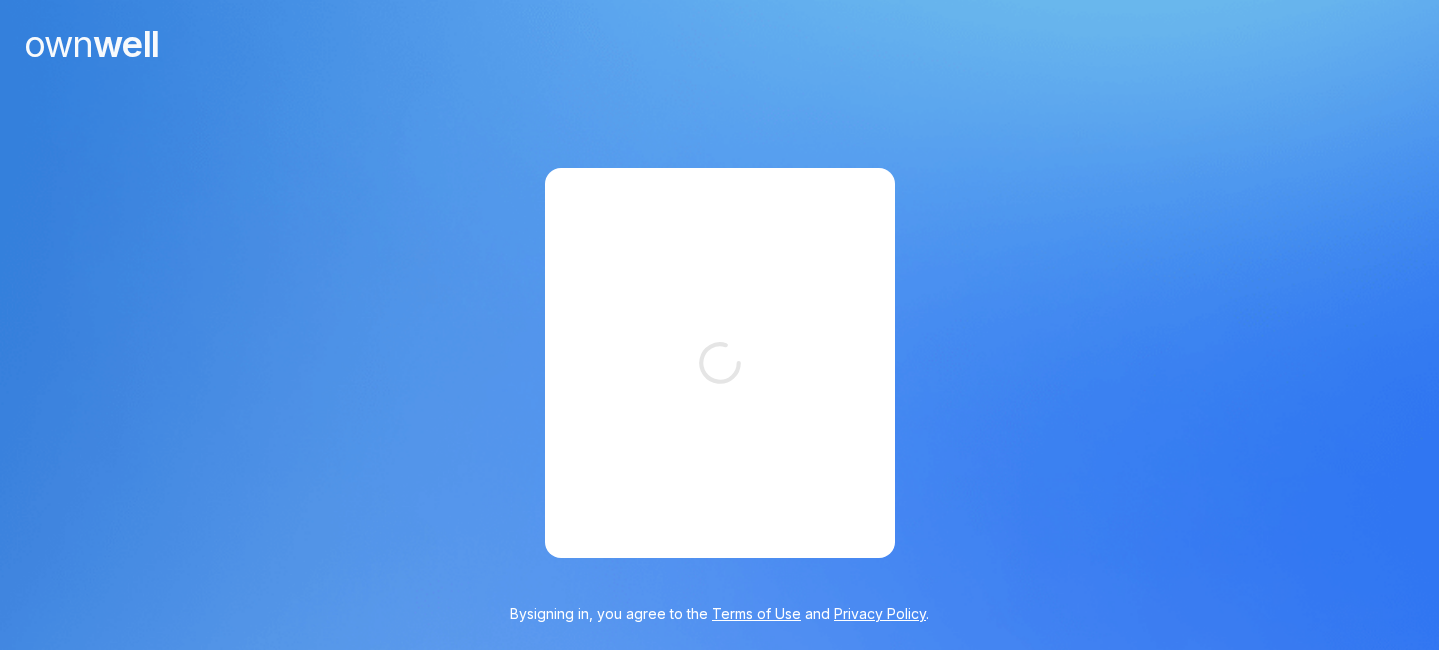 scroll, scrollTop: 0, scrollLeft: 0, axis: both 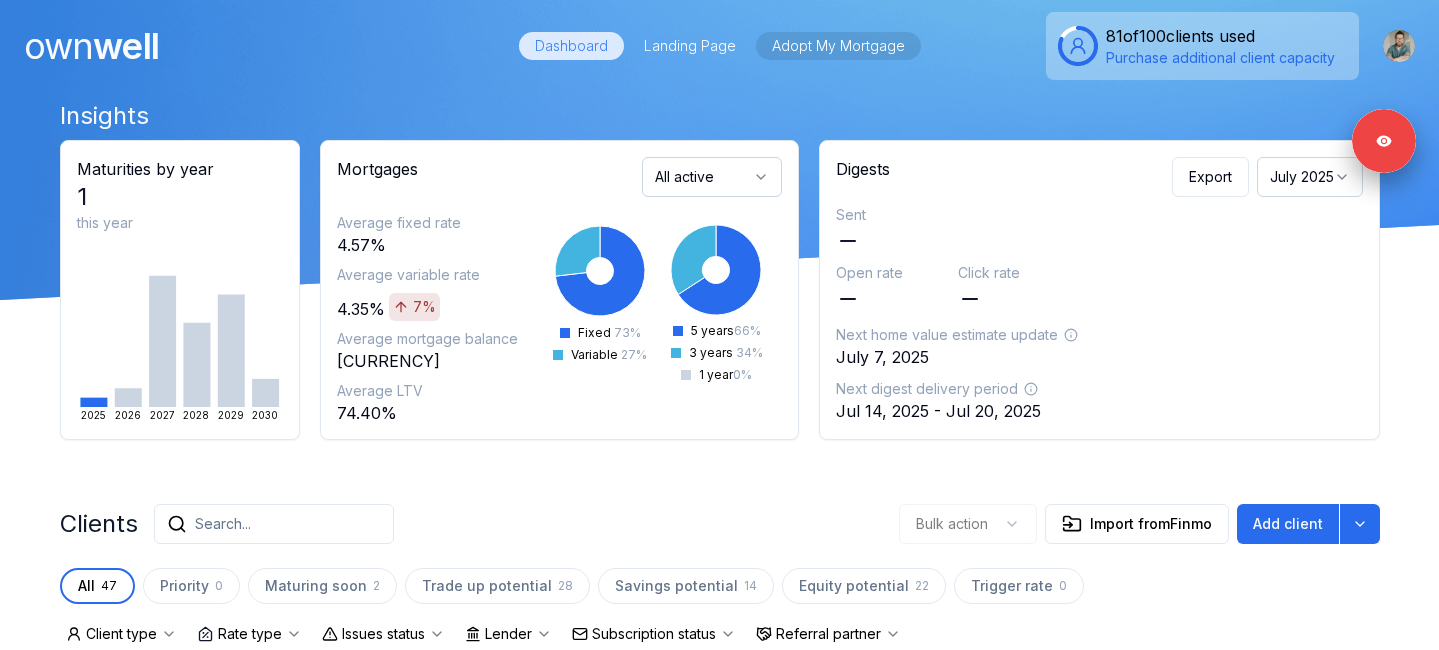 click on "Adopt My Mortgage" at bounding box center (838, 46) 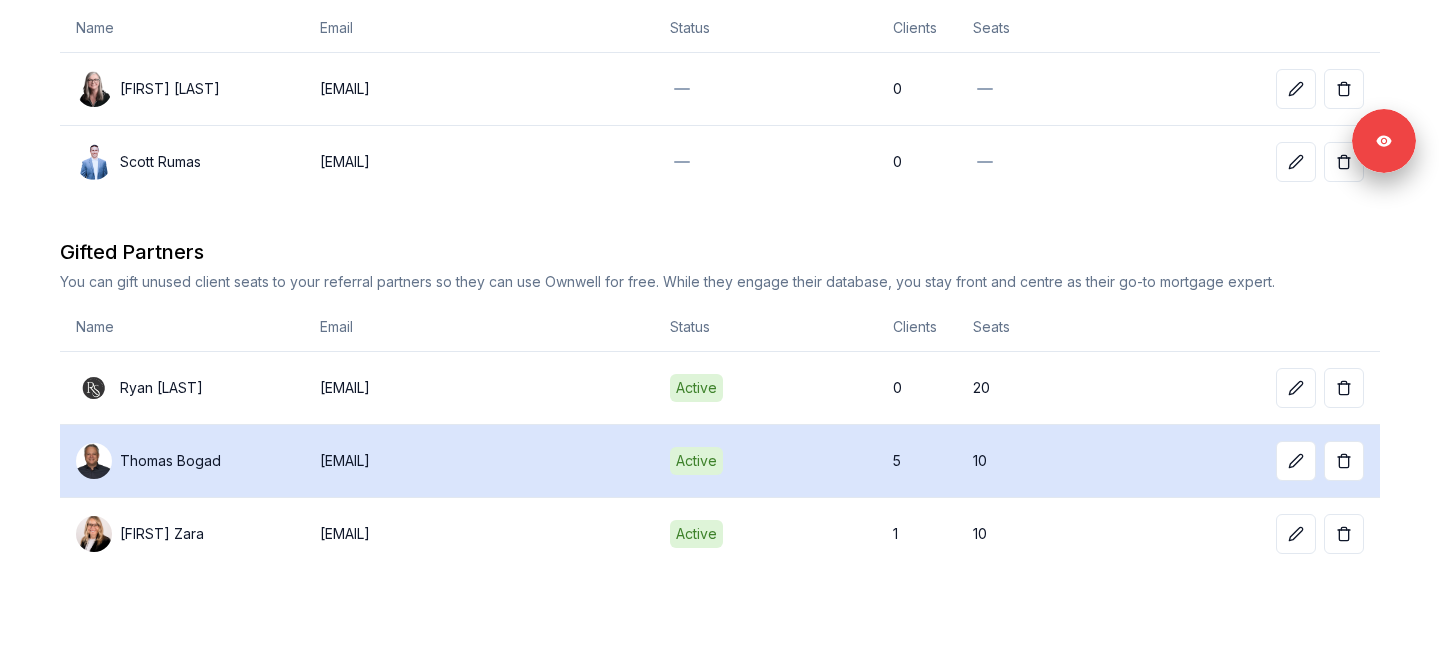 scroll, scrollTop: 0, scrollLeft: 0, axis: both 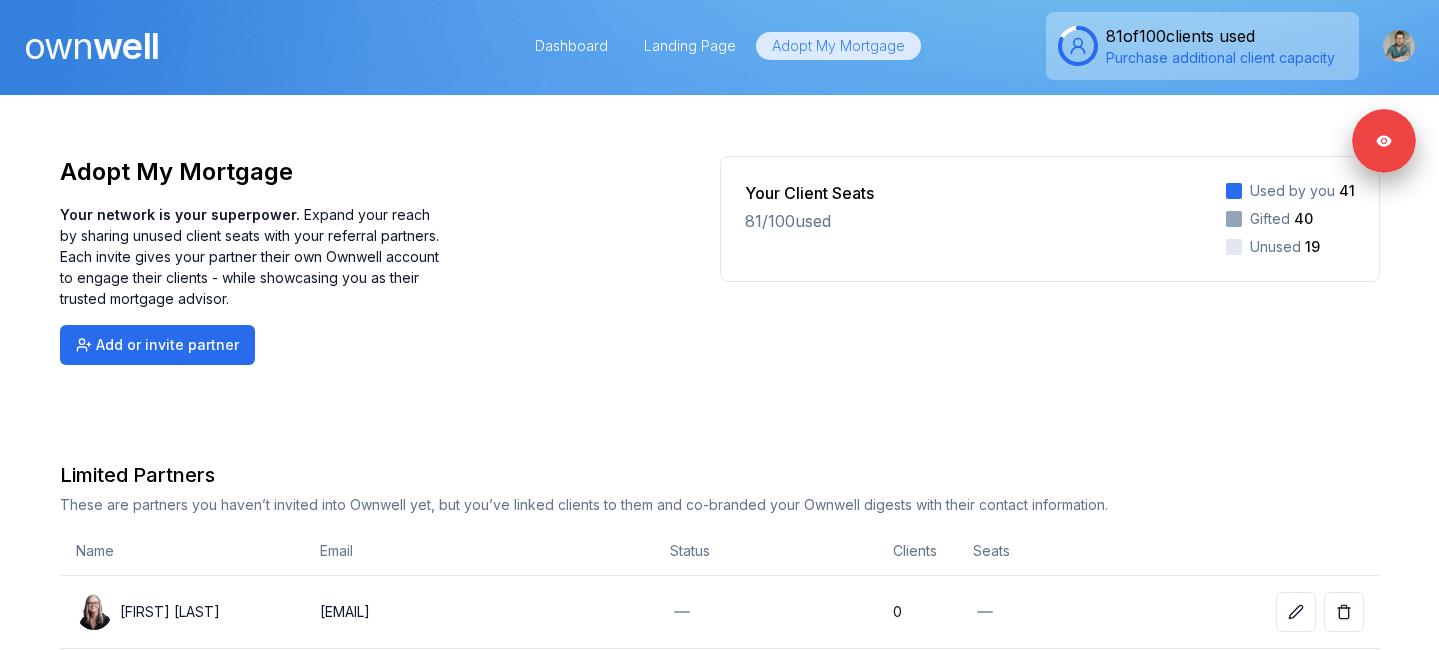 click on "own well" at bounding box center [91, 46] 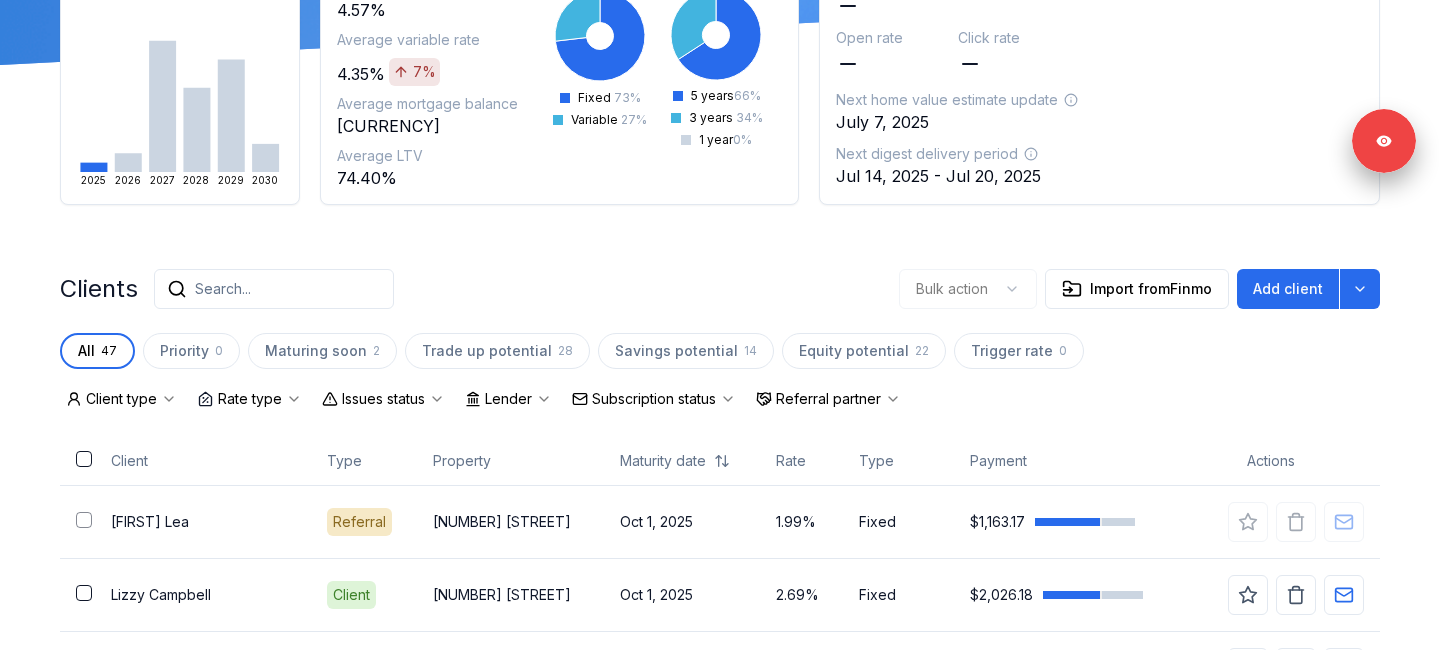 scroll, scrollTop: 289, scrollLeft: 0, axis: vertical 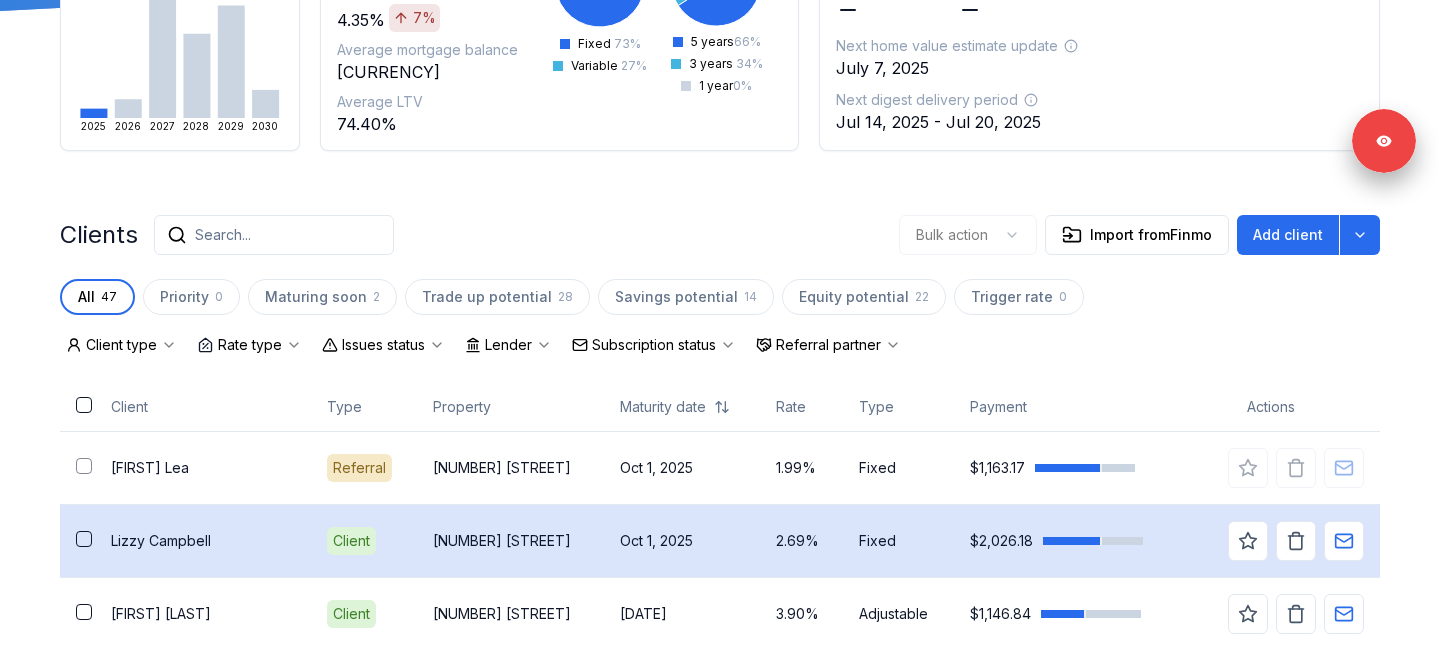 click on "[FIRST] [LAST]" at bounding box center [203, 541] 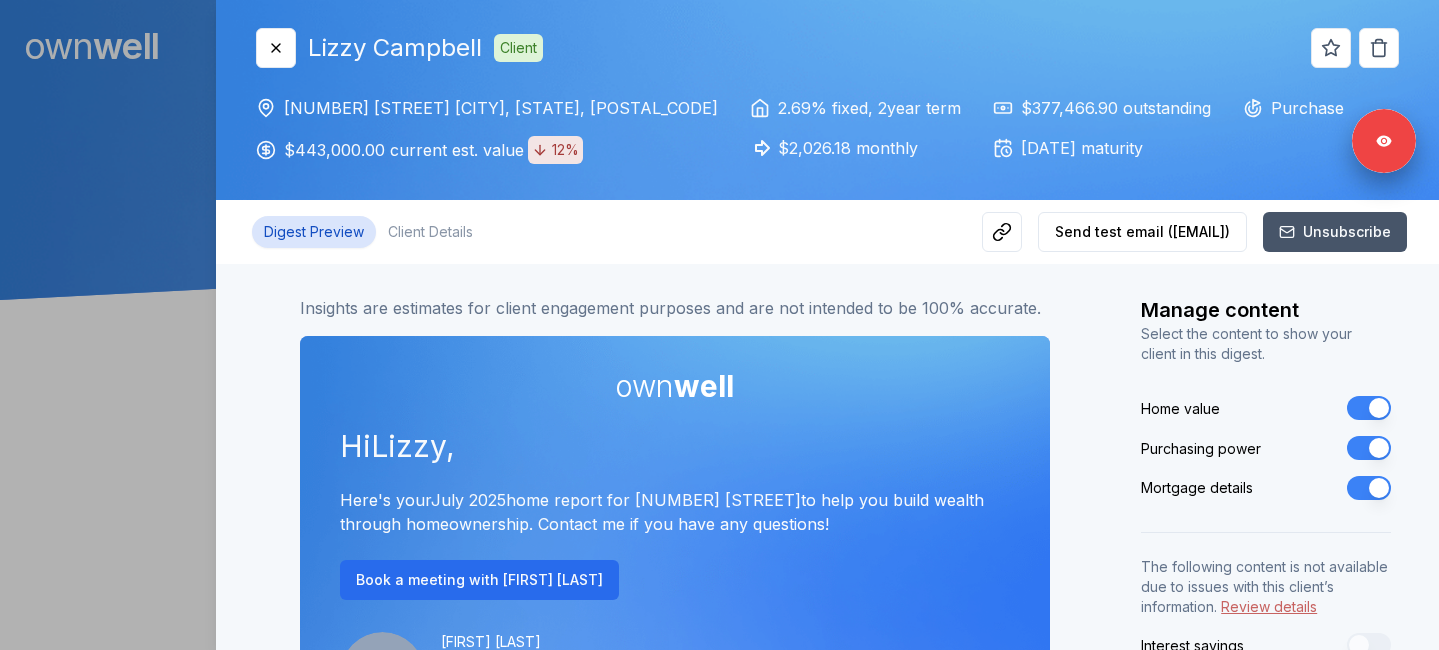 scroll, scrollTop: 0, scrollLeft: 0, axis: both 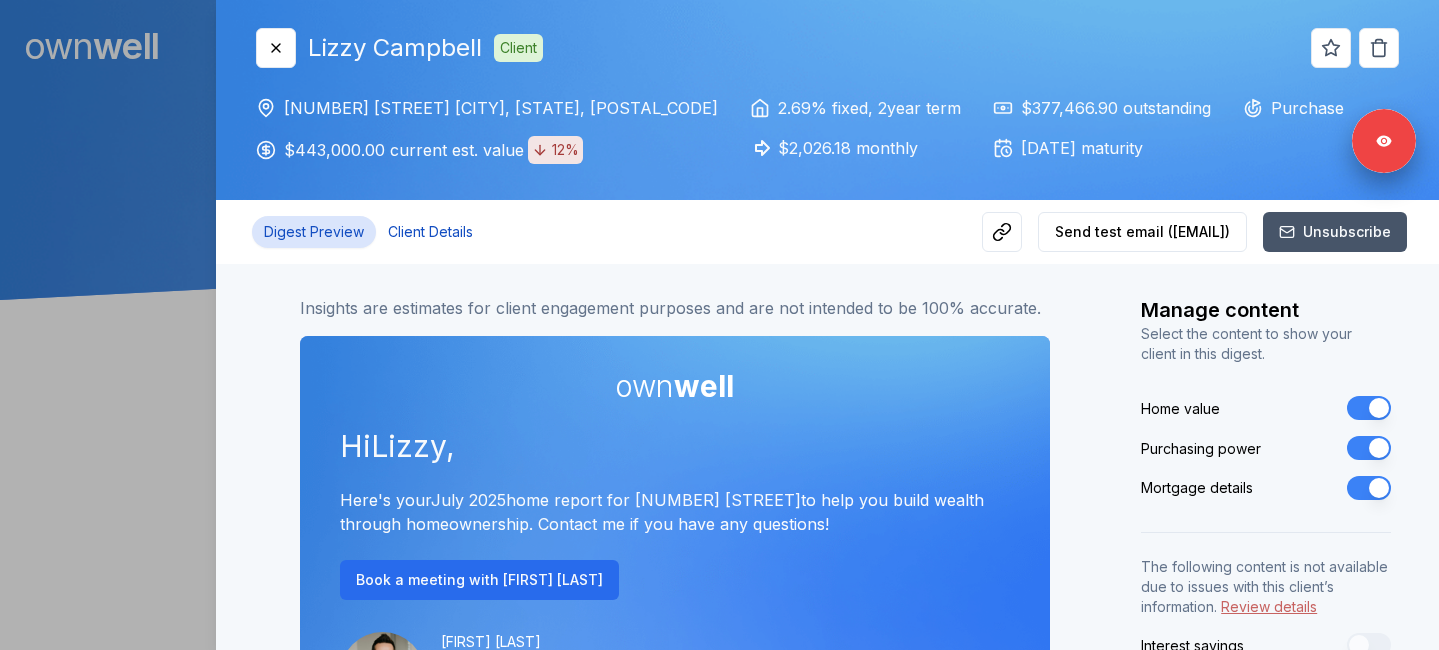click on "Client Details" at bounding box center (430, 232) 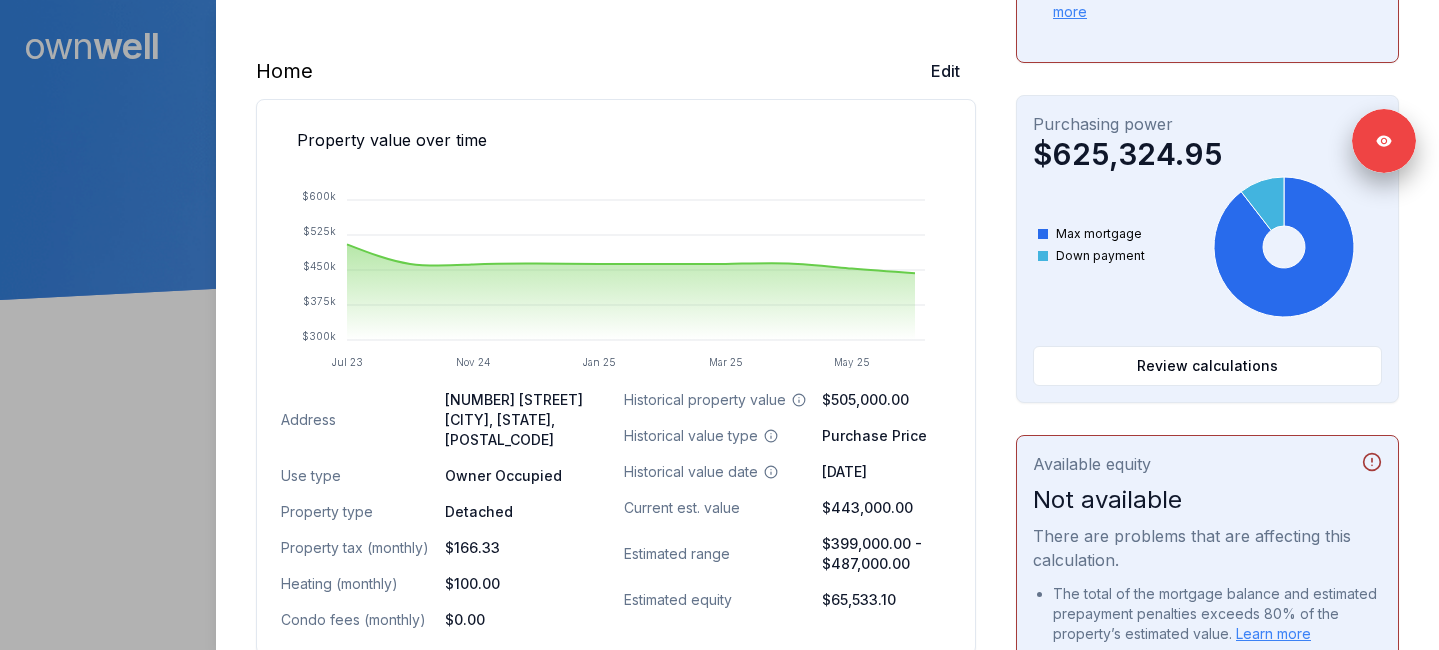 scroll, scrollTop: 79, scrollLeft: 0, axis: vertical 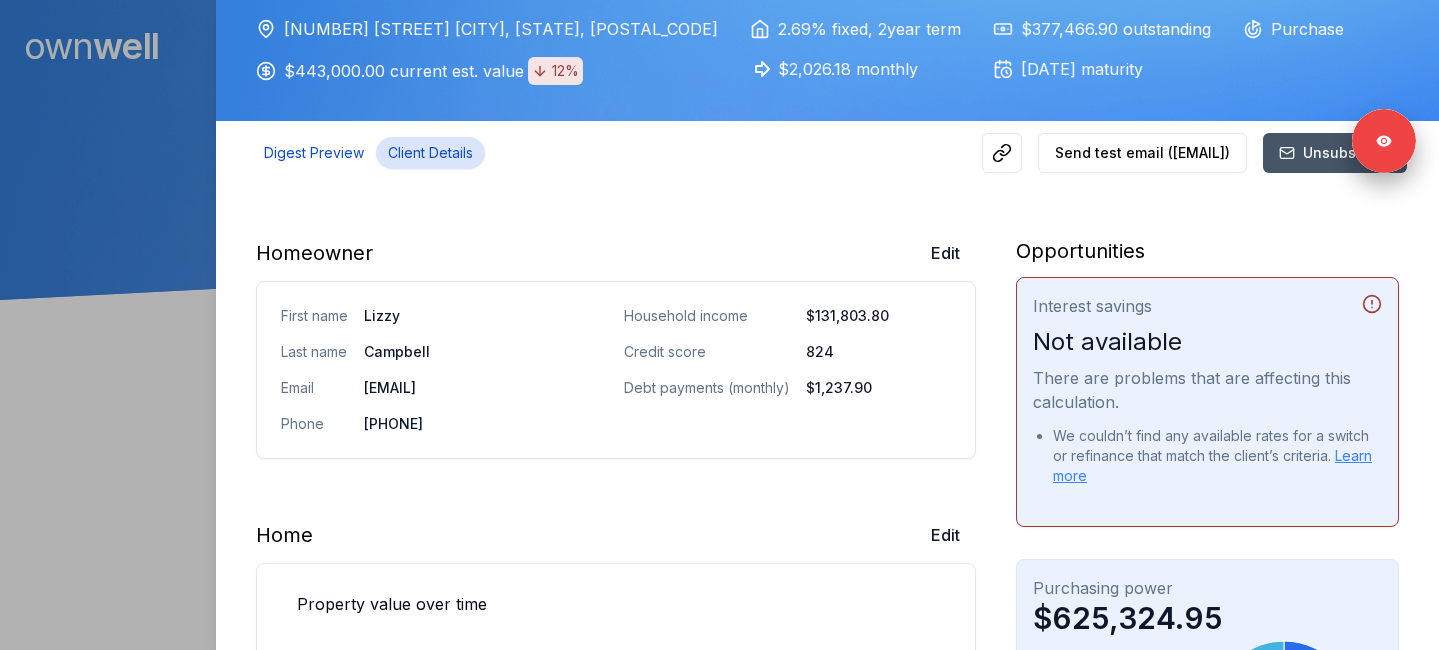 click on "Digest Preview" at bounding box center [314, 153] 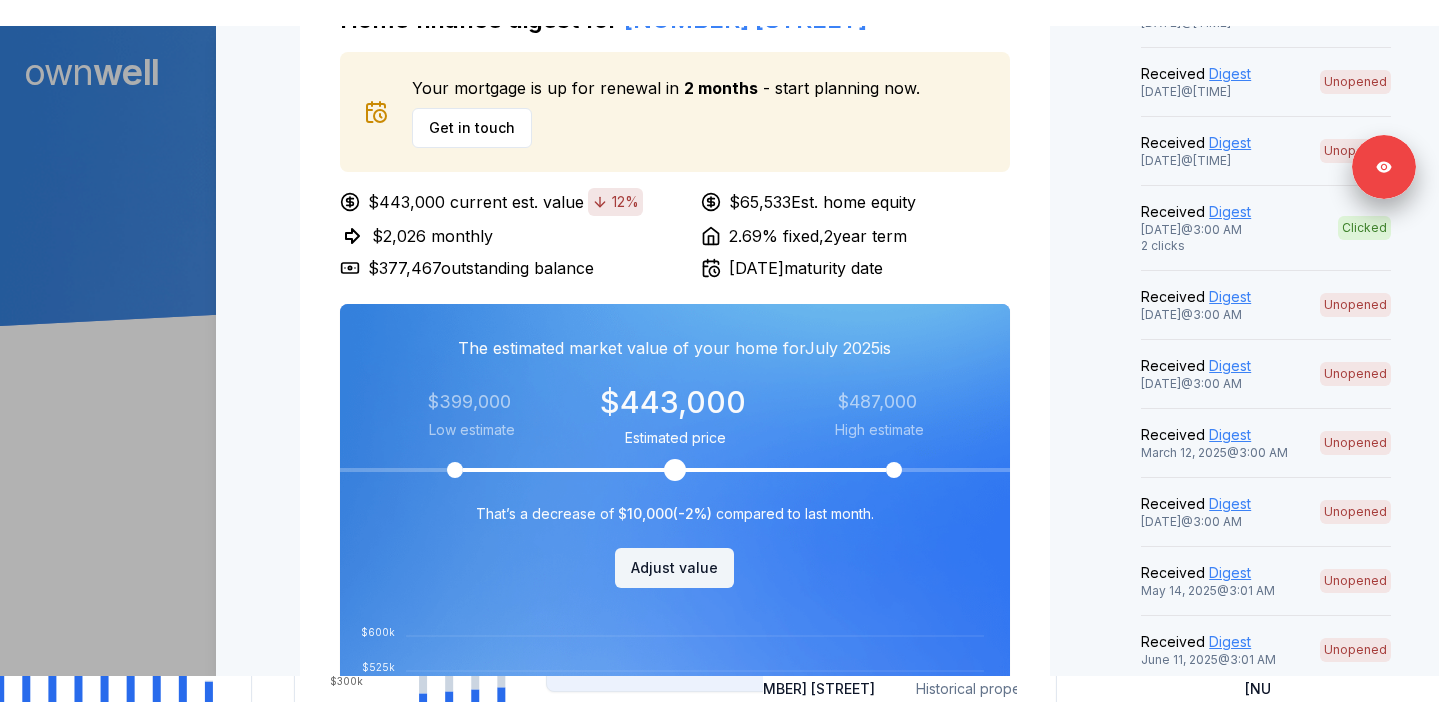 scroll, scrollTop: 861, scrollLeft: 0, axis: vertical 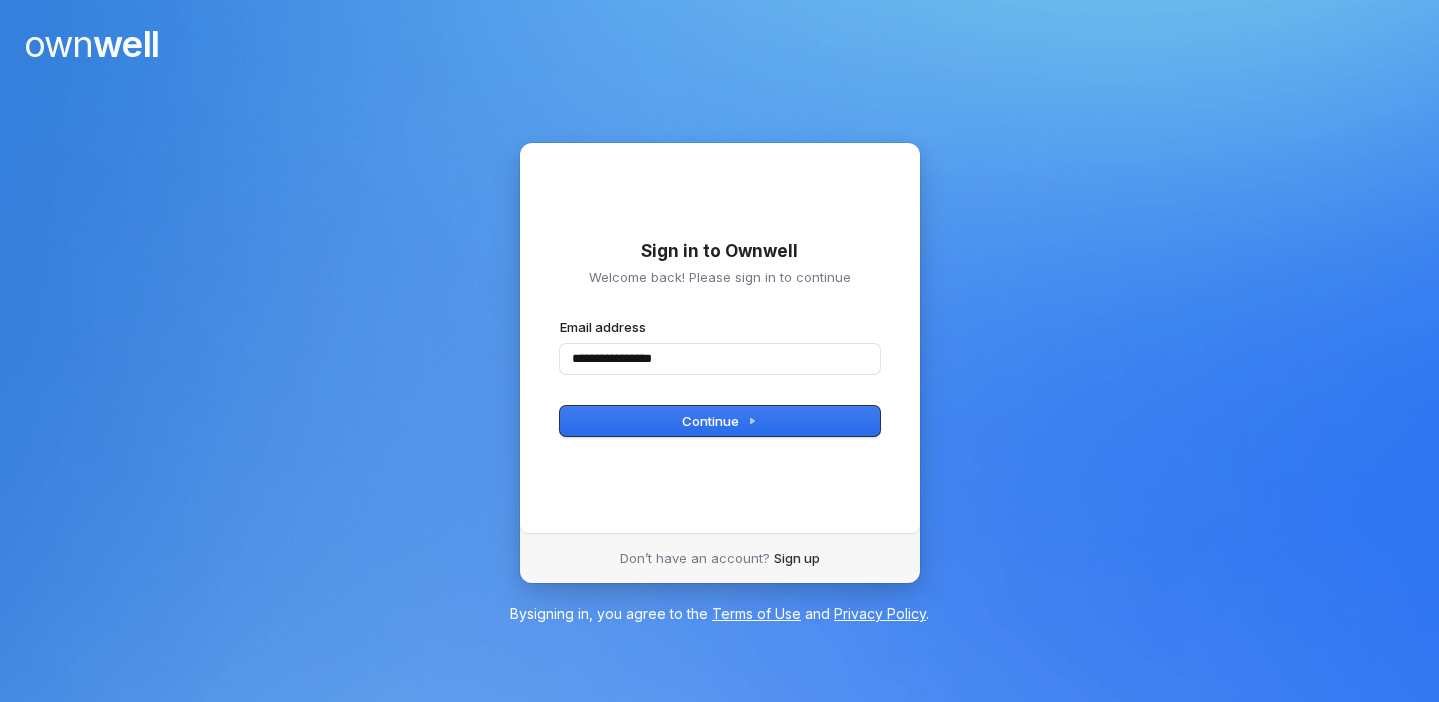 type on "**********" 